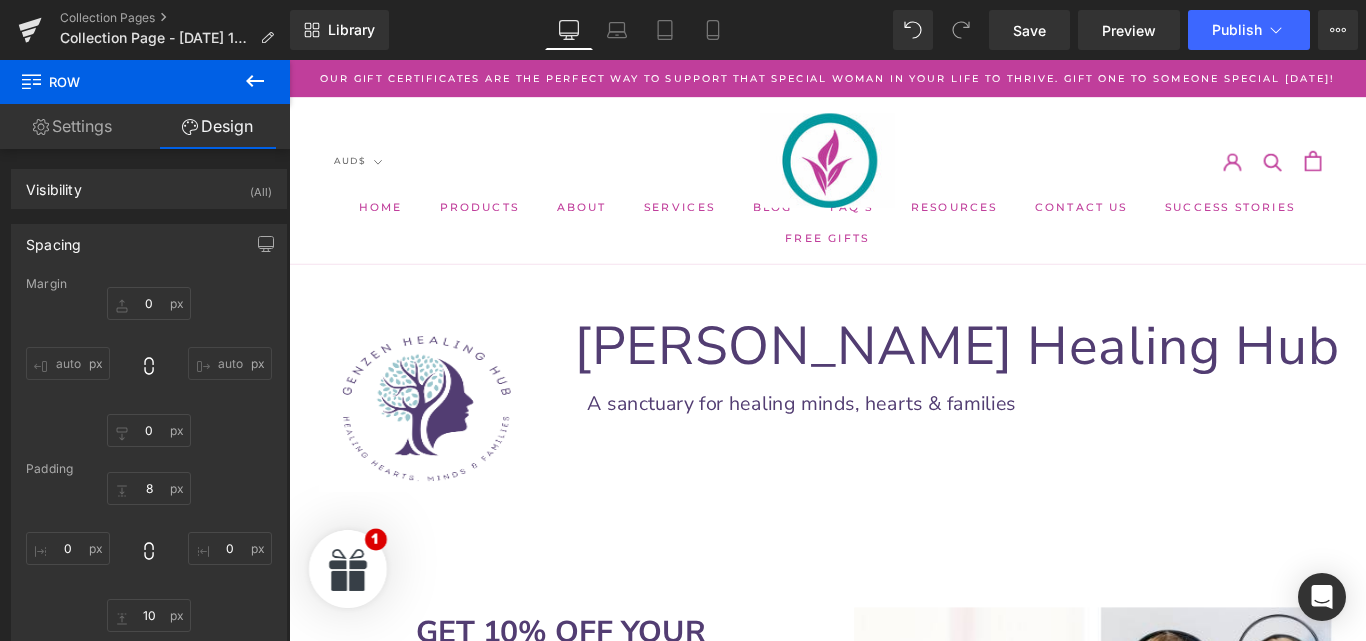 scroll, scrollTop: 1202, scrollLeft: 0, axis: vertical 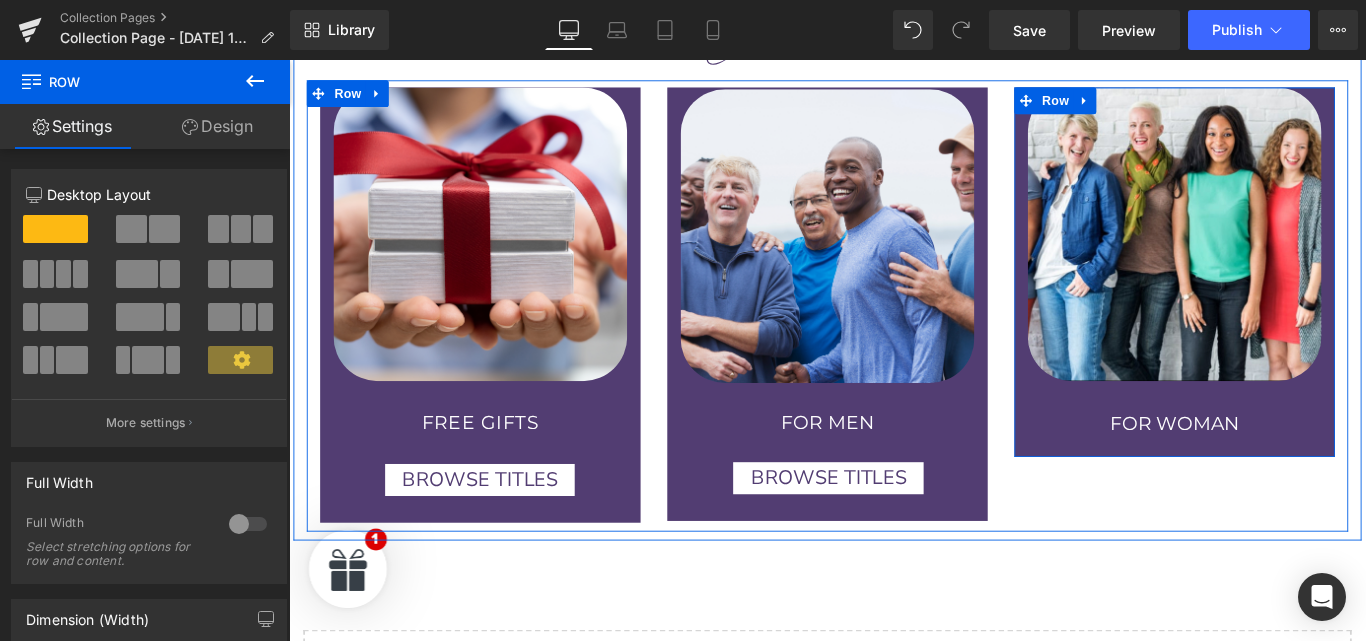 drag, startPoint x: 1252, startPoint y: 90, endPoint x: 1254, endPoint y: 60, distance: 30.066593 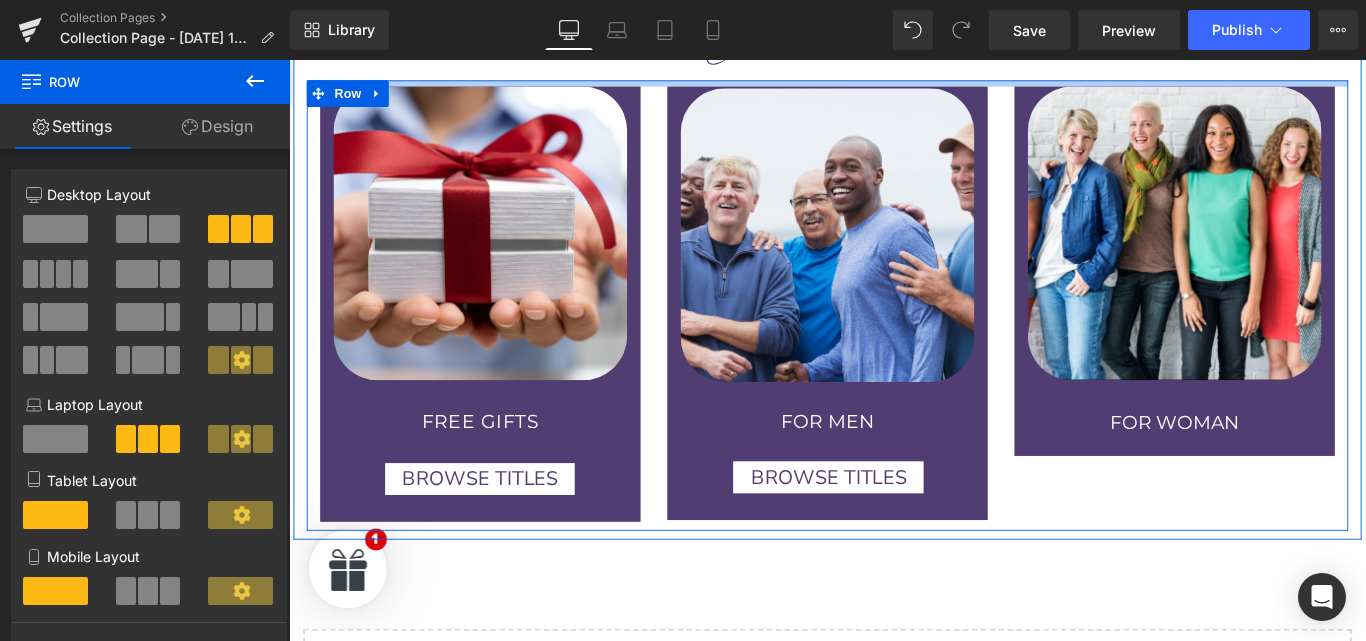 click at bounding box center (894, 86) 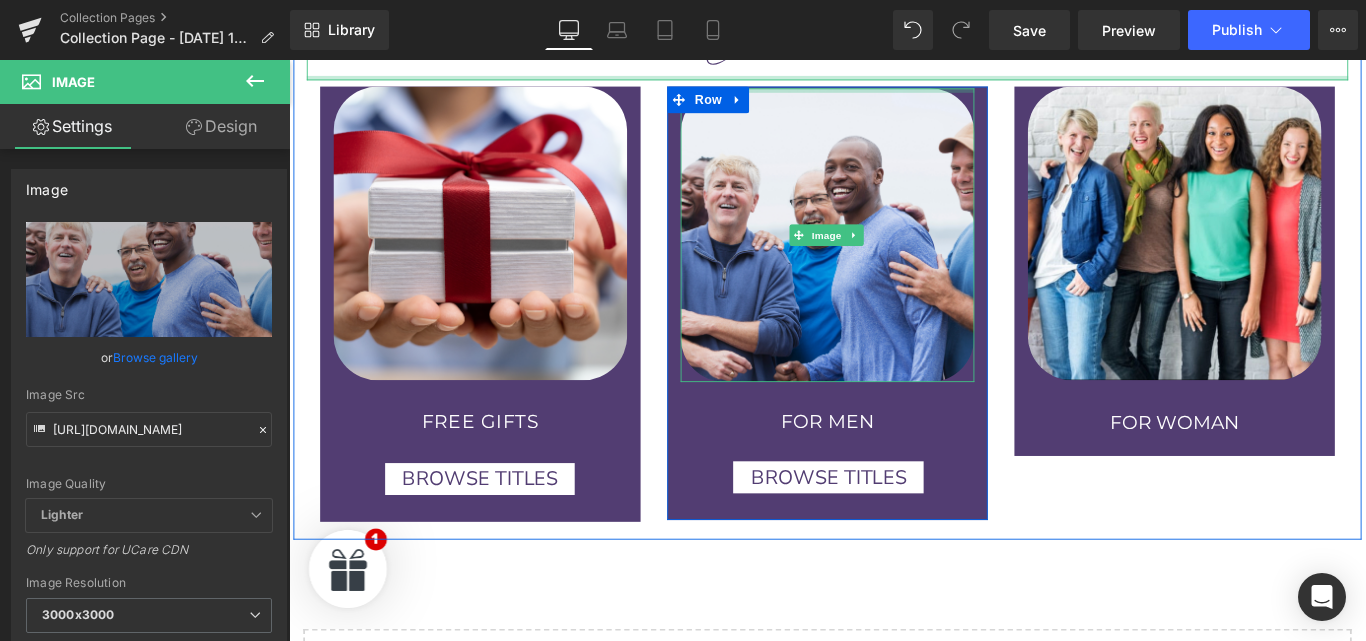 drag, startPoint x: 917, startPoint y: 90, endPoint x: 919, endPoint y: 74, distance: 16.124516 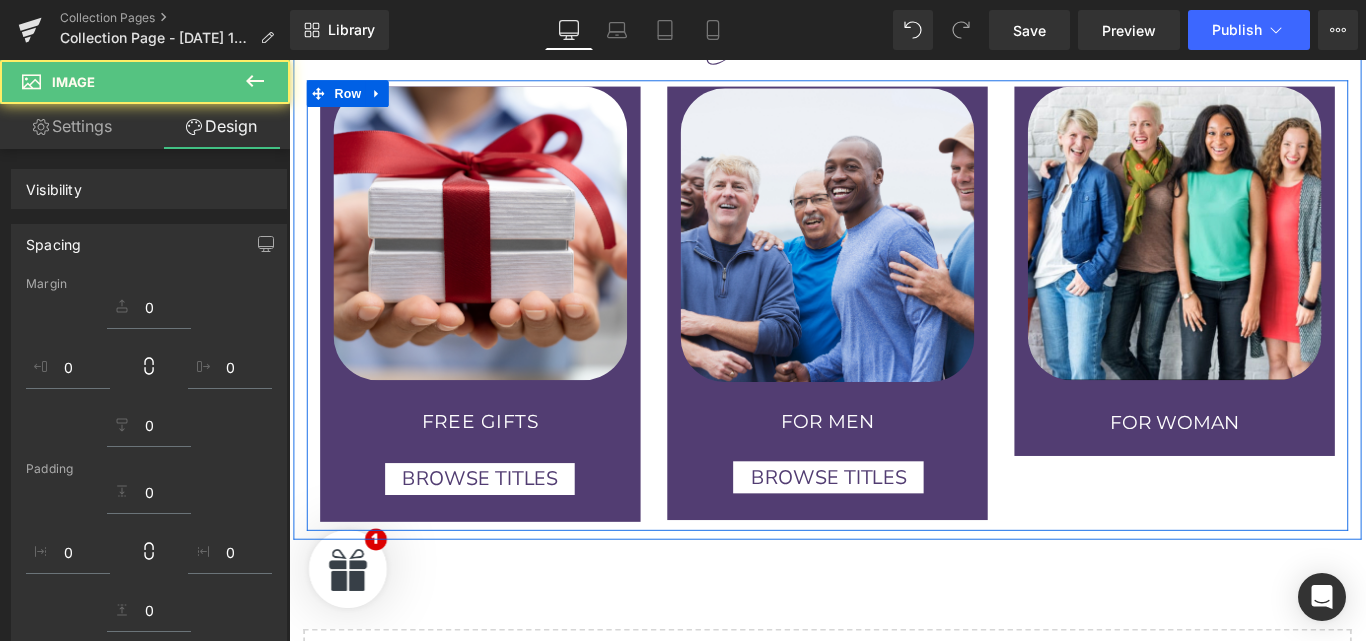 click on "Image
FOR WOMAN
[GEOGRAPHIC_DATA]" at bounding box center (1284, 298) 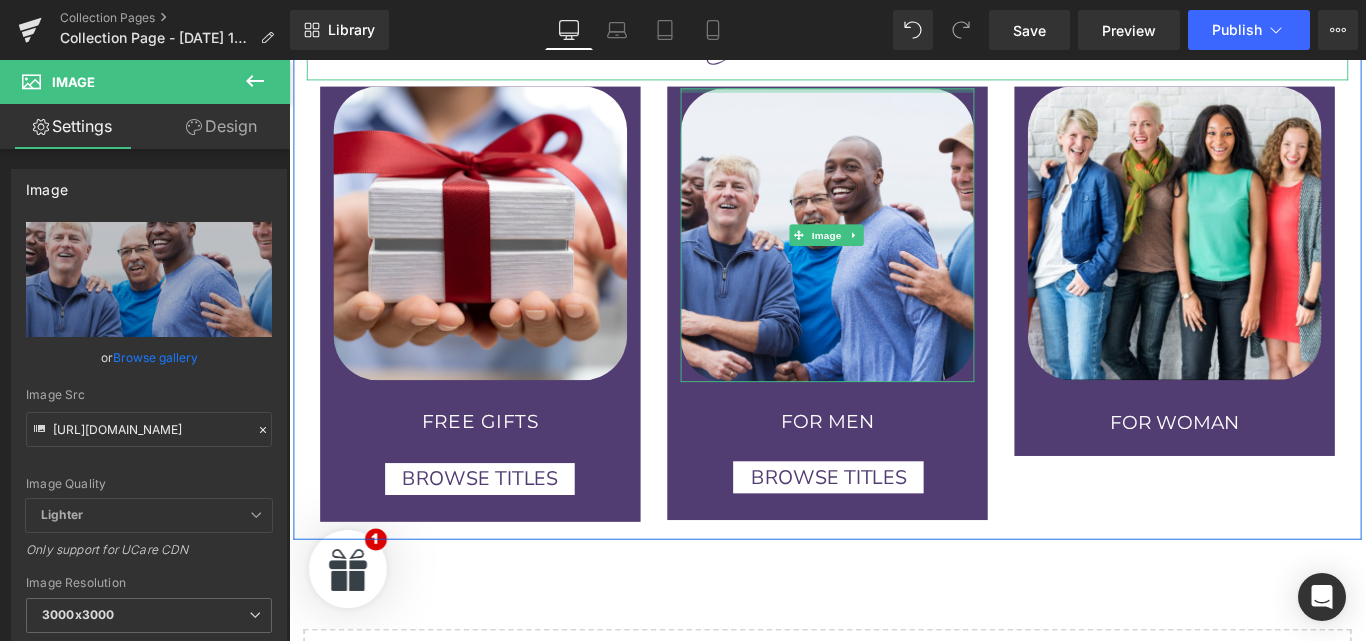 drag, startPoint x: 1015, startPoint y: 90, endPoint x: 1017, endPoint y: 72, distance: 18.110771 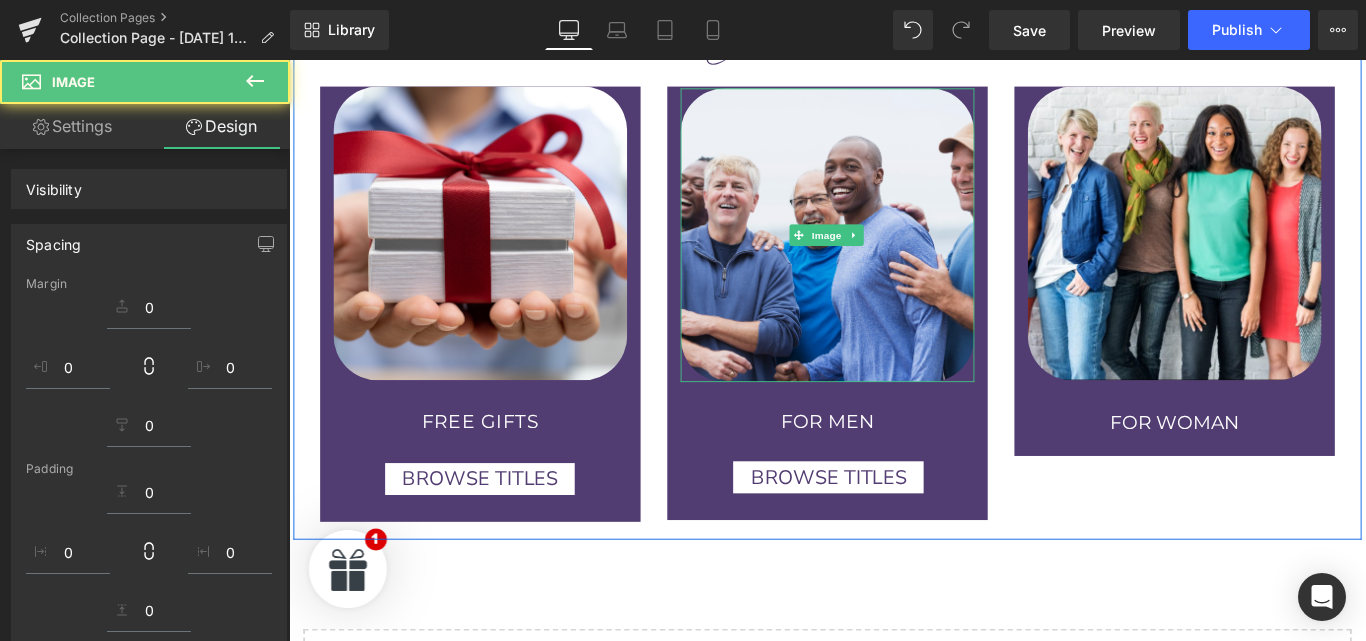 click on "Image   NaNpx     NaNpx
FREE GIFTS
Heading
BROWSE TITLES
[GEOGRAPHIC_DATA]
Image
FOR MEN
Heading
BROWSE TITLES
[GEOGRAPHIC_DATA]
Image
FOR WOMAN
[GEOGRAPHIC_DATA]" at bounding box center (894, 336) 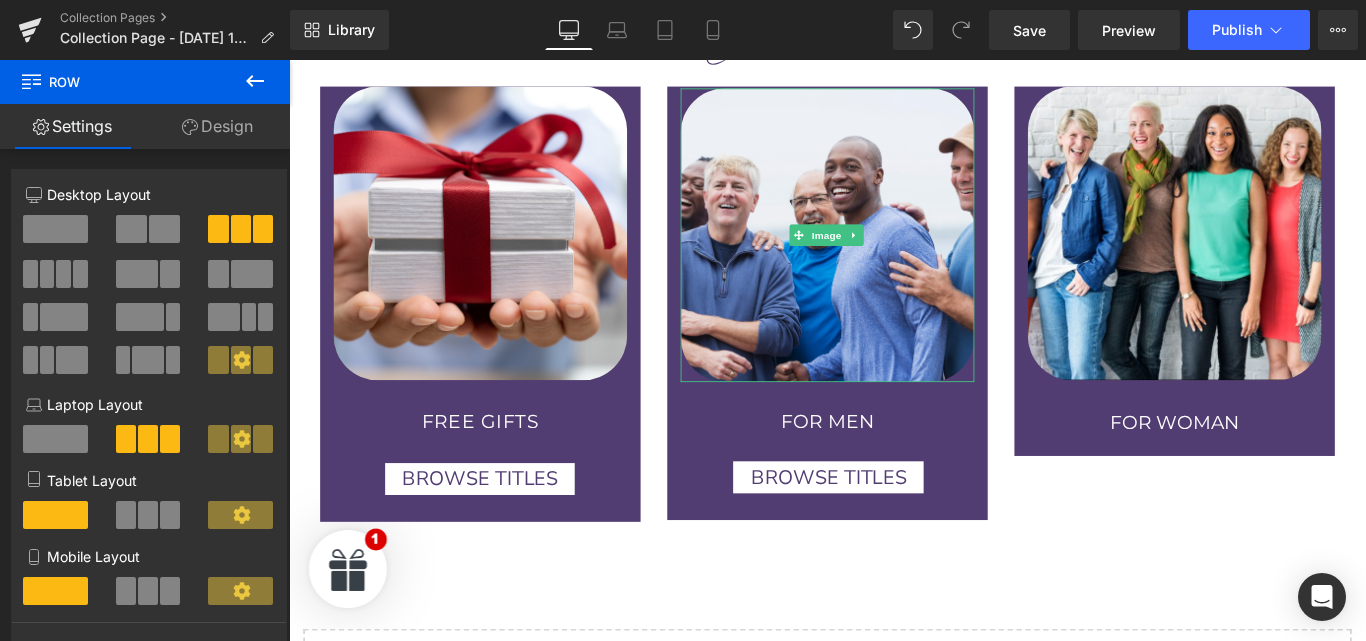 click 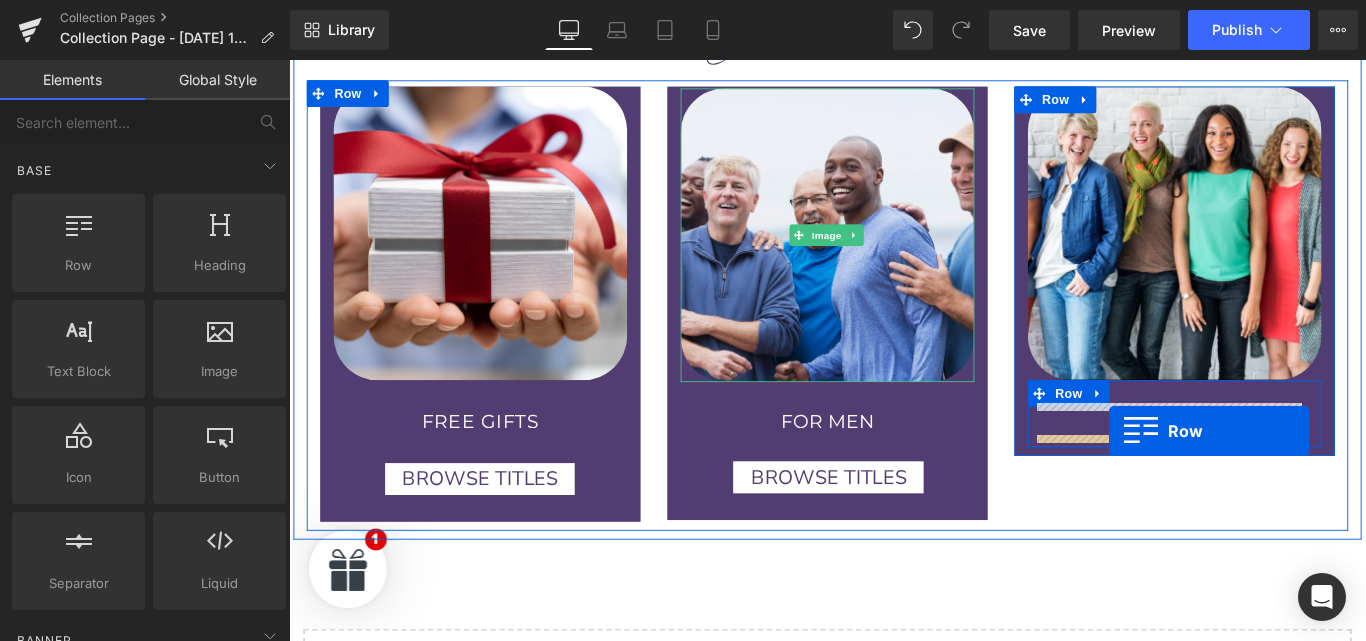 drag, startPoint x: 803, startPoint y: 471, endPoint x: 1211, endPoint y: 477, distance: 408.04413 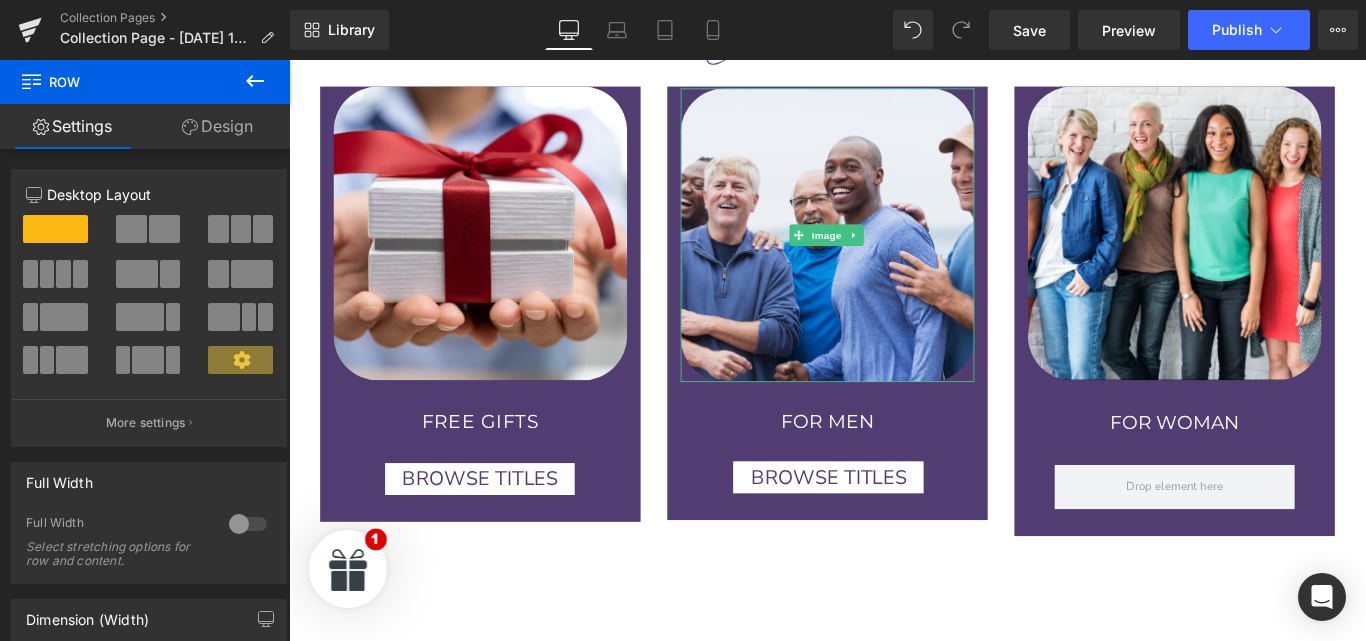 click 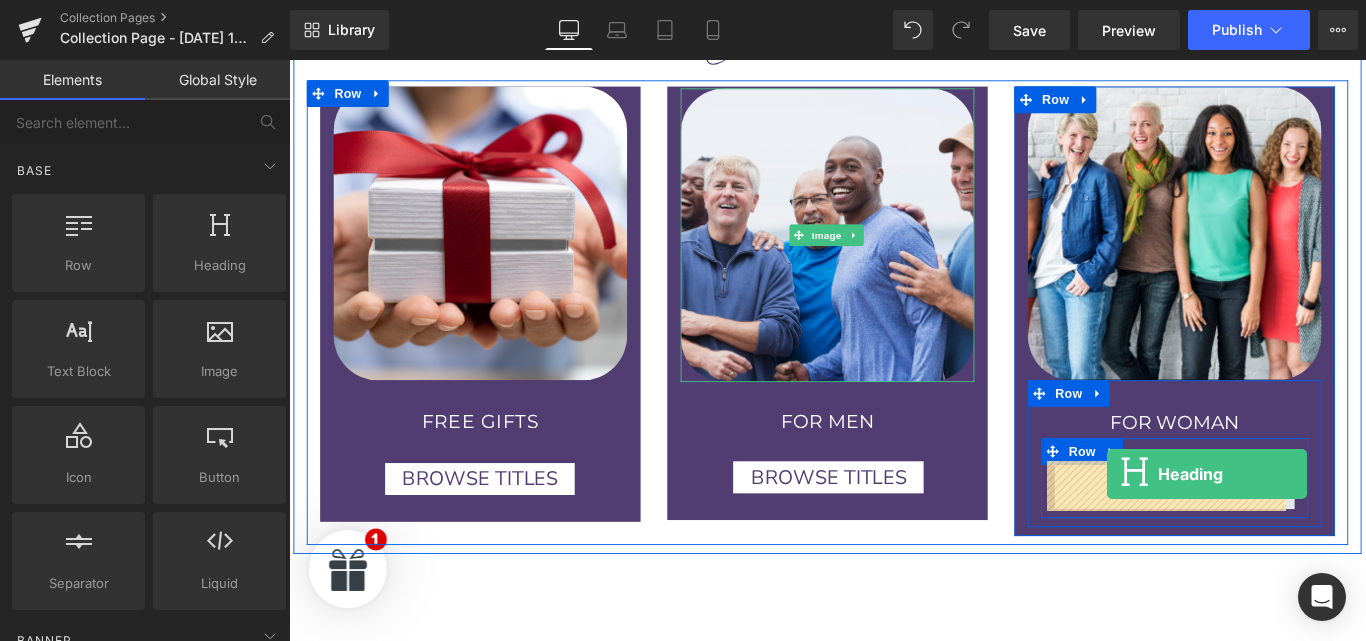 drag, startPoint x: 499, startPoint y: 294, endPoint x: 1204, endPoint y: 525, distance: 741.88007 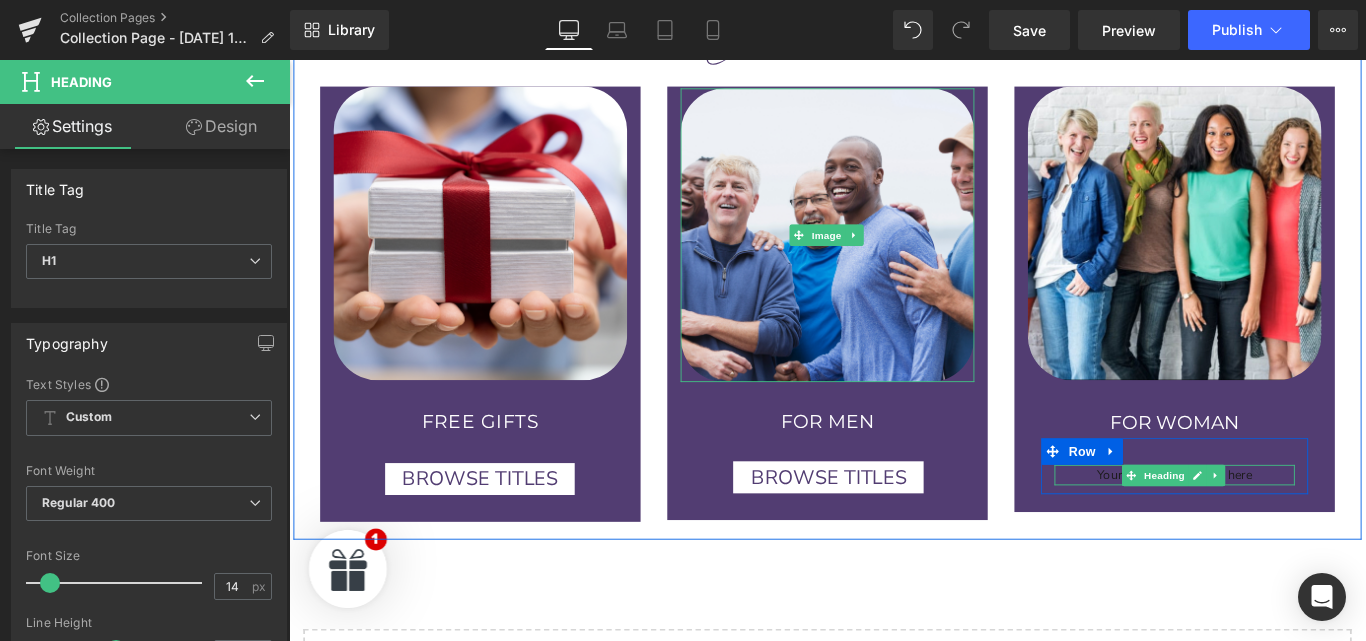 click on "Your heading text goes here" at bounding box center (1284, 526) 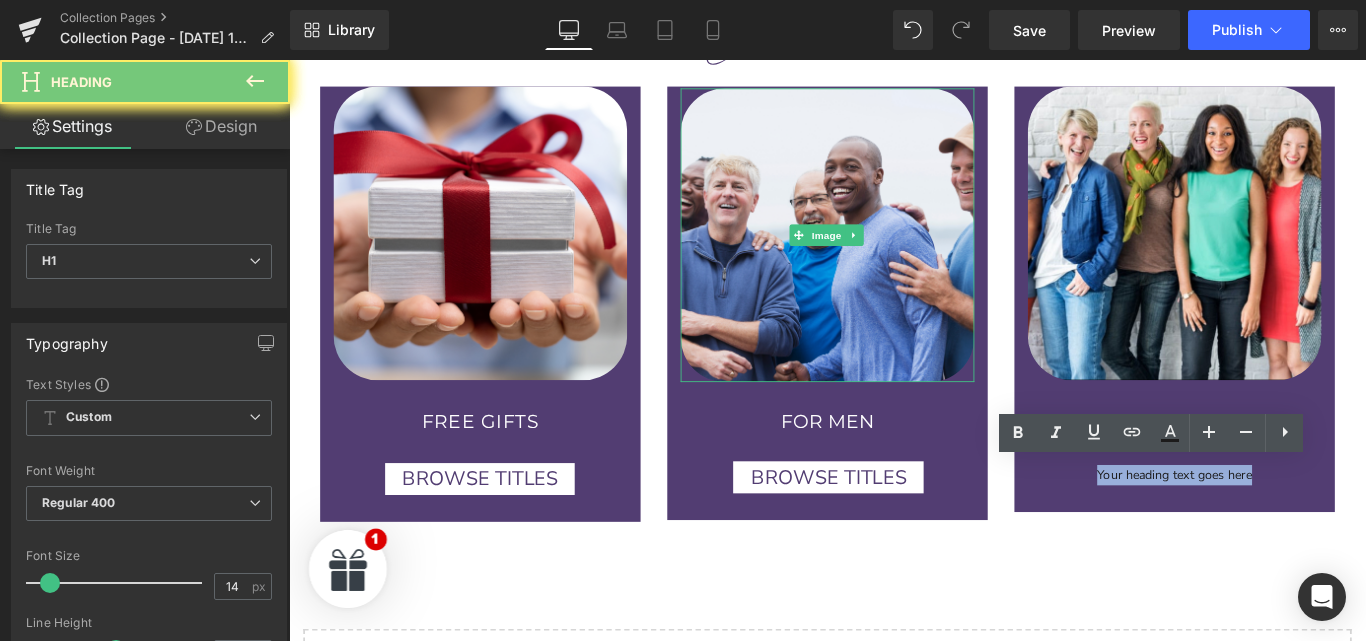 click on "Your heading text goes here" at bounding box center [1284, 526] 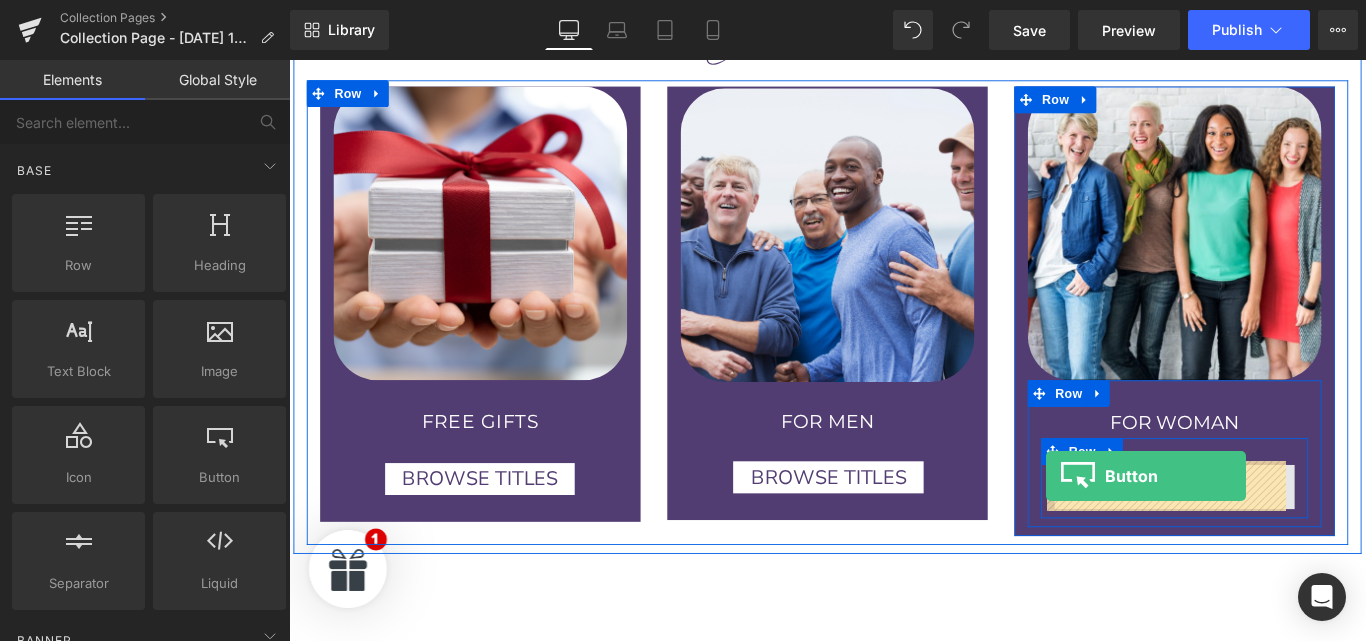 drag, startPoint x: 659, startPoint y: 527, endPoint x: 1141, endPoint y: 526, distance: 482.00104 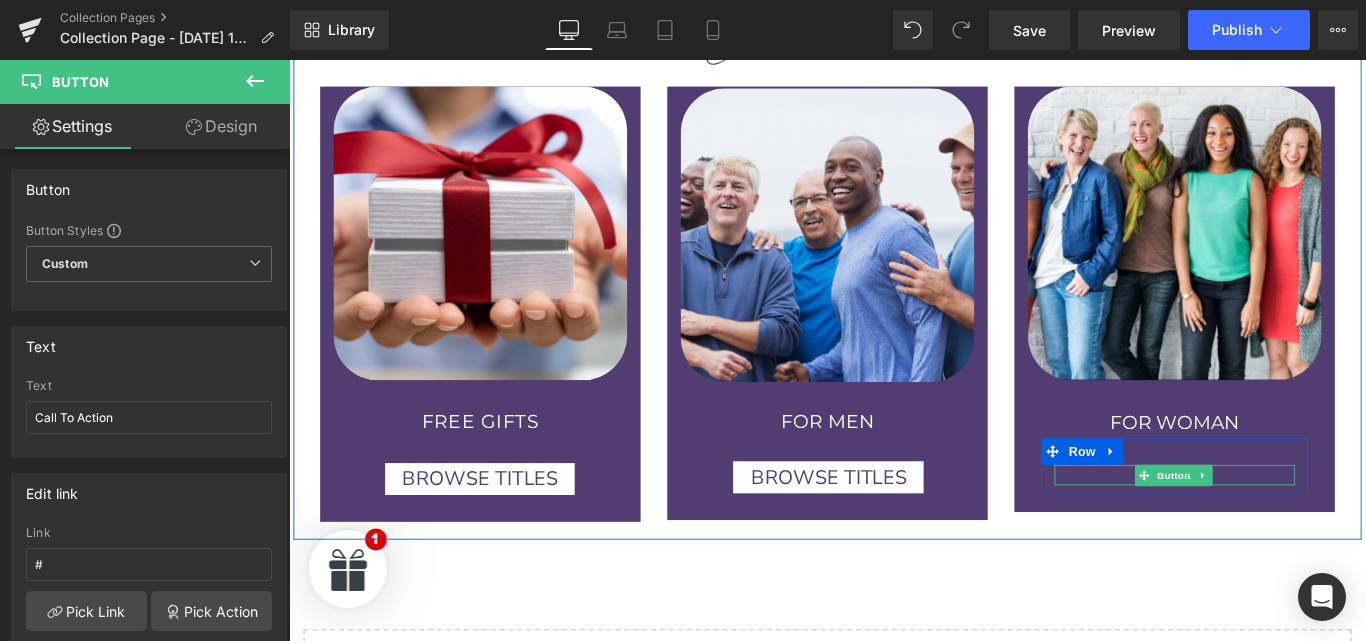 click on "Call To Action" at bounding box center (1284, 526) 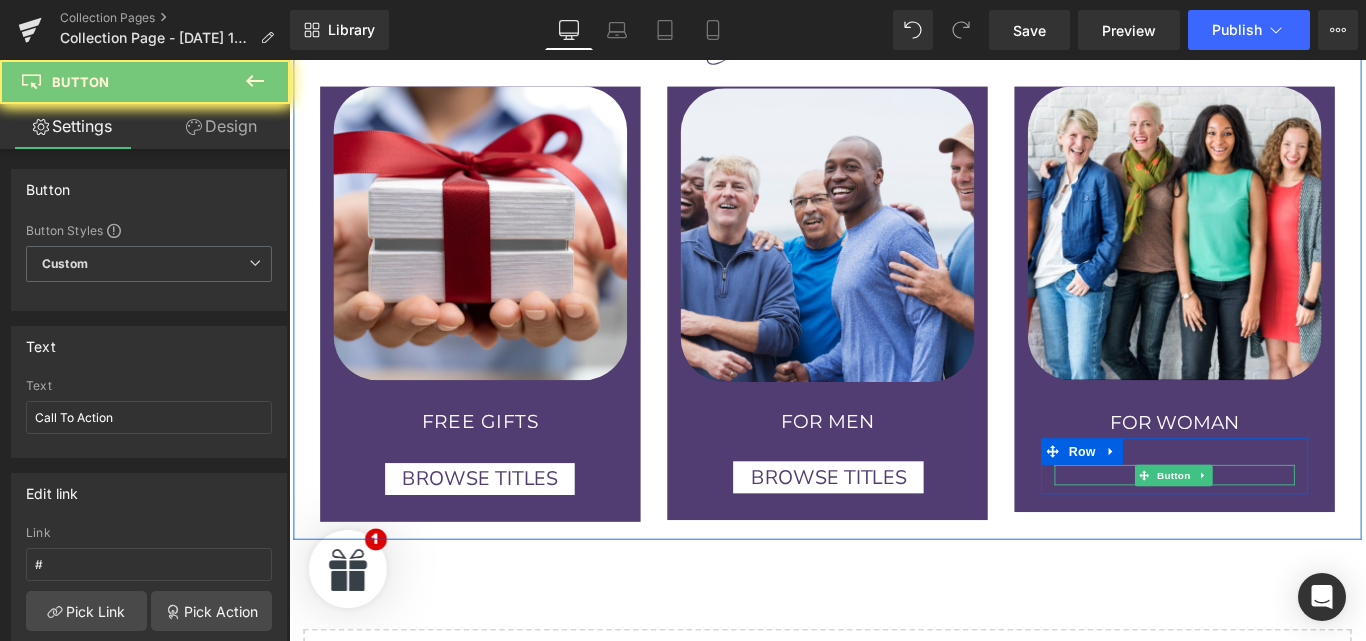click on "Call To Action" at bounding box center (1284, 526) 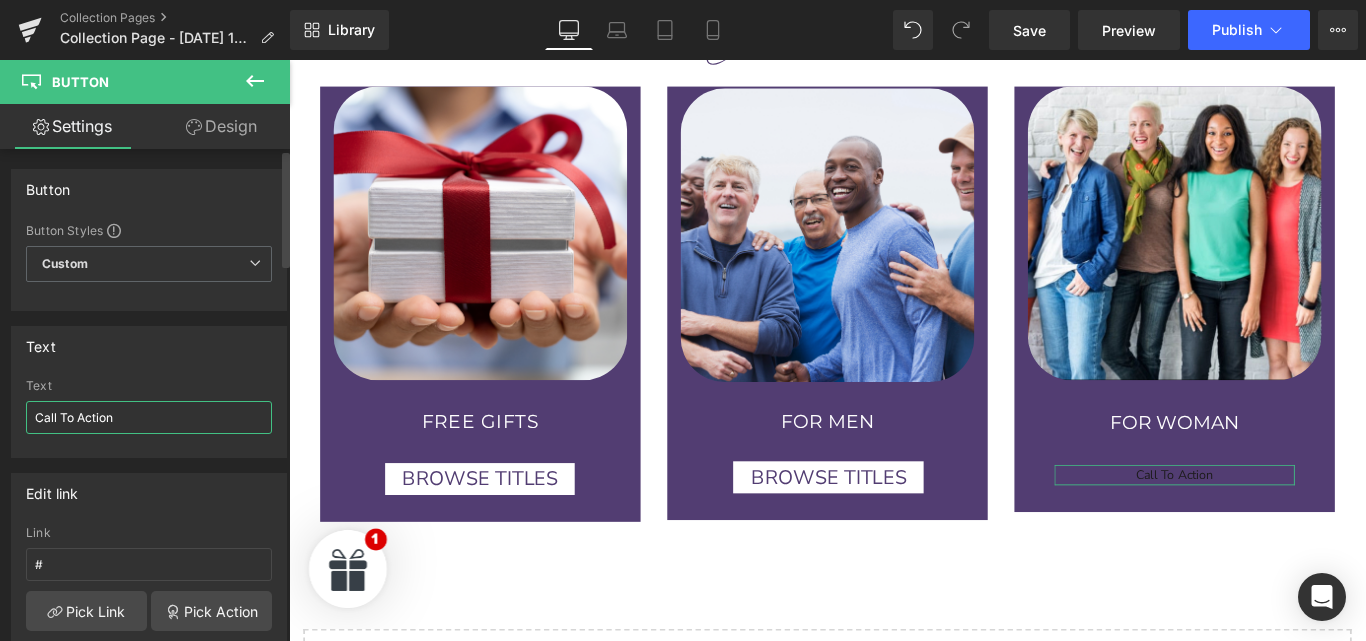 click on "Call To Action" at bounding box center [149, 417] 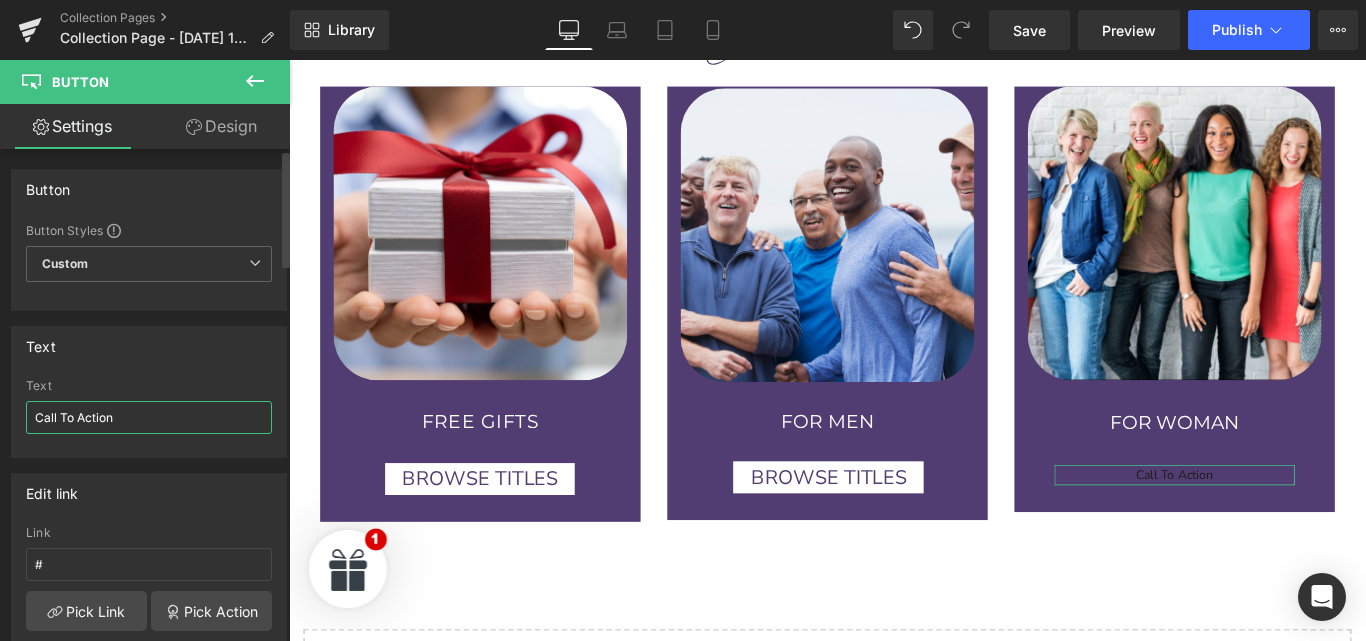 click on "Call To Action" at bounding box center [149, 417] 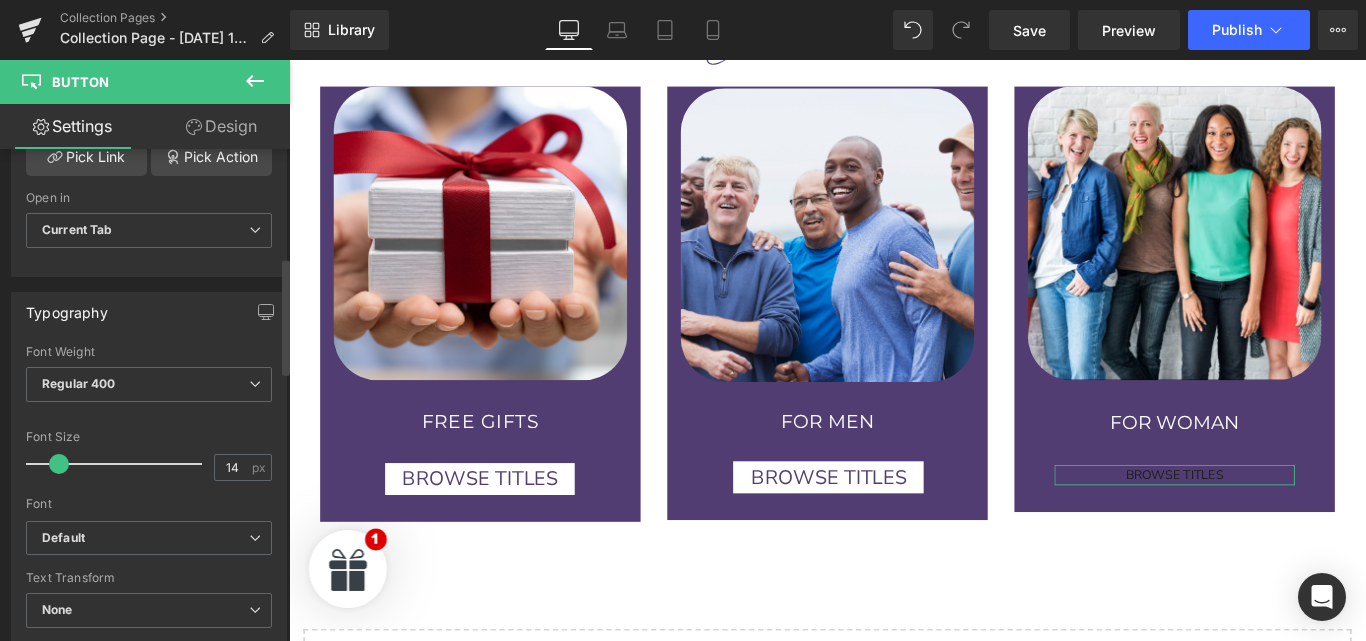 scroll, scrollTop: 457, scrollLeft: 0, axis: vertical 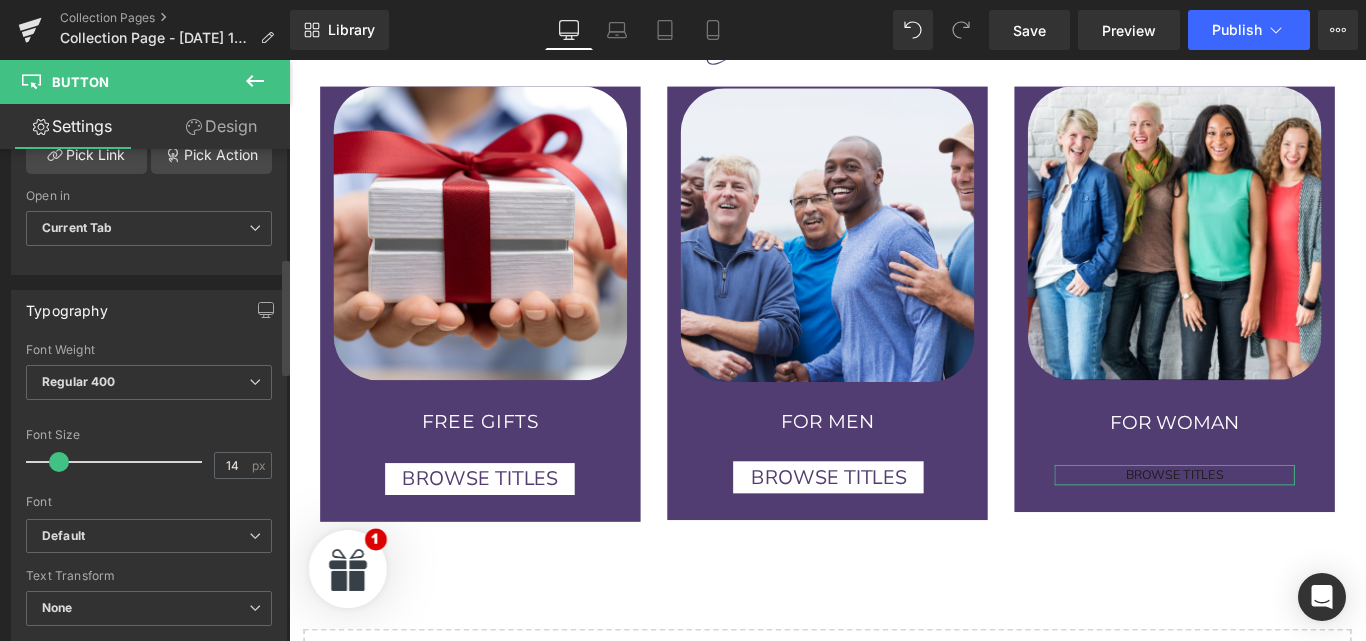 type on "BROWSE TITLES" 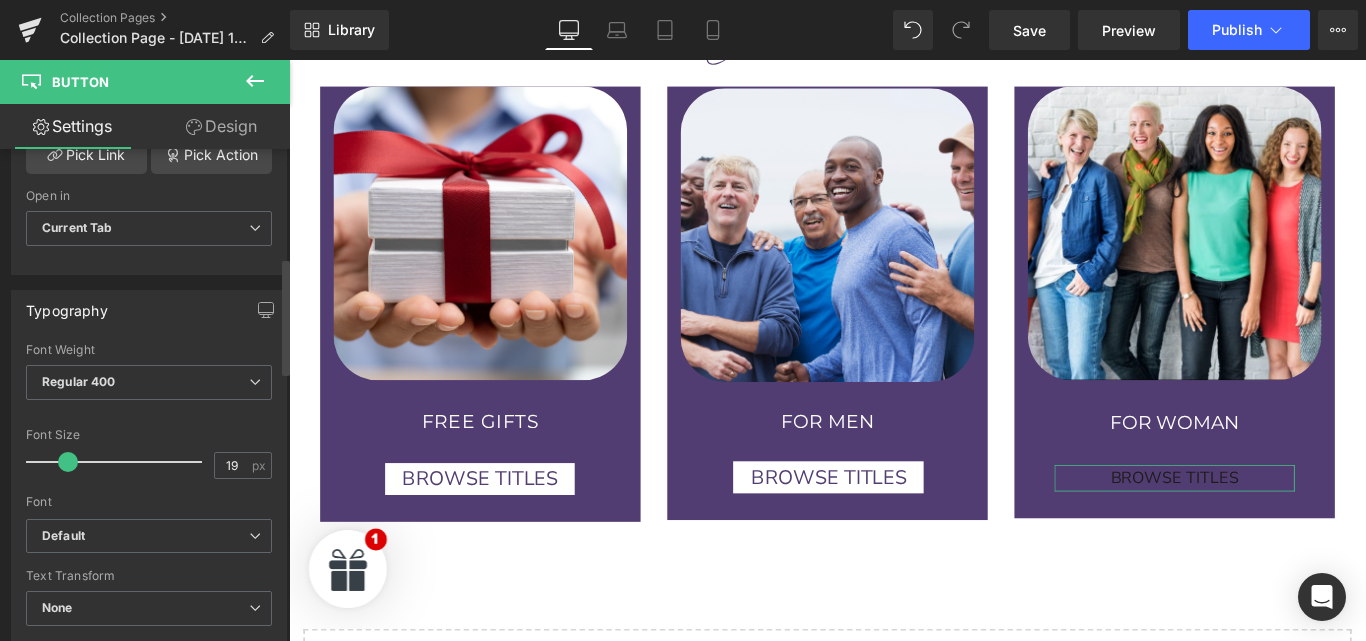 type on "20" 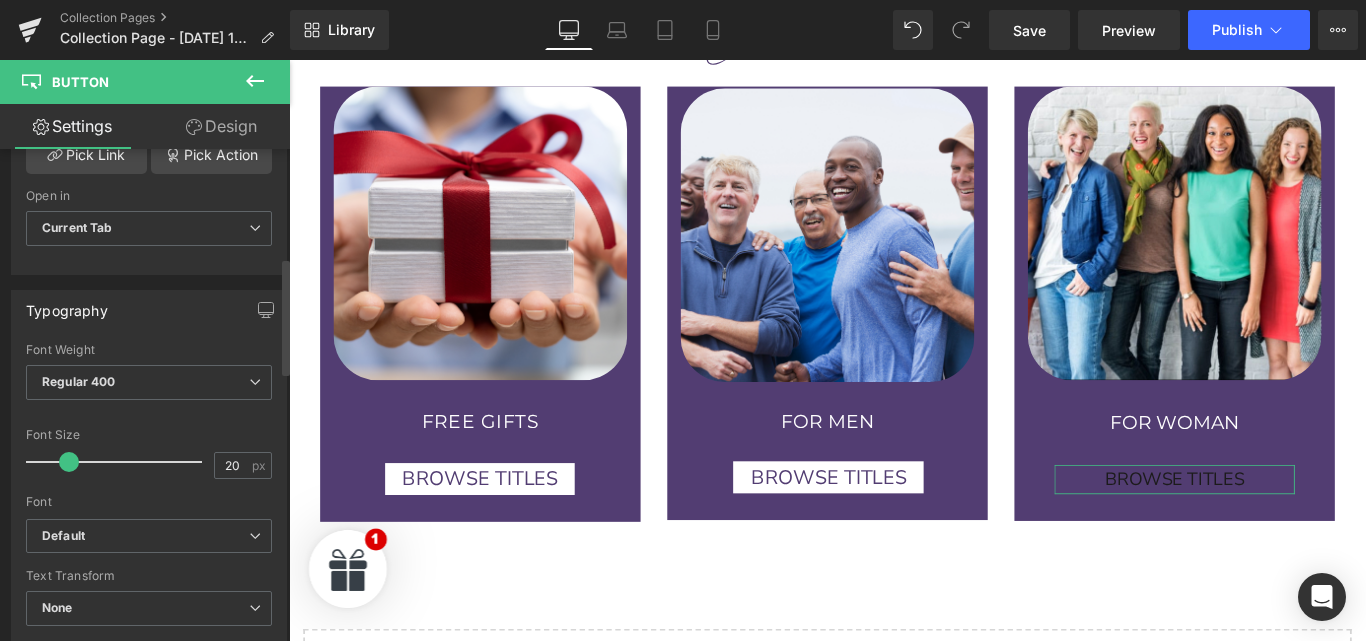 drag, startPoint x: 53, startPoint y: 466, endPoint x: 63, endPoint y: 458, distance: 12.806249 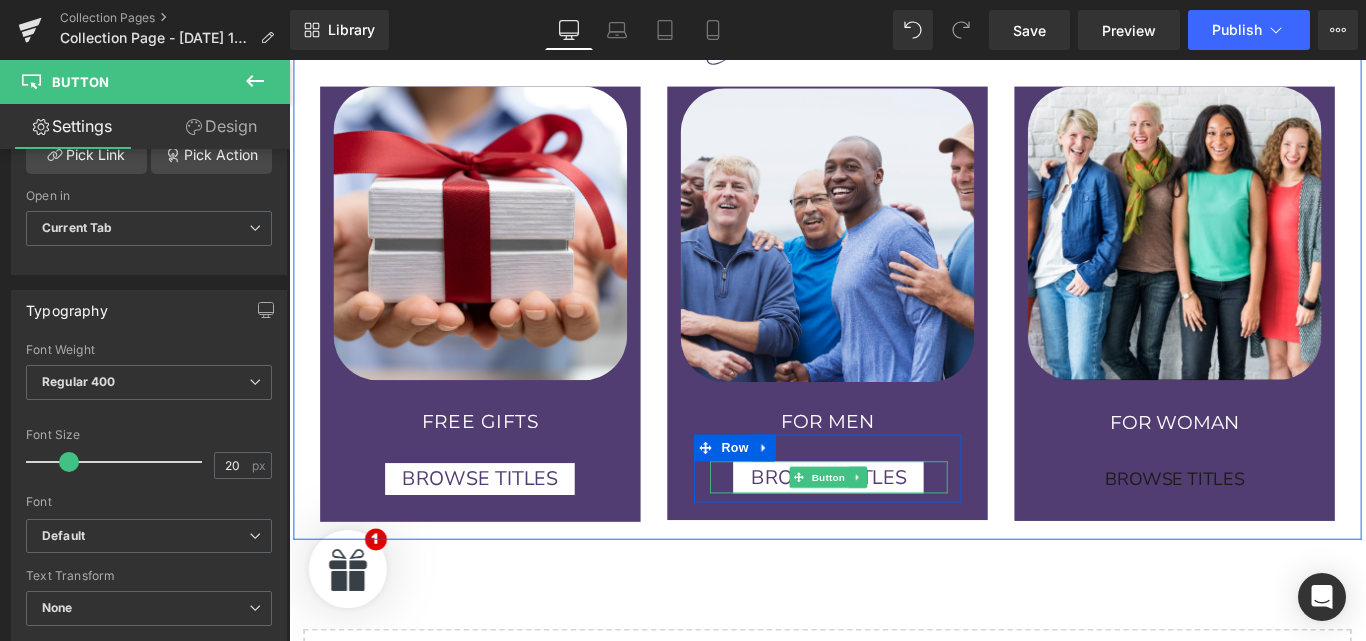 click on "BROWSE TITLES" at bounding box center (895, 529) 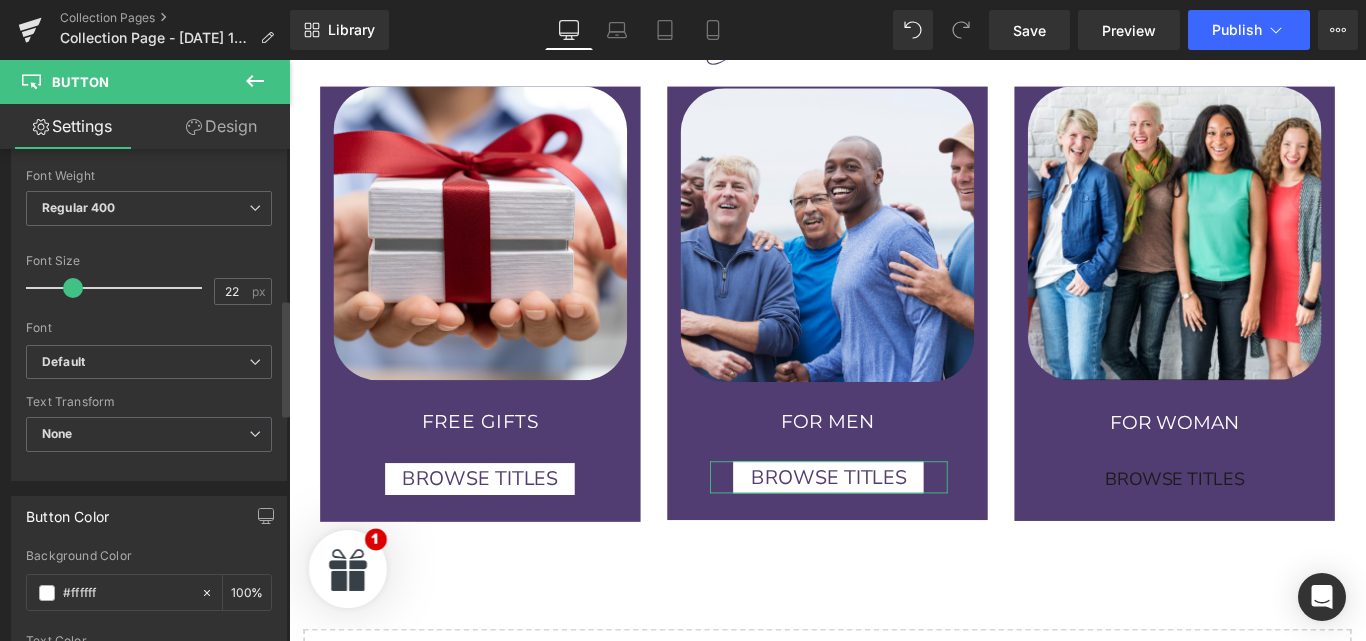 scroll, scrollTop: 632, scrollLeft: 0, axis: vertical 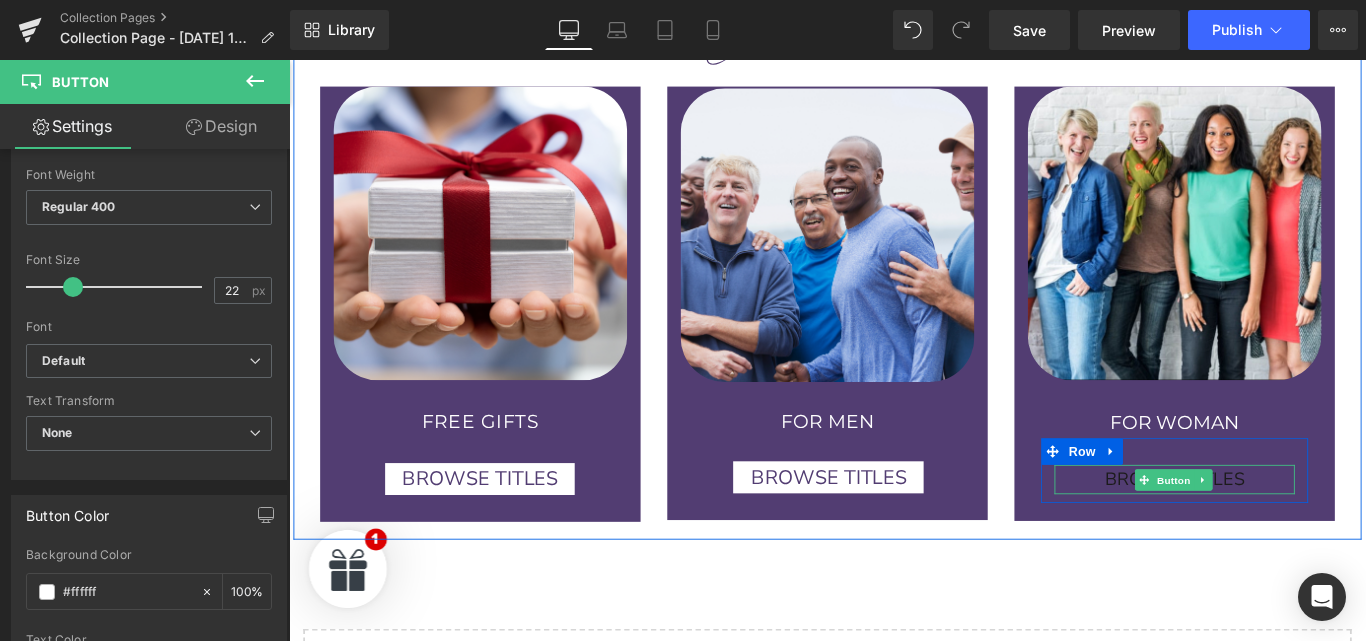 click on "BROWSE TITLES" at bounding box center (1284, 531) 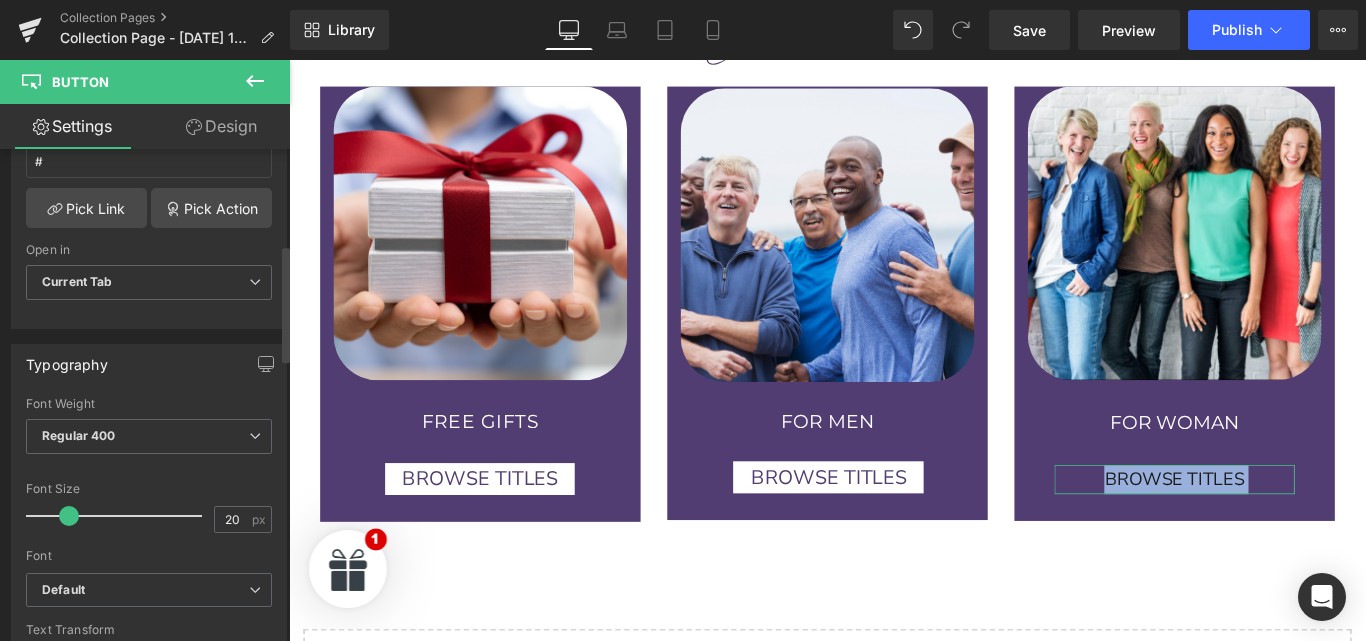 scroll, scrollTop: 469, scrollLeft: 0, axis: vertical 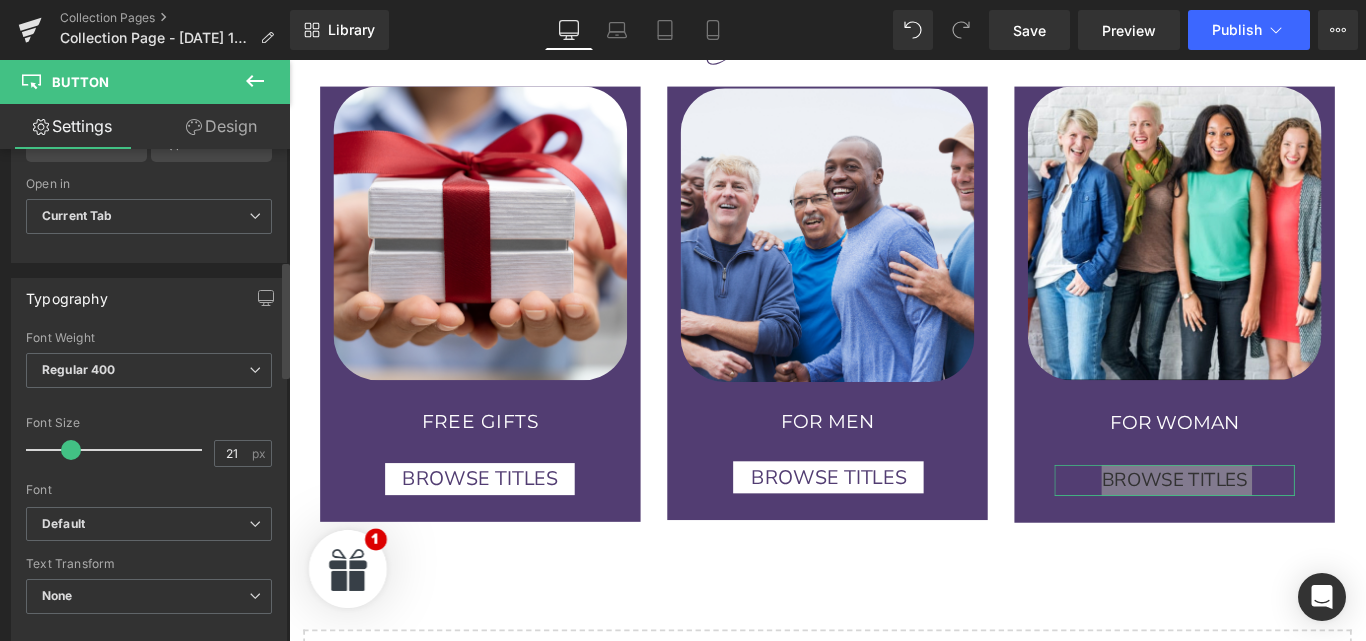 type on "22" 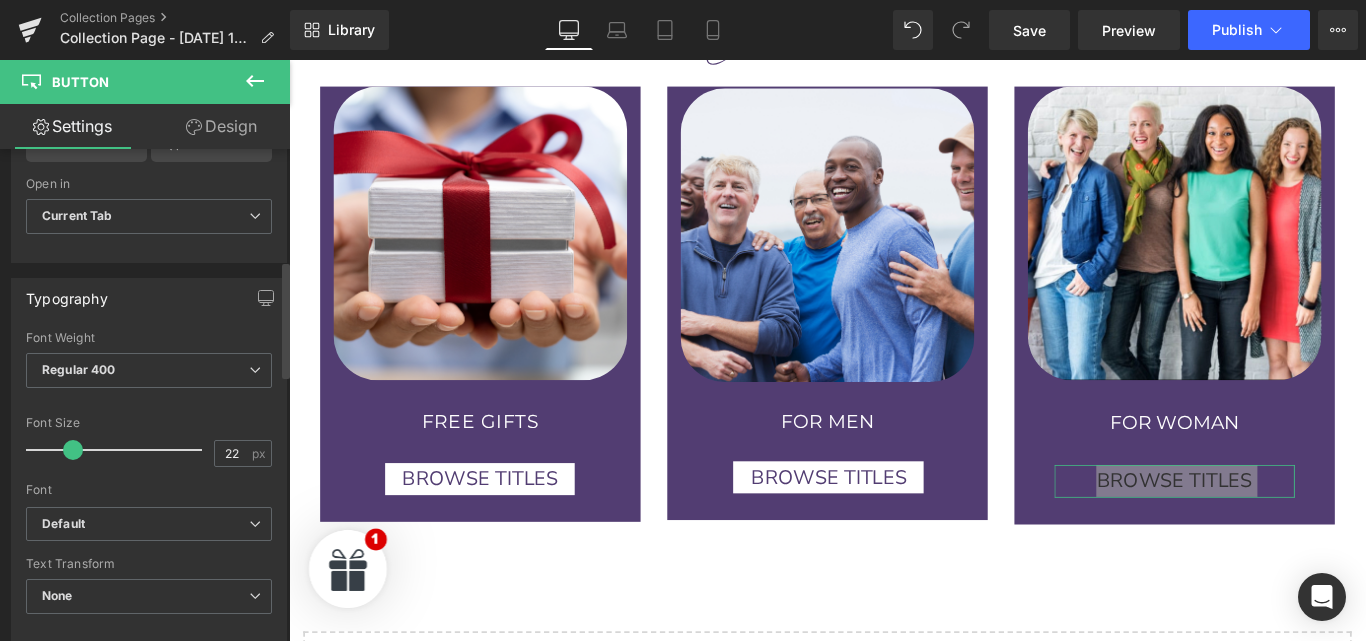 click at bounding box center [73, 450] 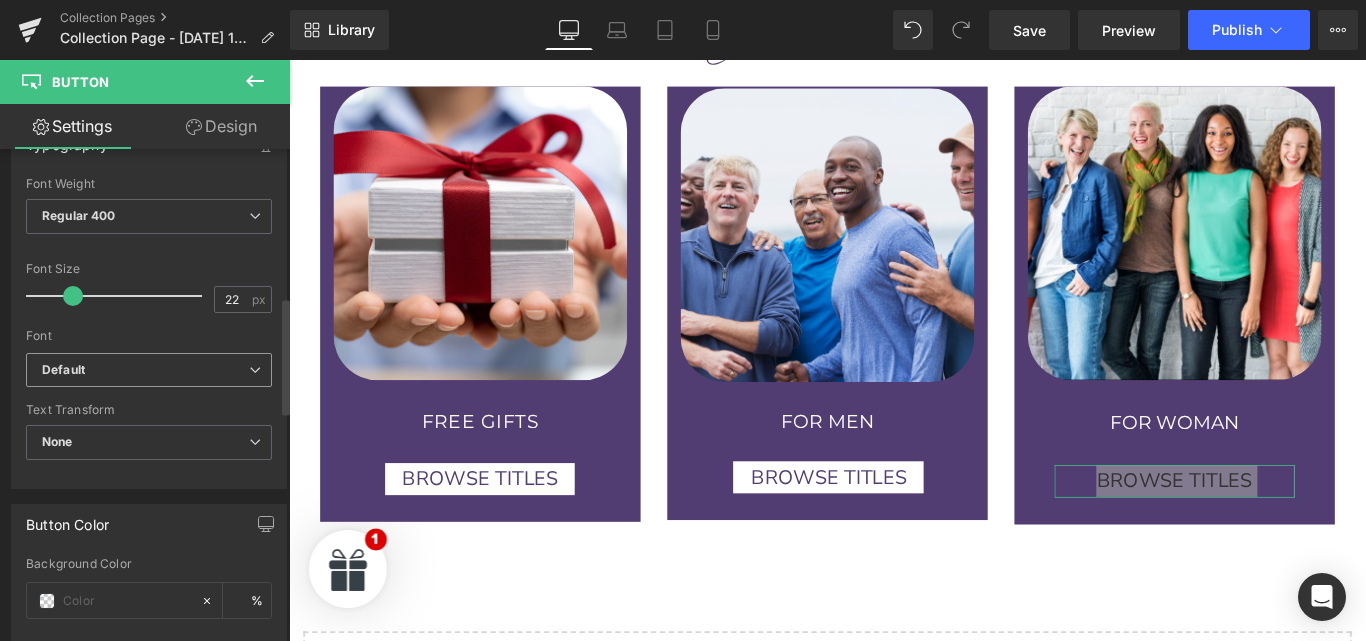 scroll, scrollTop: 631, scrollLeft: 0, axis: vertical 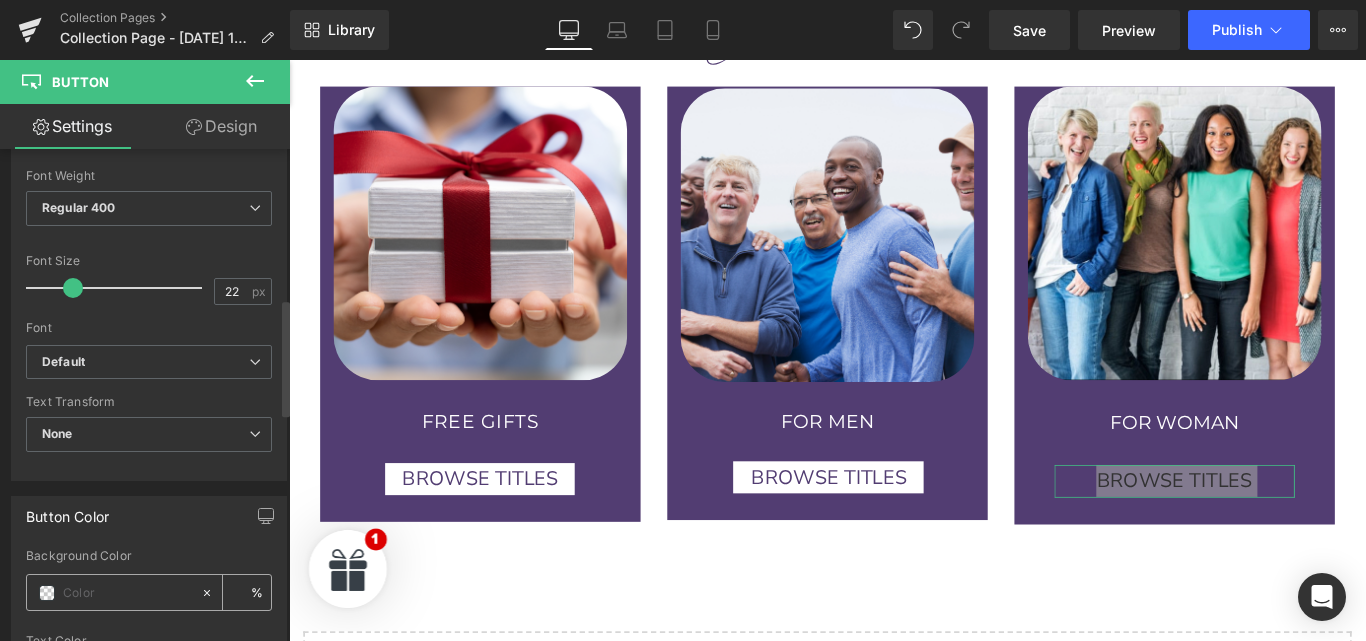 click at bounding box center (127, 593) 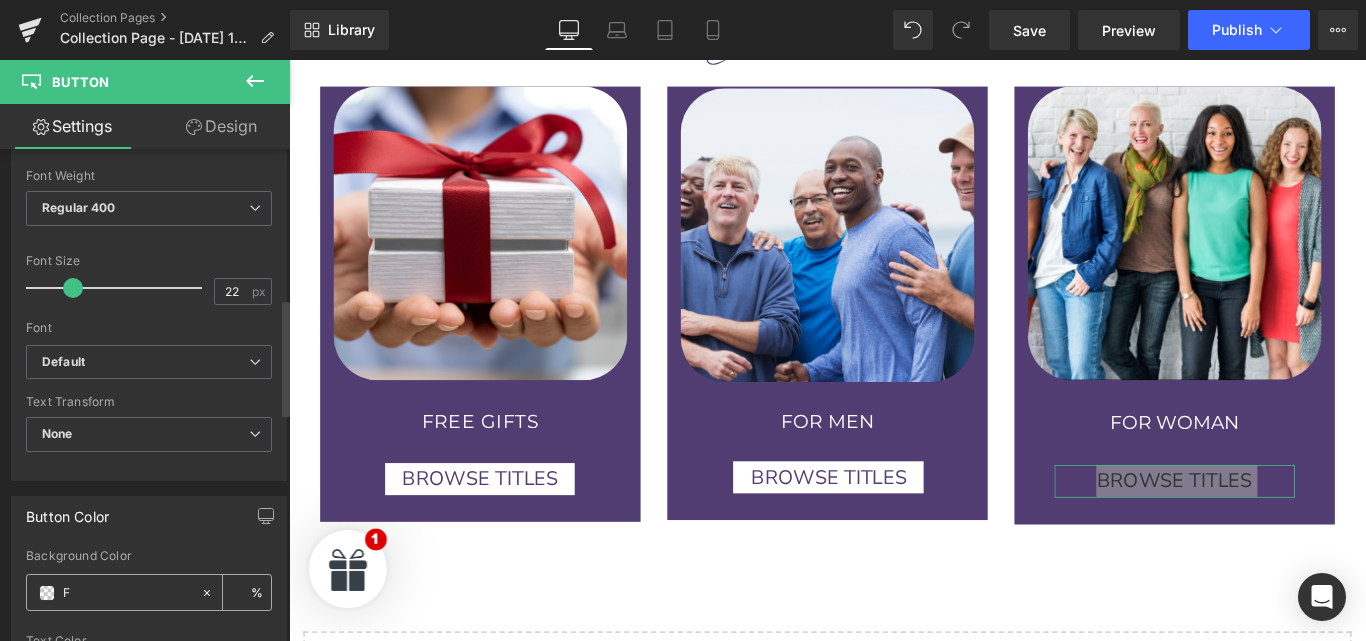 type on "FF" 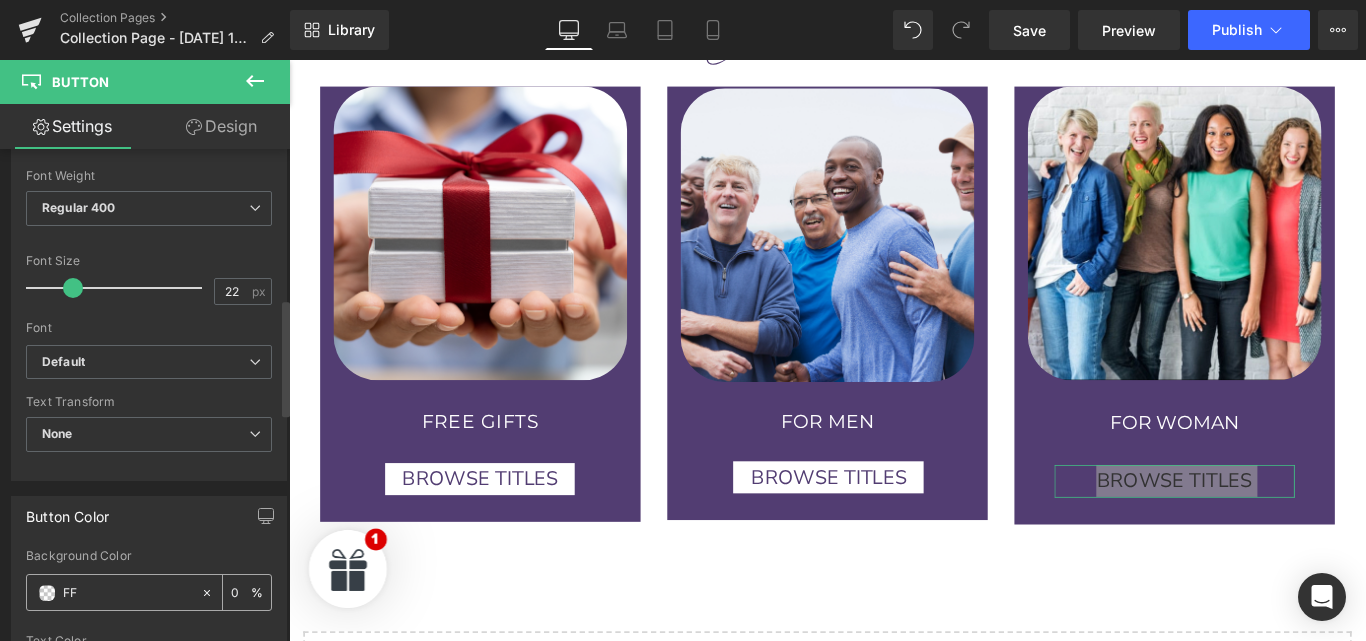 type on "0" 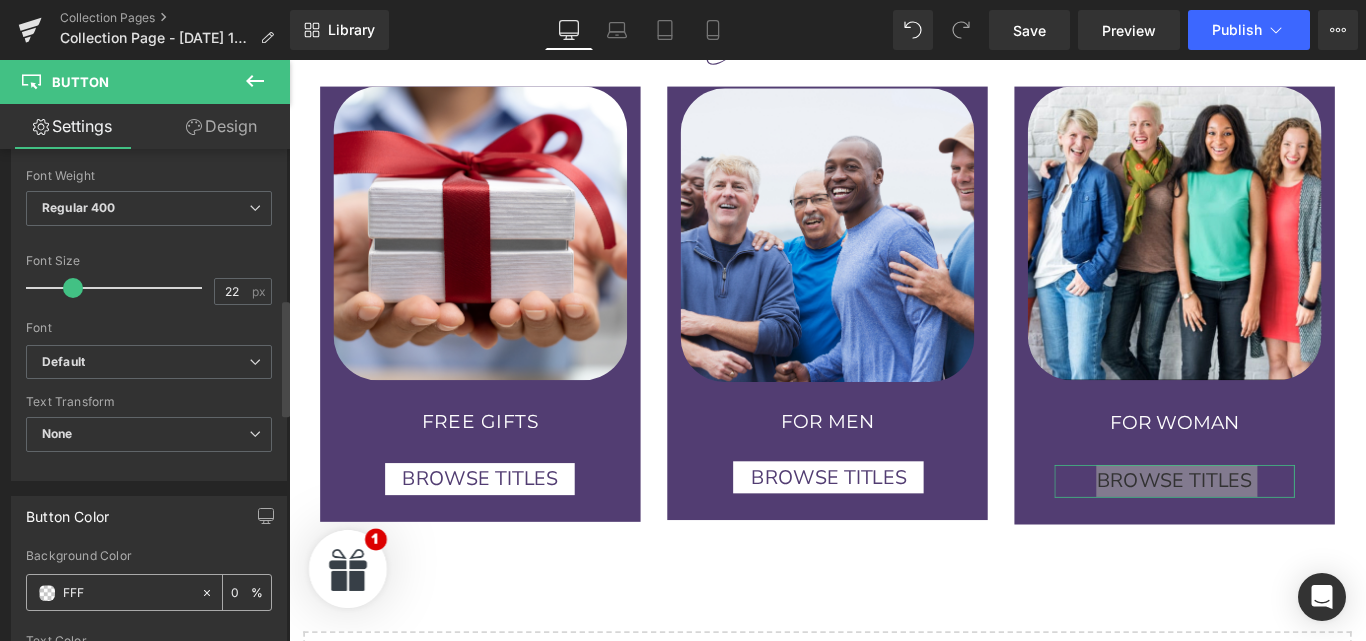 type on "FFFF" 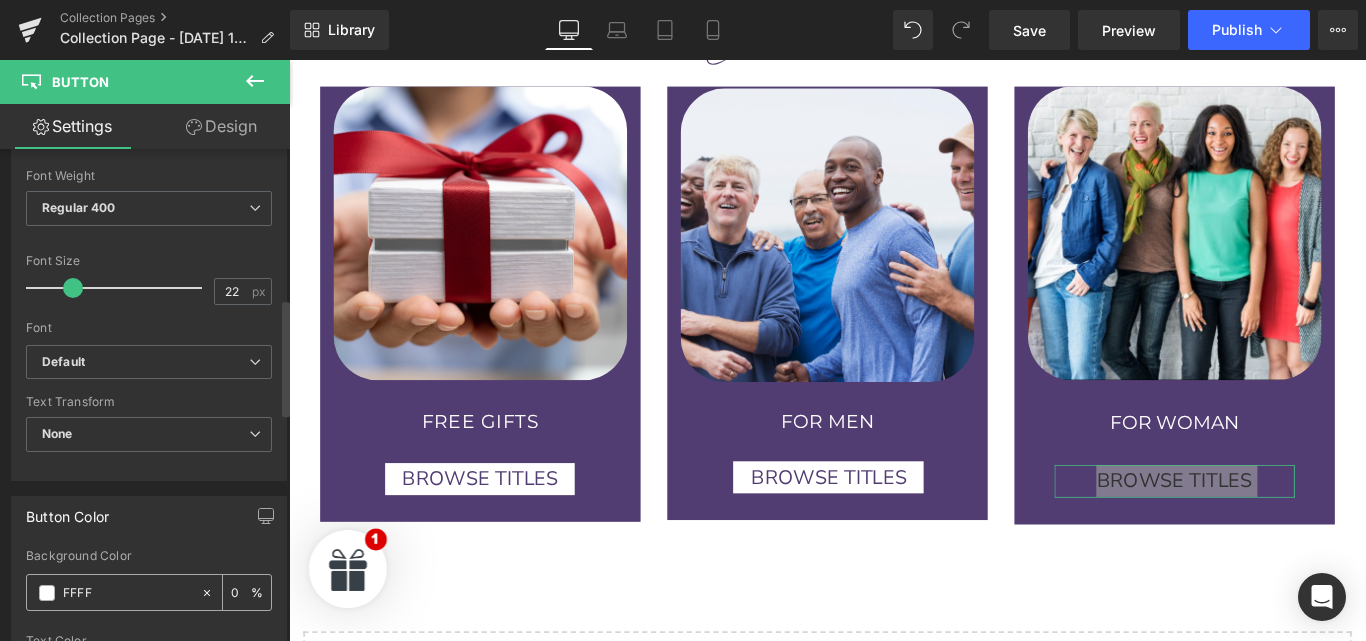 type on "100" 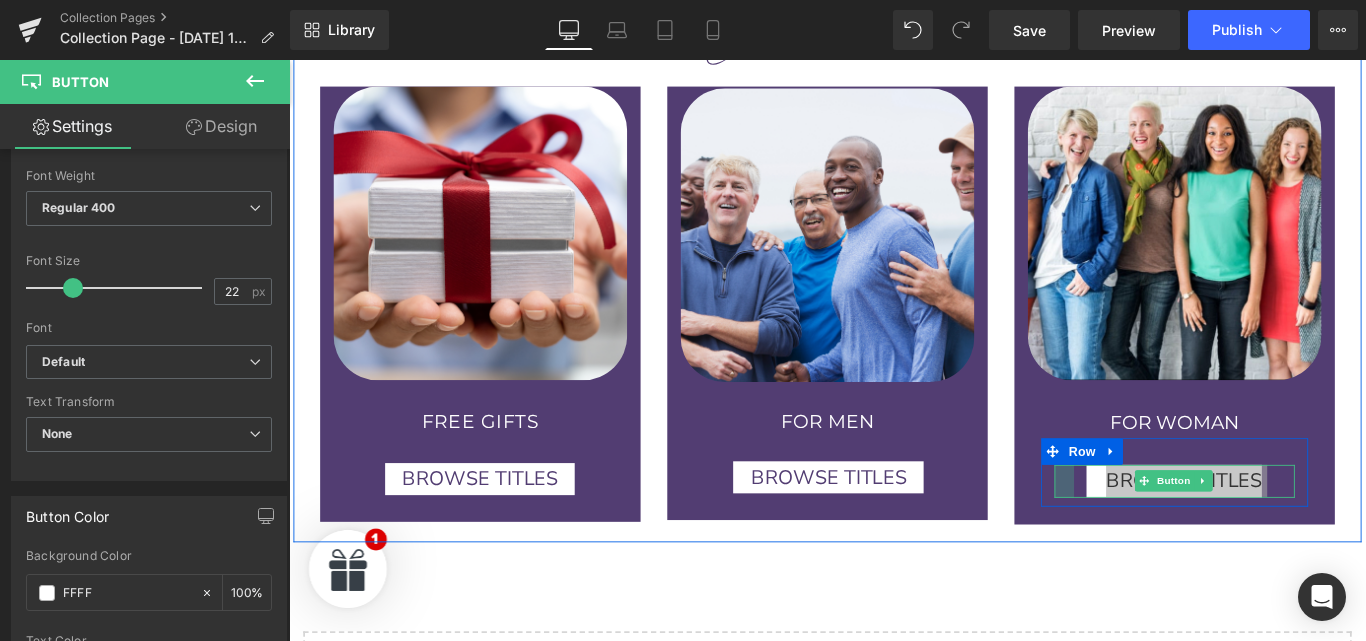 drag, startPoint x: 1145, startPoint y: 526, endPoint x: 1401, endPoint y: 553, distance: 257.4199 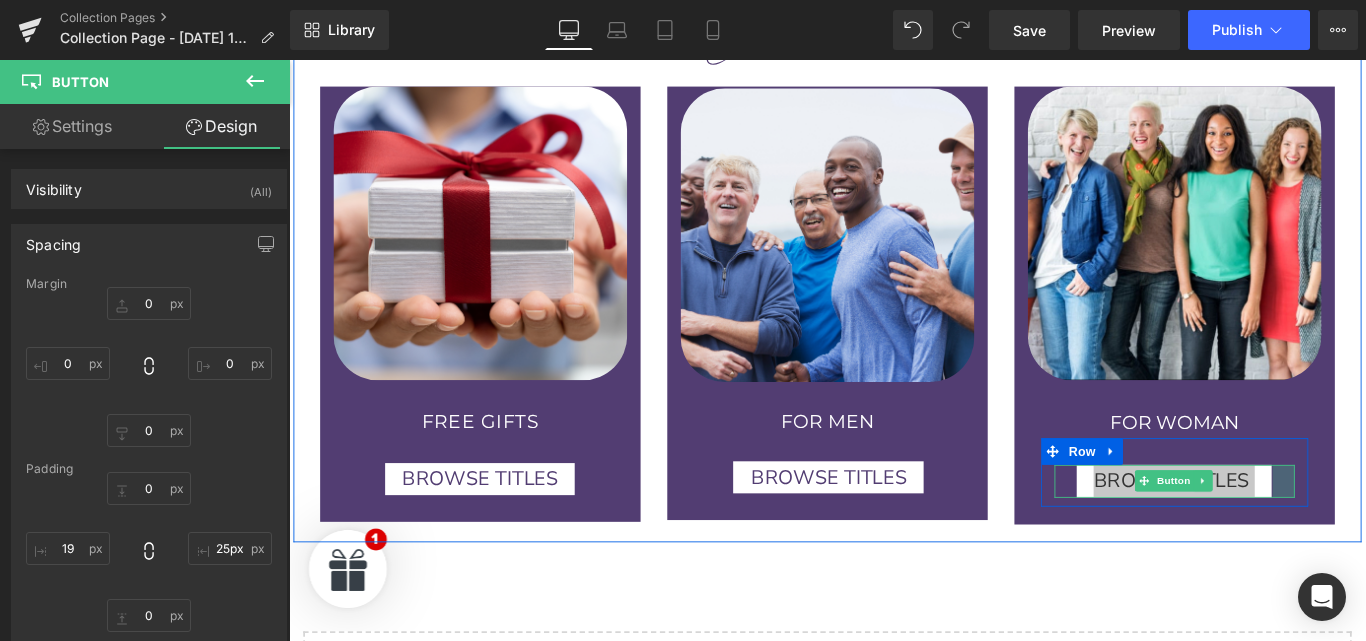 drag, startPoint x: 1403, startPoint y: 528, endPoint x: 1379, endPoint y: 535, distance: 25 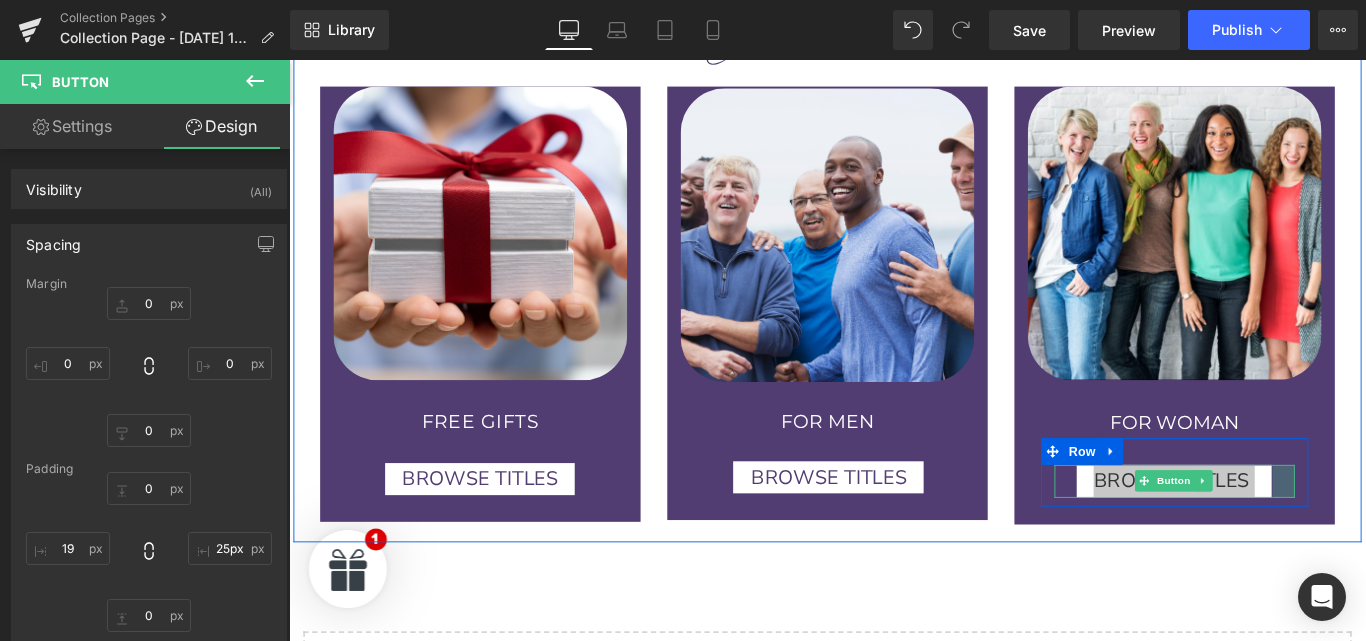 click on "BROWSE TITLES
Button" at bounding box center [1284, 533] 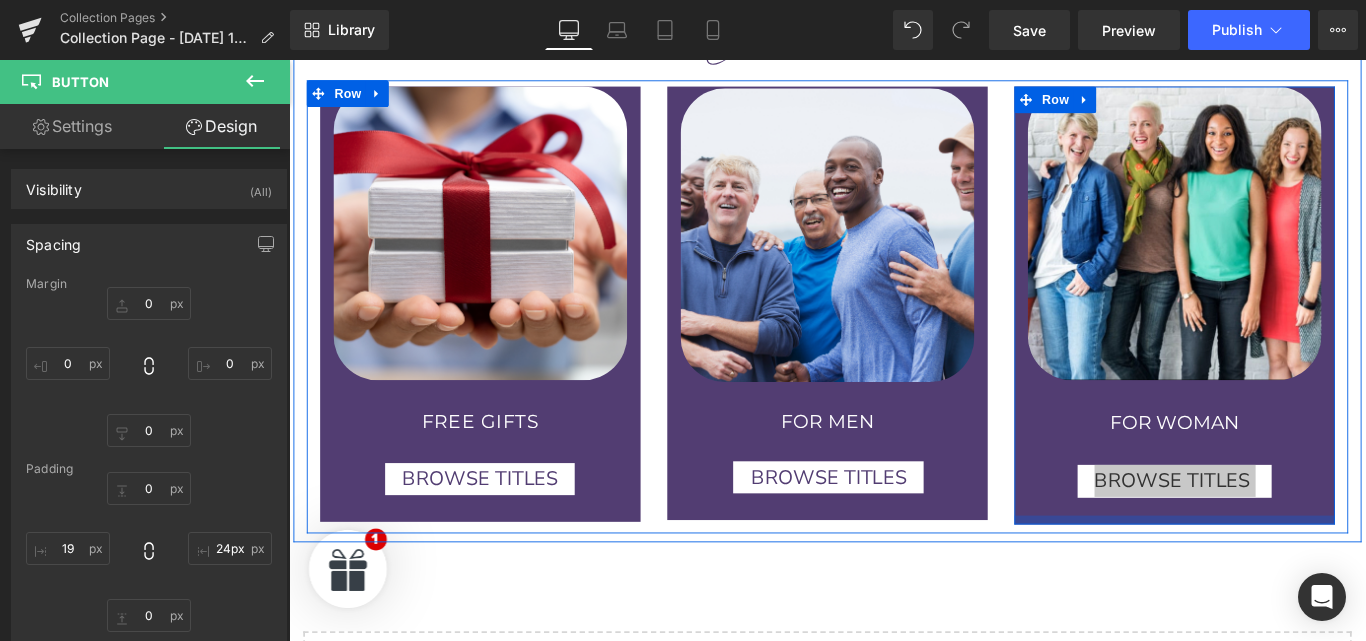 click at bounding box center (1284, 577) 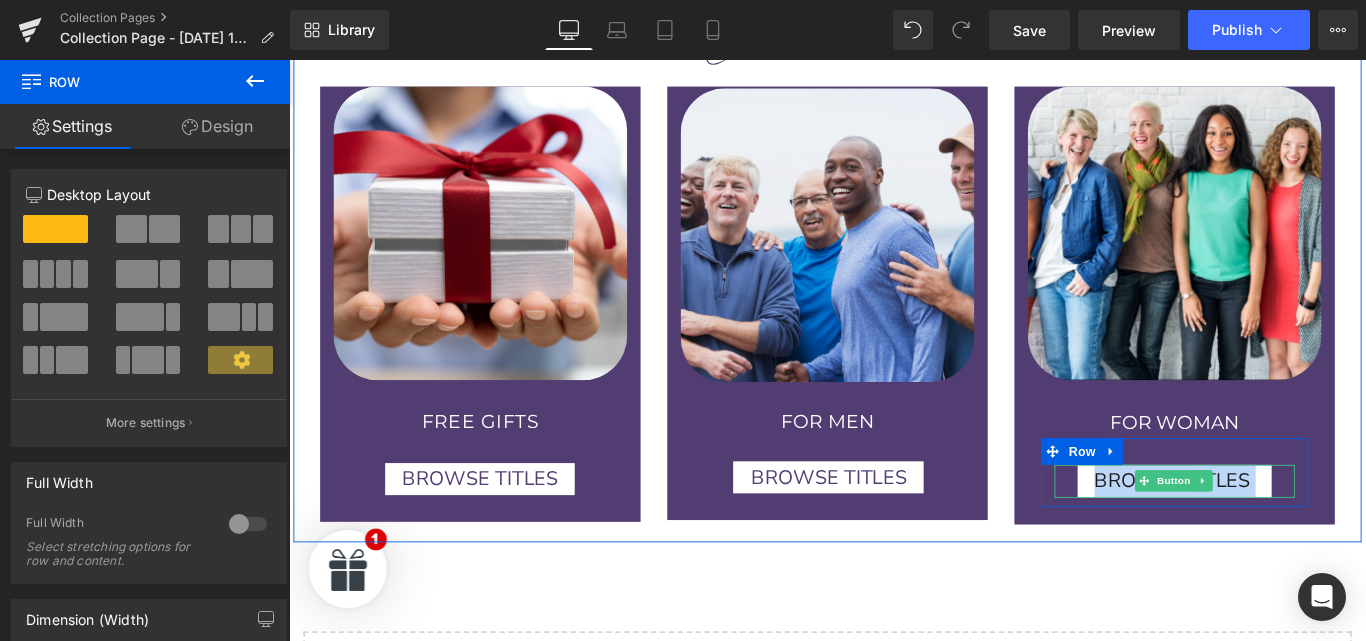 click on "BROWSE TITLES" at bounding box center (1284, 533) 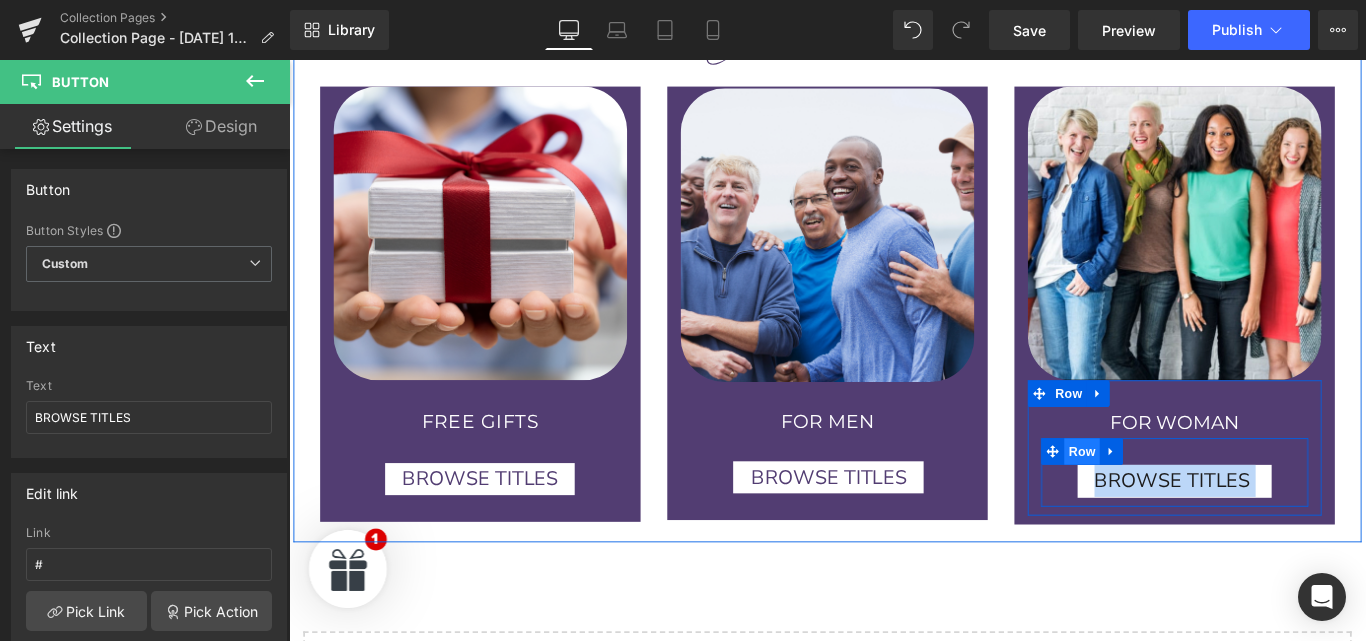 click on "Row" at bounding box center (1180, 500) 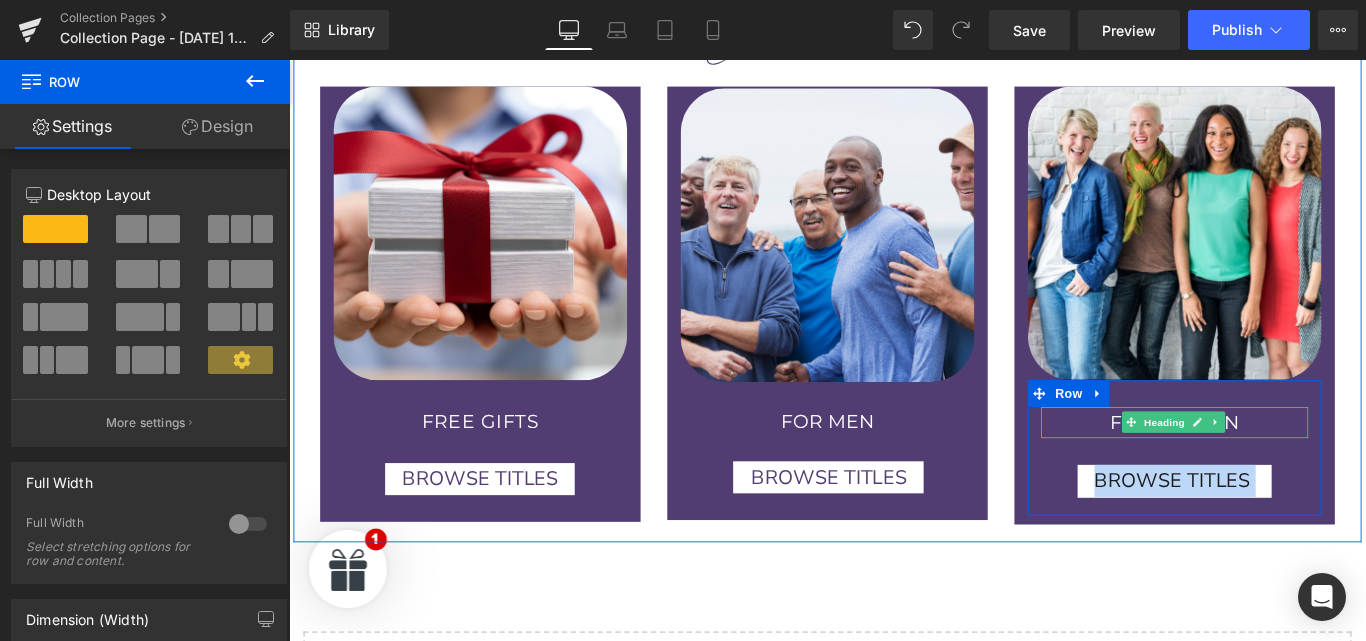 click on "FOR WOMAN" at bounding box center [1284, 468] 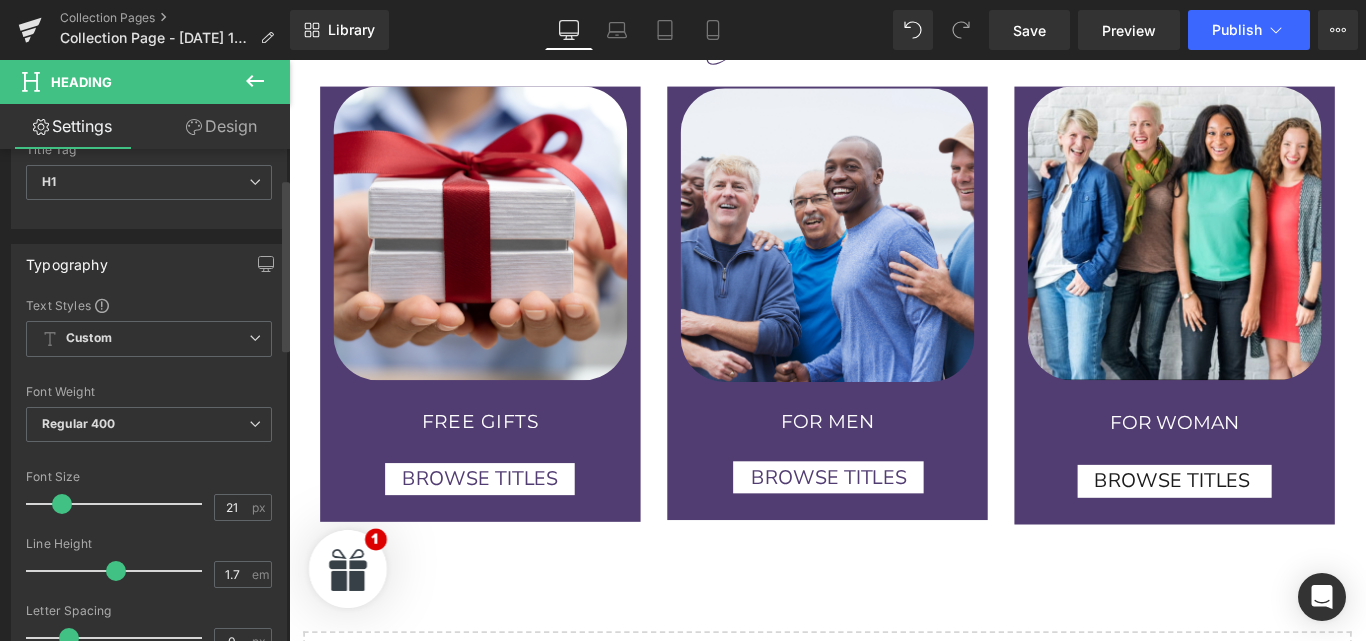 scroll, scrollTop: 87, scrollLeft: 0, axis: vertical 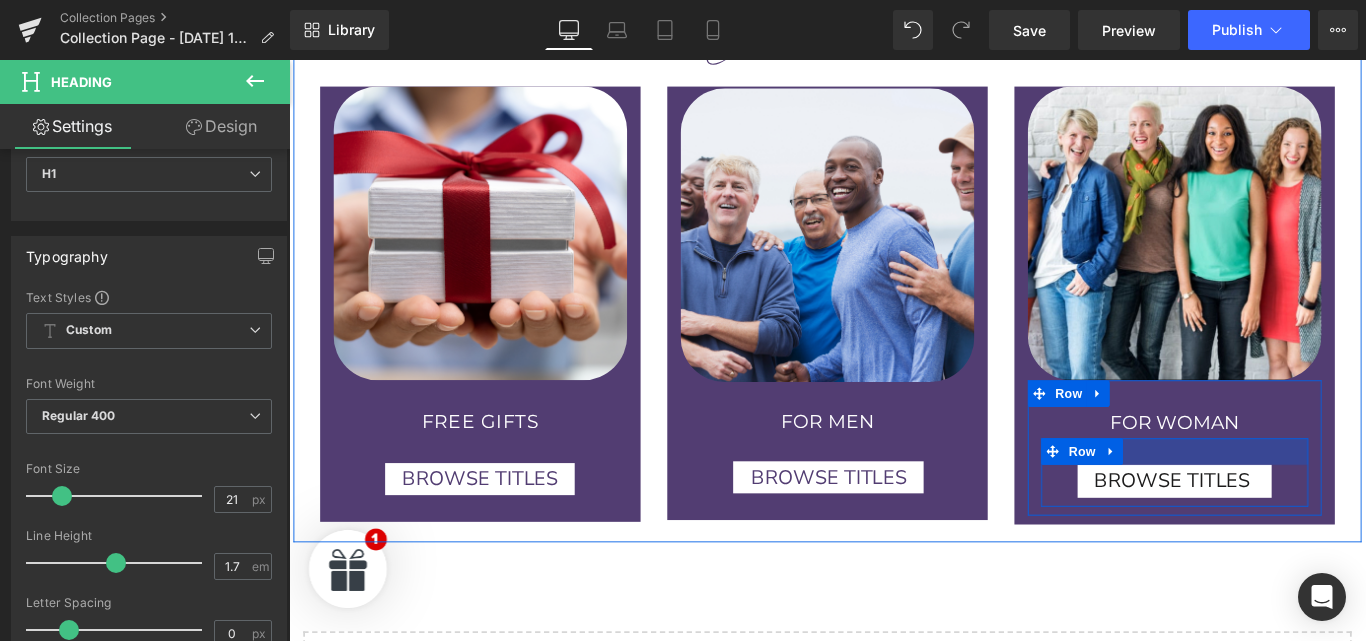 click at bounding box center [1284, 500] 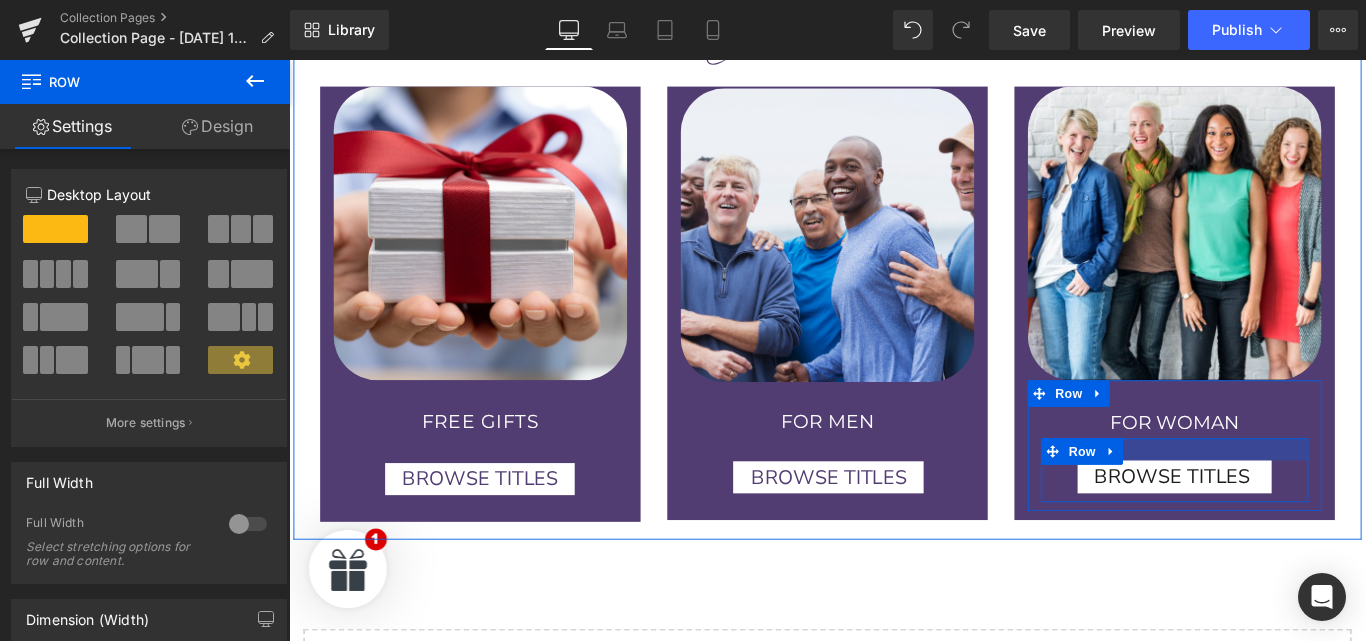 click at bounding box center [1284, 497] 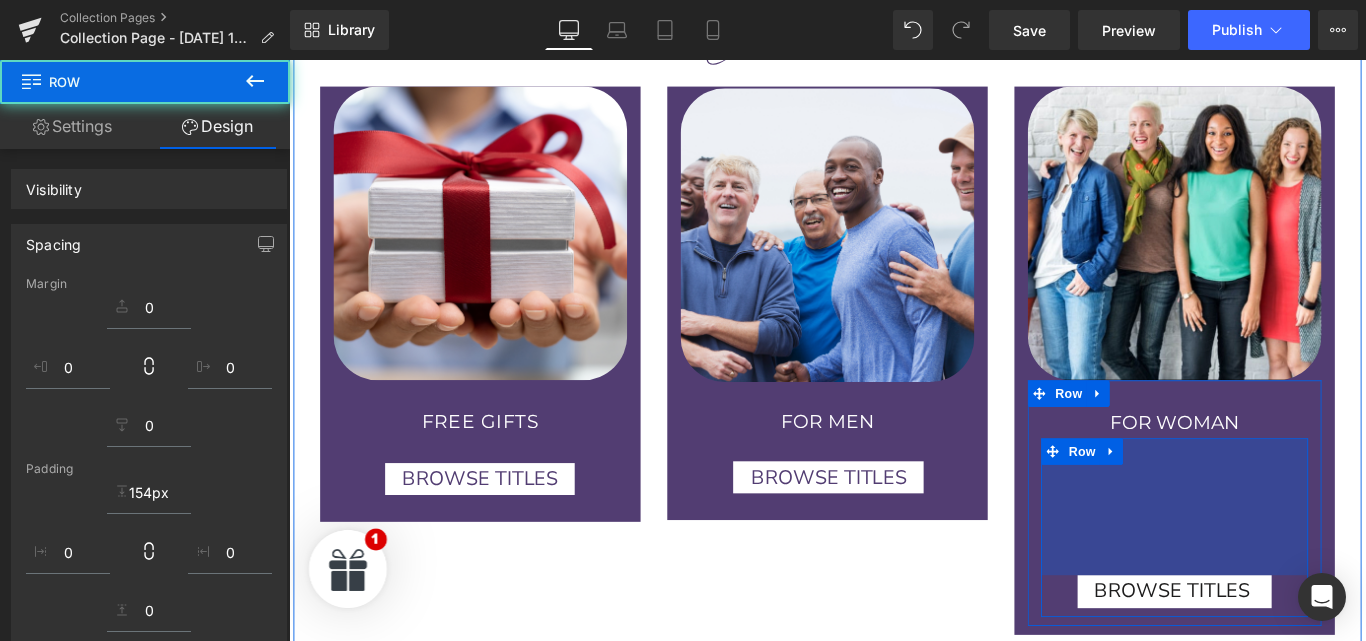 click on "FOR WOMAN
Heading
BROWSE TITLES
Button
Row   154px" at bounding box center (1284, 568) 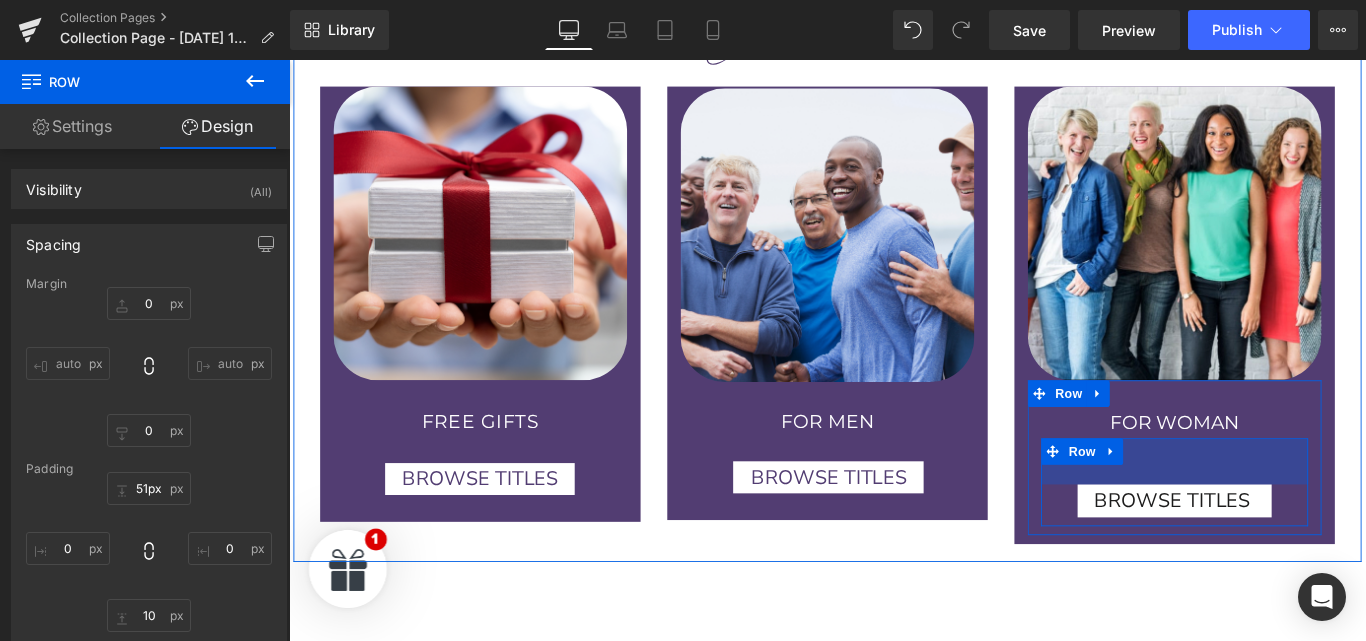 type on "0px" 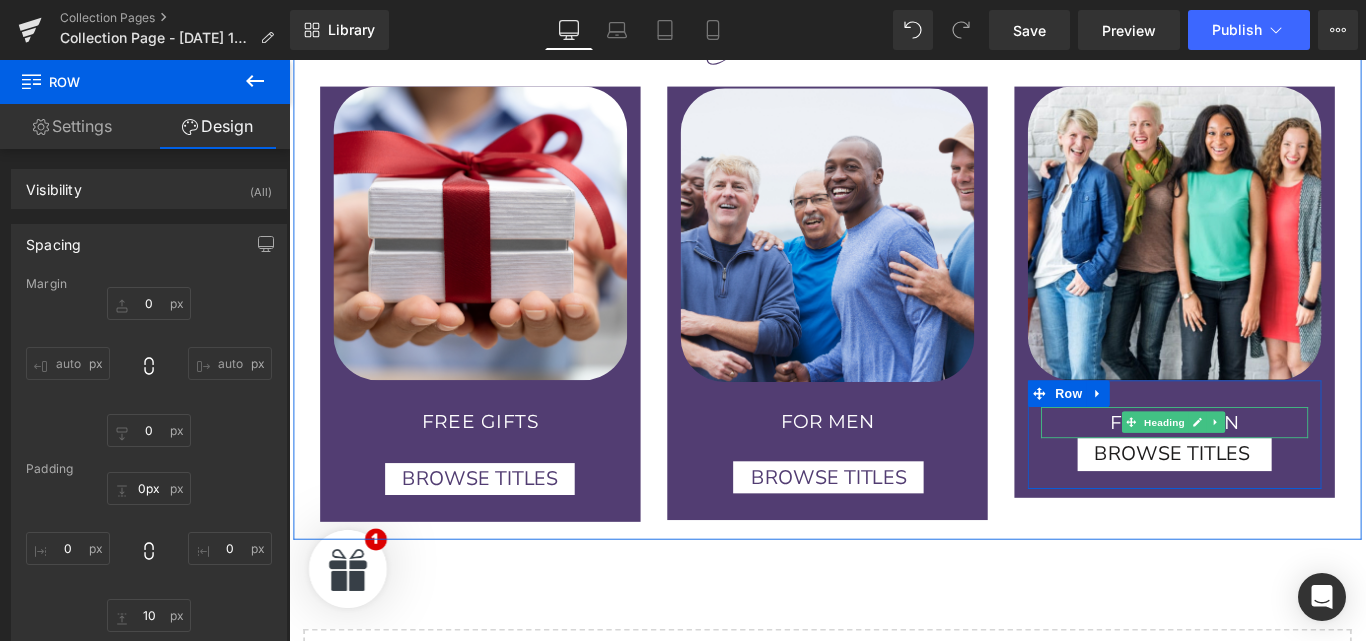 drag, startPoint x: 1222, startPoint y: 600, endPoint x: 1183, endPoint y: 459, distance: 146.29422 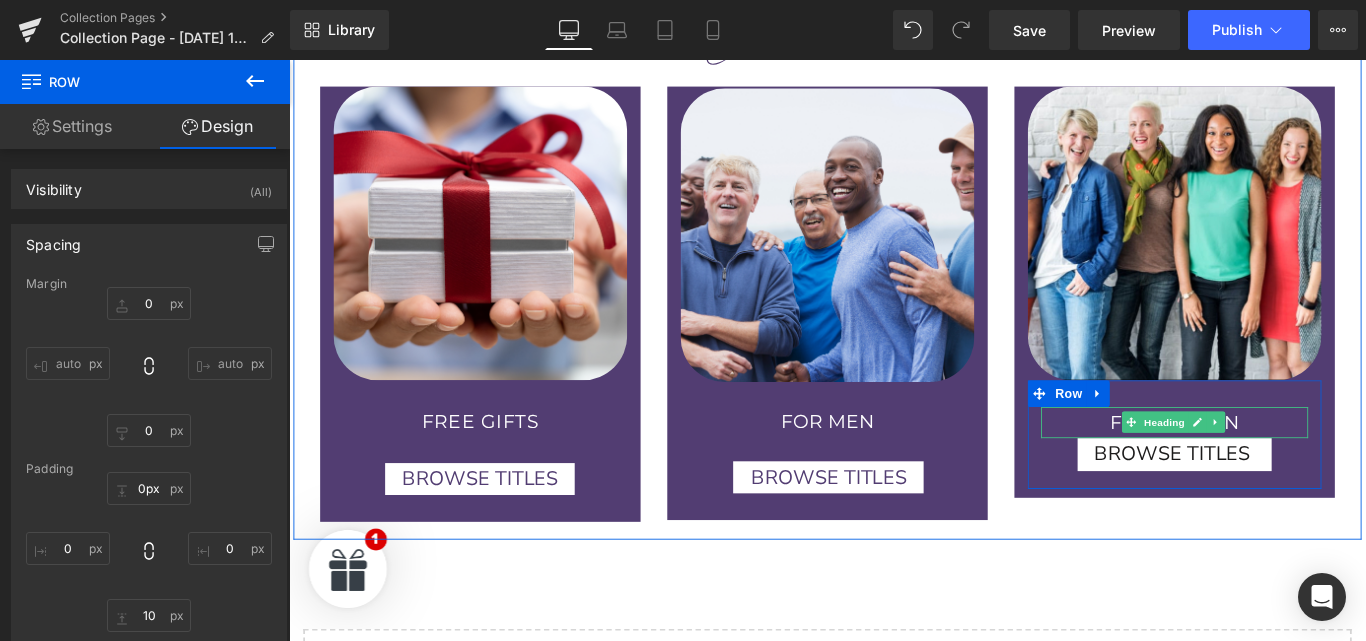 click on "FOR WOMAN
Heading
BROWSE TITLES
[GEOGRAPHIC_DATA]" at bounding box center [1284, 491] 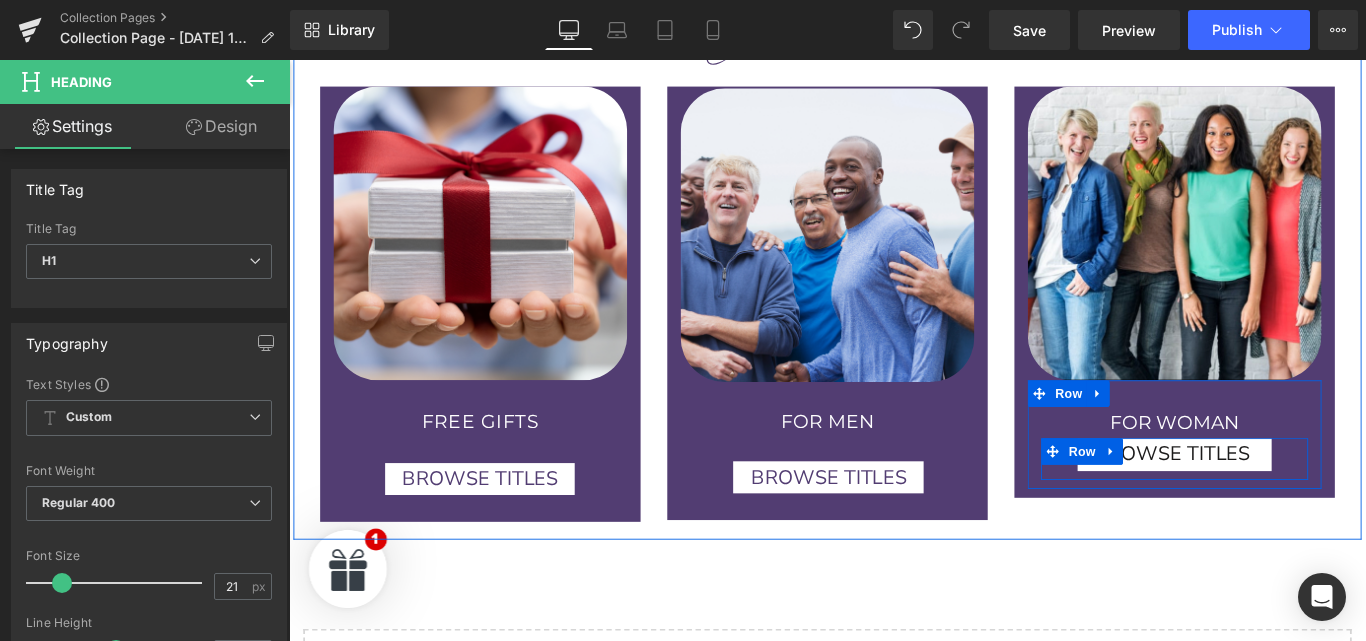 drag, startPoint x: 1183, startPoint y: 459, endPoint x: 1185, endPoint y: 470, distance: 11.18034 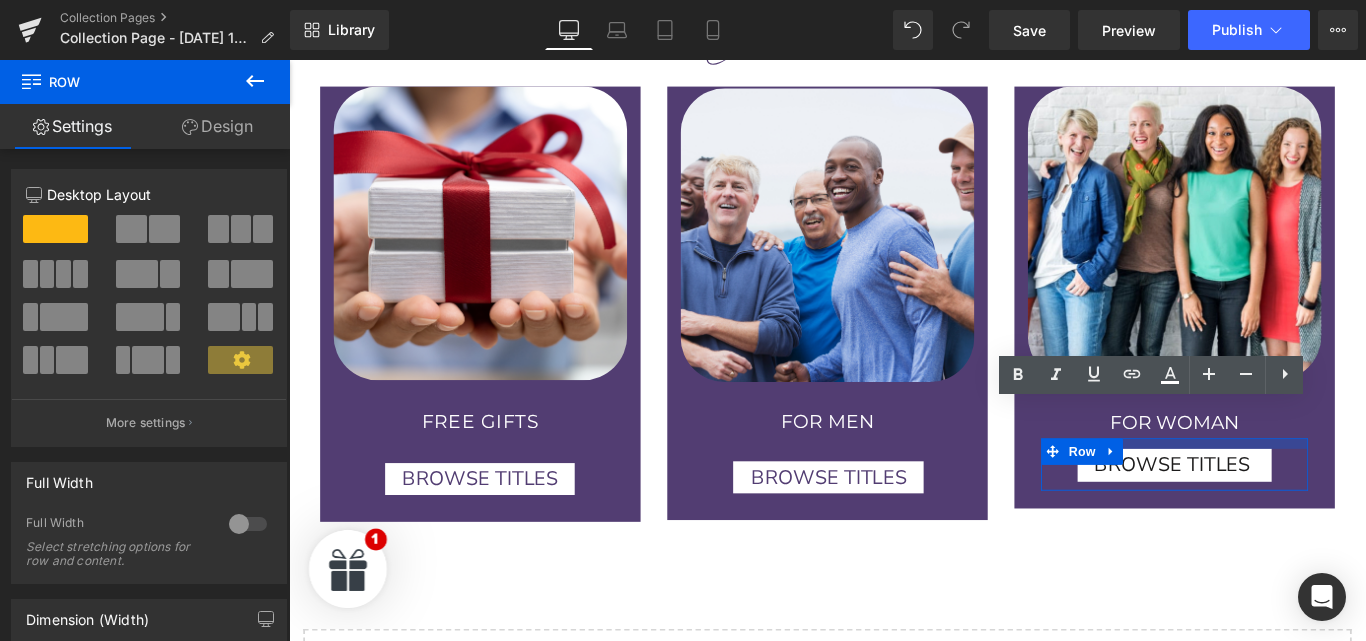 click on "BROWSE TITLES
[GEOGRAPHIC_DATA]" at bounding box center [1284, 514] 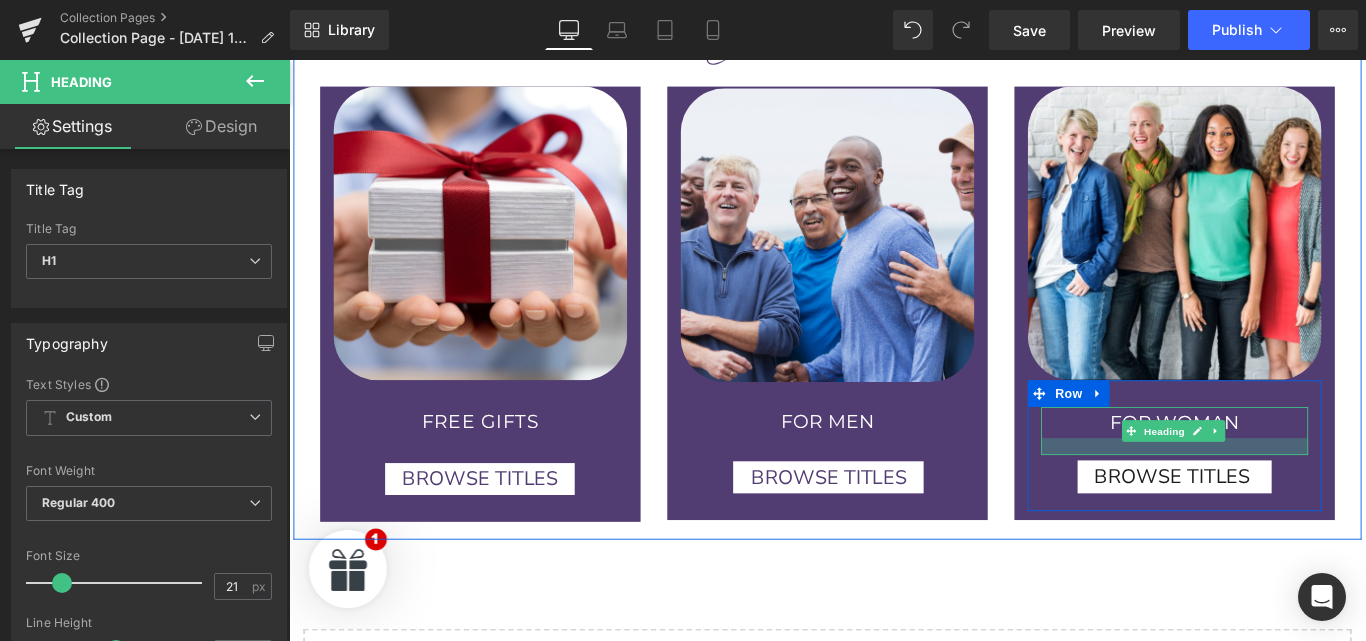 drag, startPoint x: 1193, startPoint y: 475, endPoint x: 1195, endPoint y: 494, distance: 19.104973 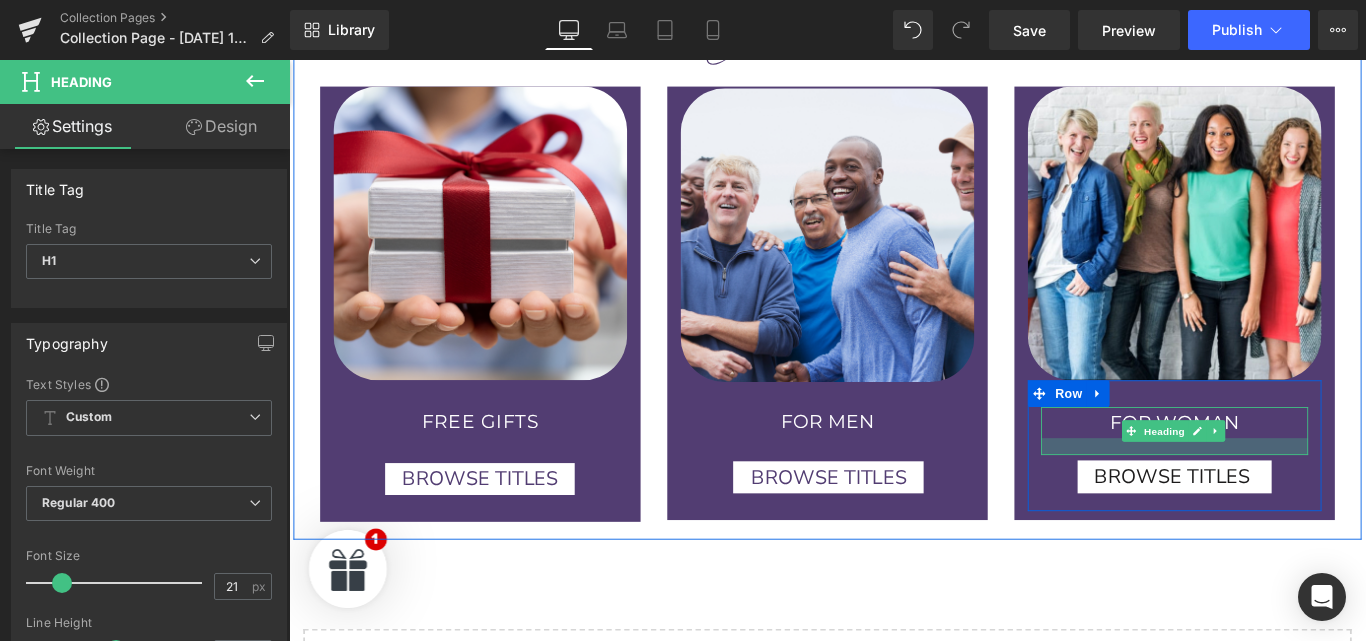 click at bounding box center (1284, 494) 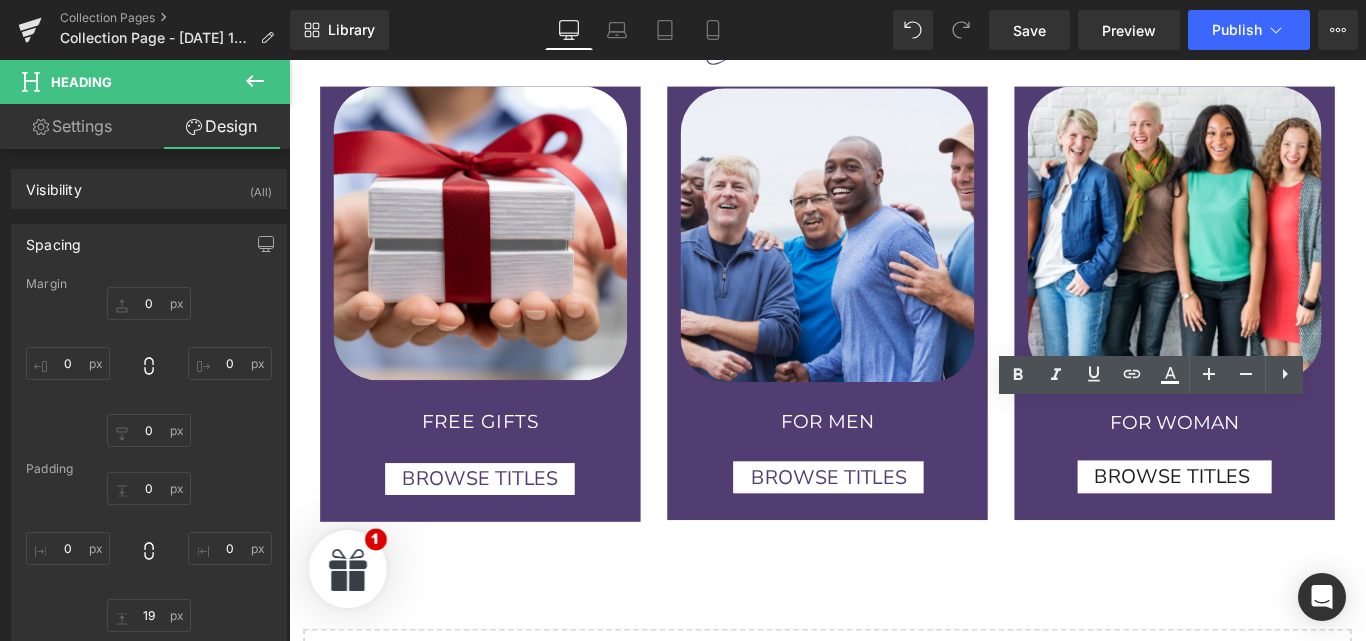 click on "Image
FOR WOMAN
Heading
BROWSE TITLES
[GEOGRAPHIC_DATA]" at bounding box center (1284, 333) 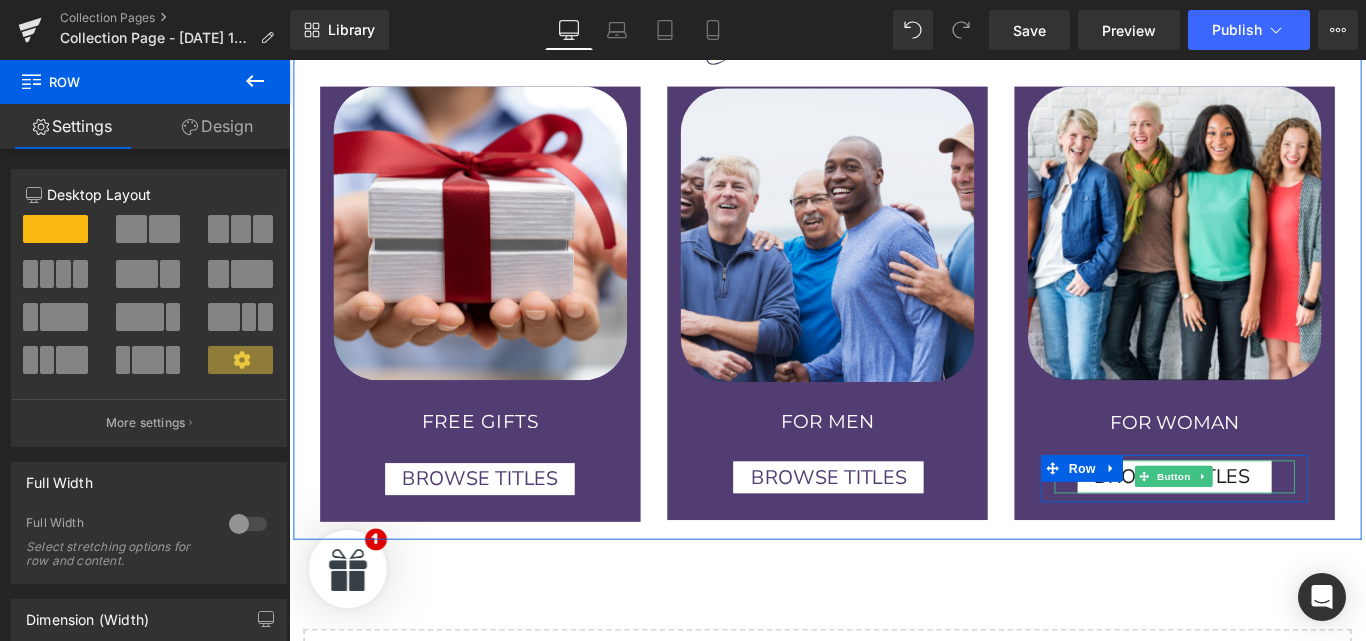 click on "BROWSE TITLES" at bounding box center (1281, 528) 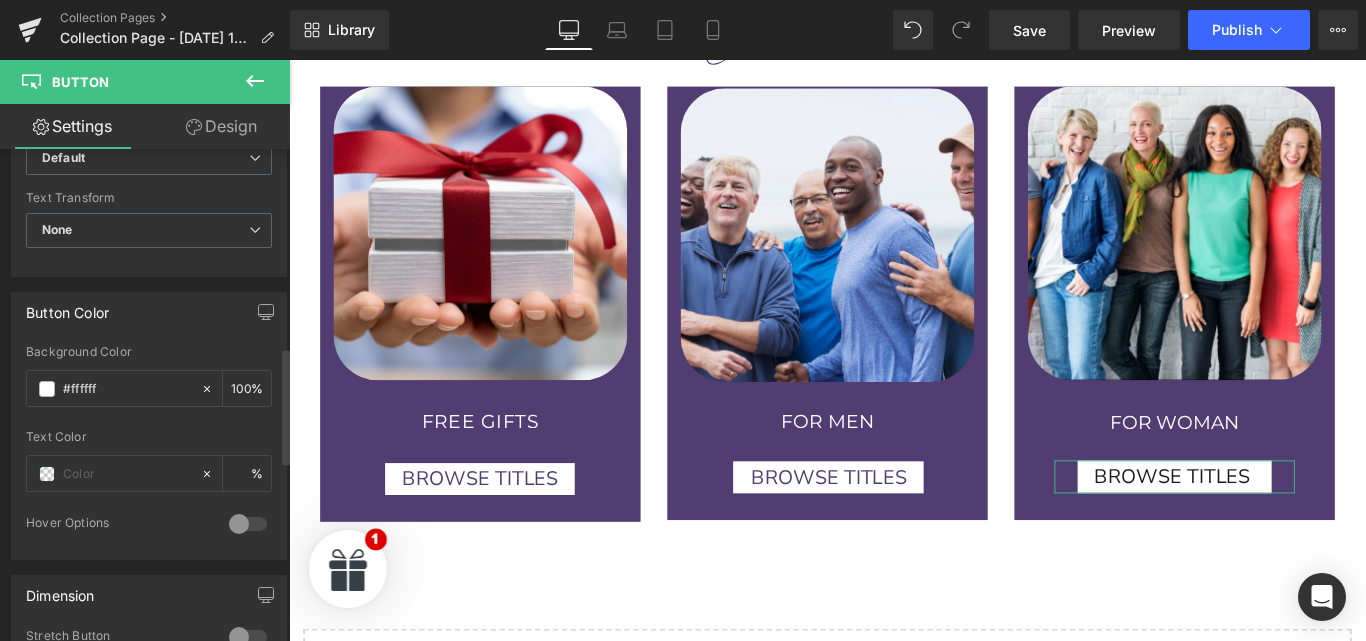 scroll, scrollTop: 836, scrollLeft: 0, axis: vertical 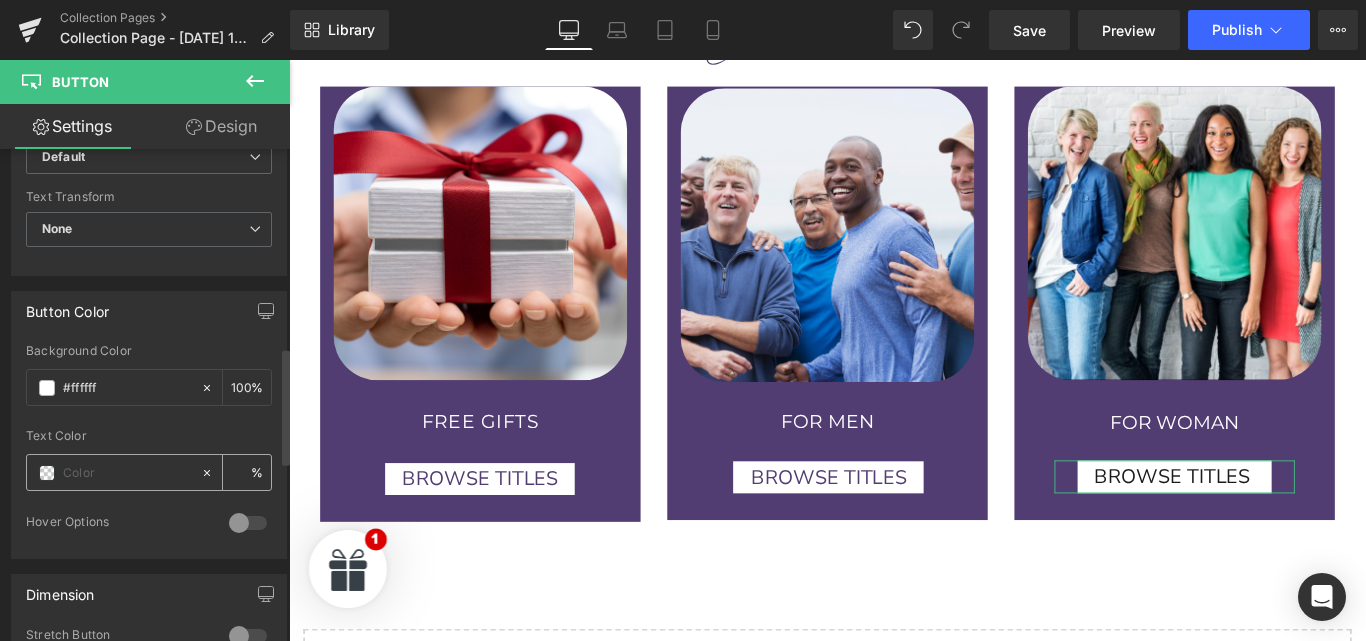 click at bounding box center (127, 473) 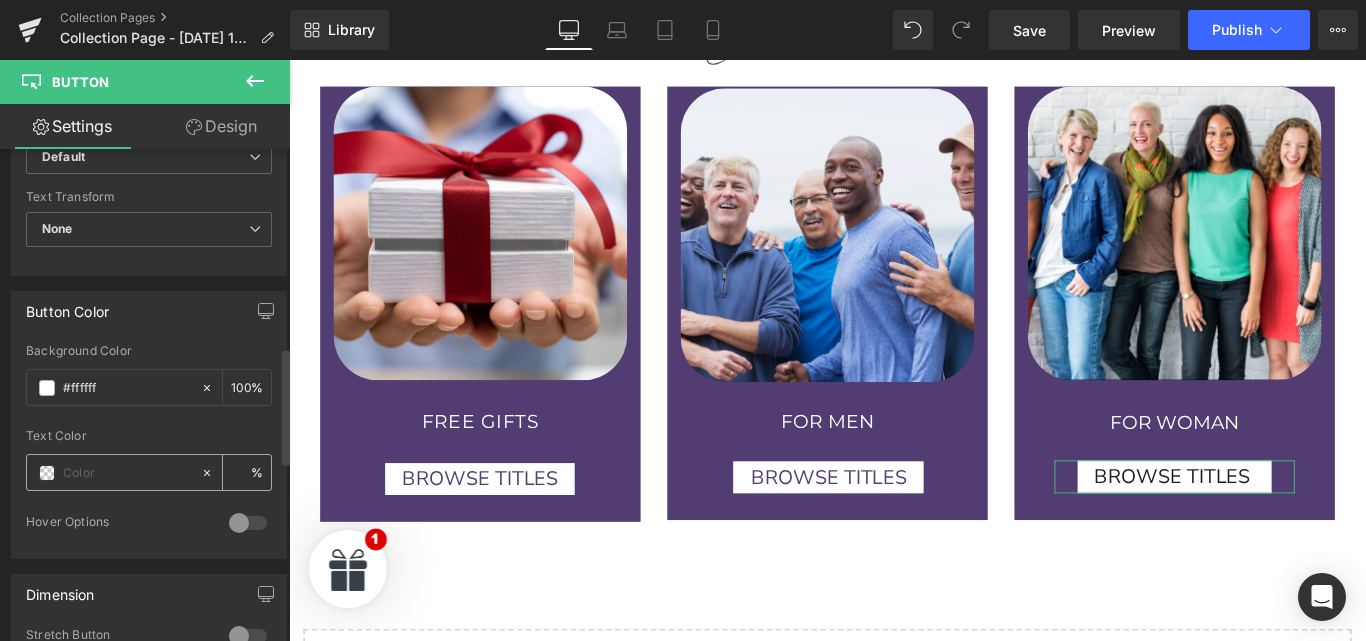 type on "0" 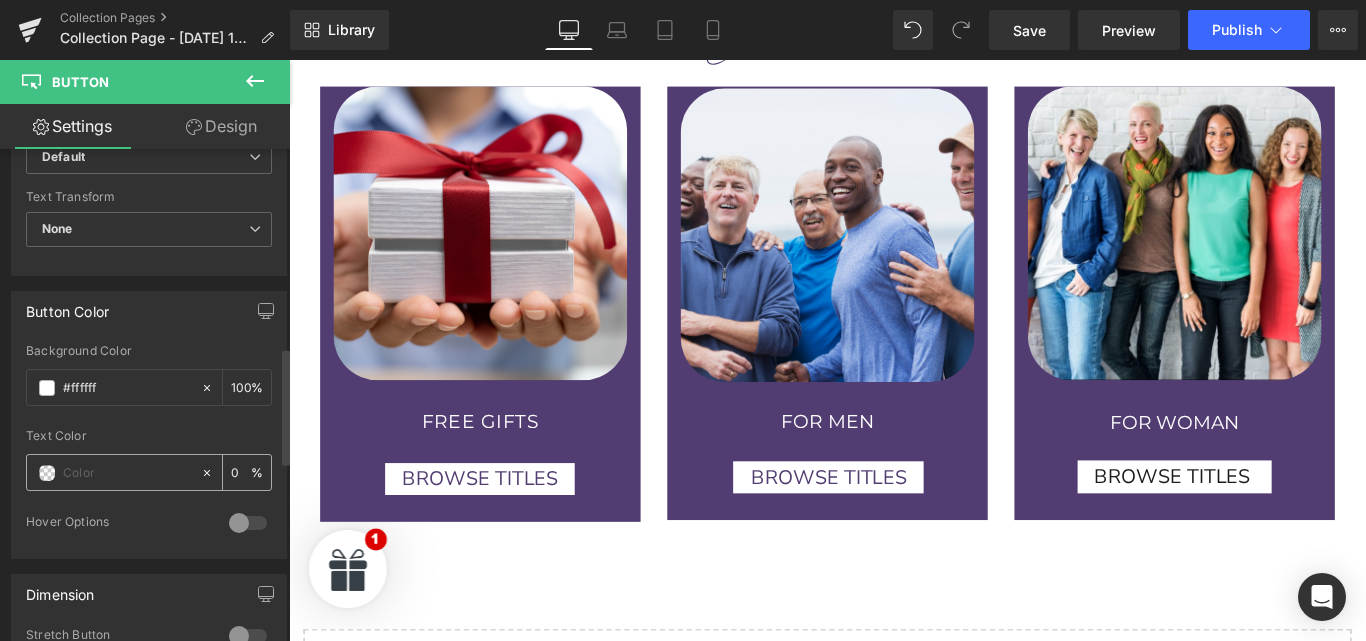paste on "#523d72" 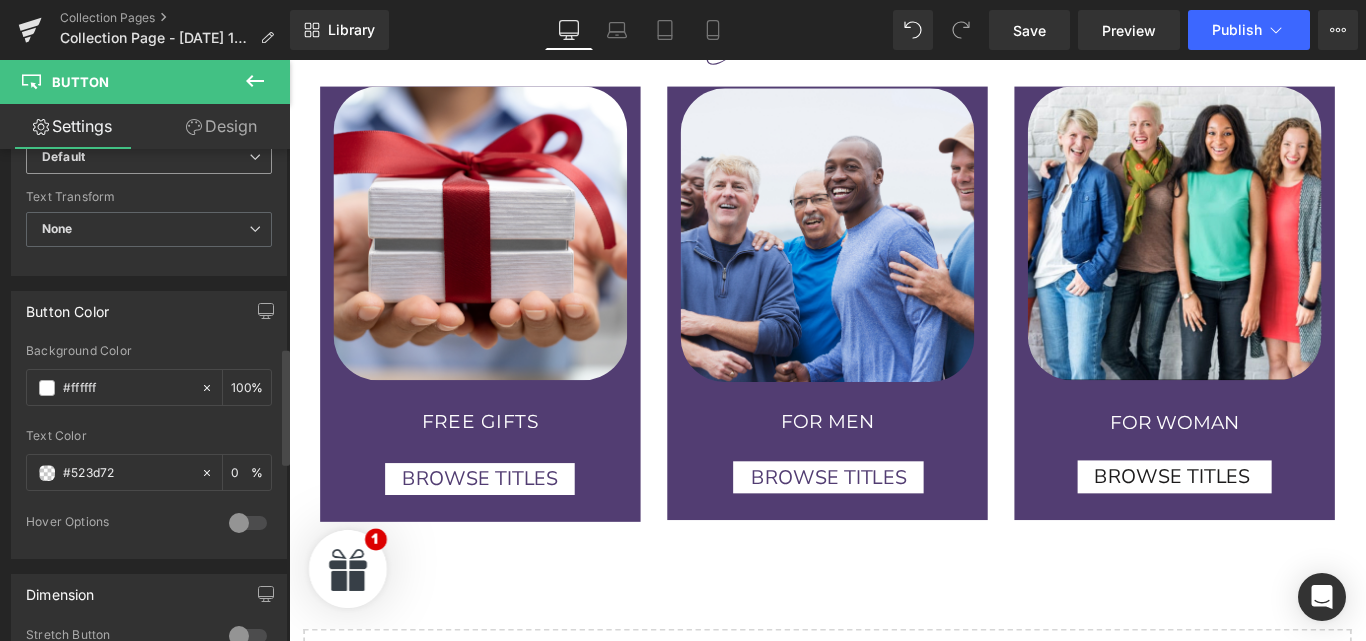 type on "100" 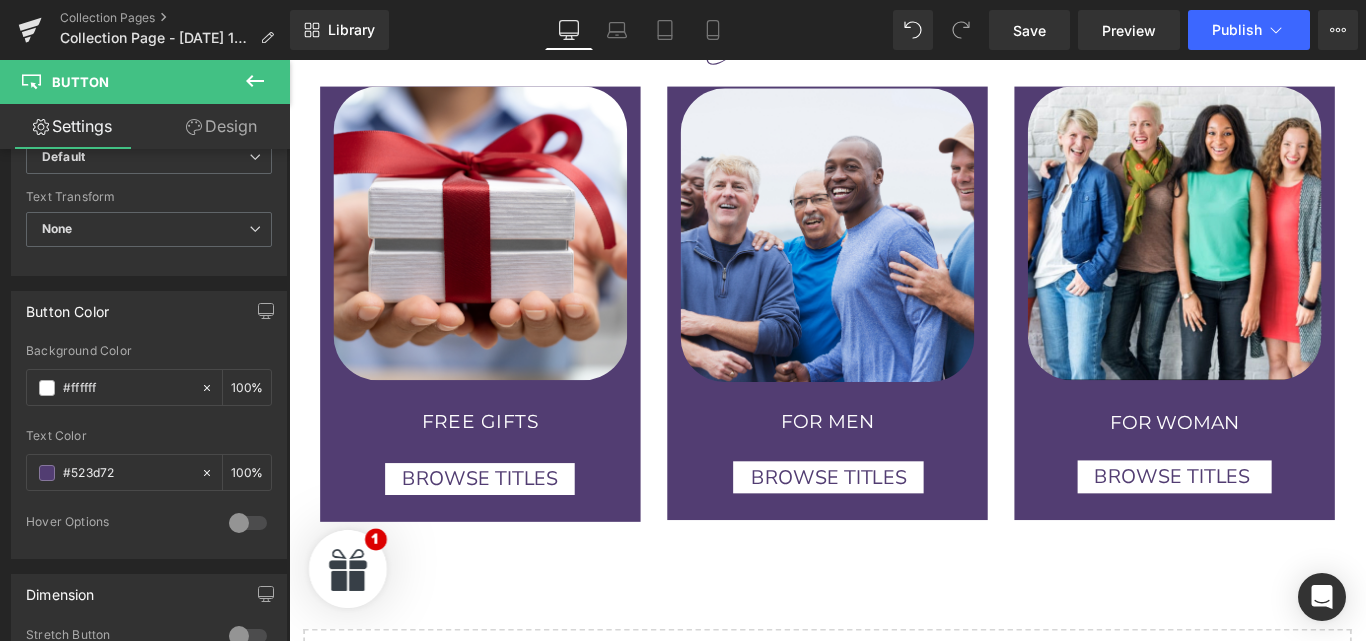 type on "#523d72" 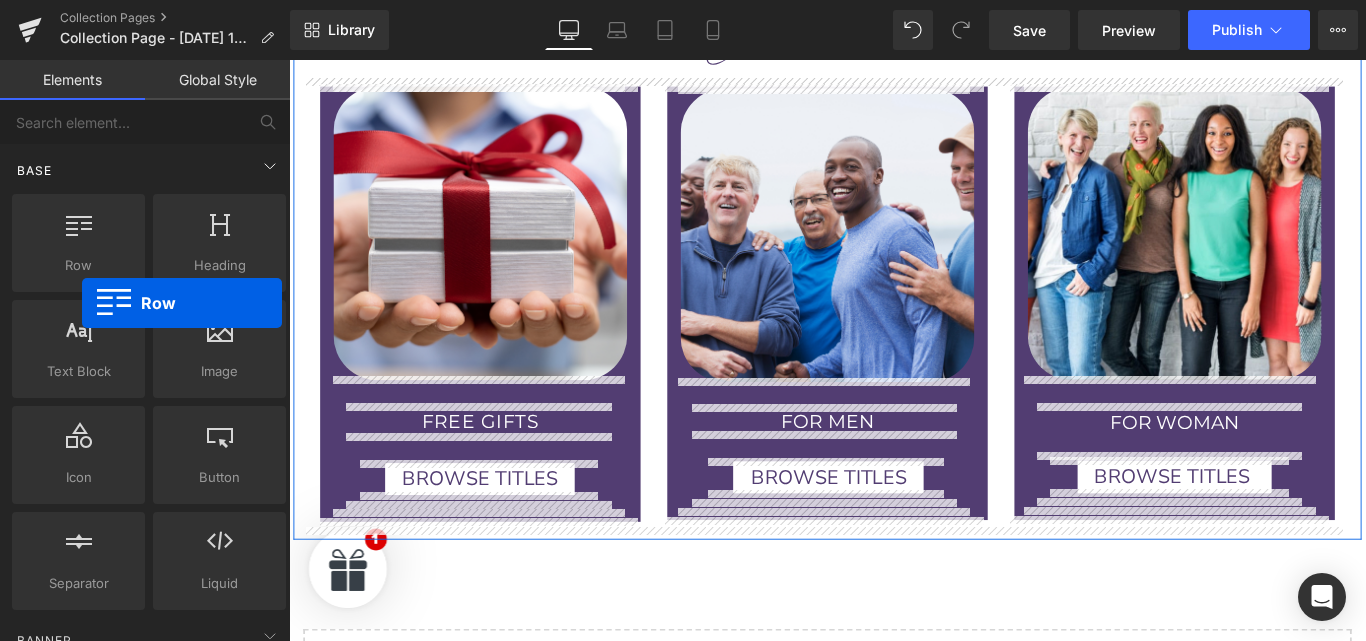 drag, startPoint x: 91, startPoint y: 251, endPoint x: 82, endPoint y: 170, distance: 81.49847 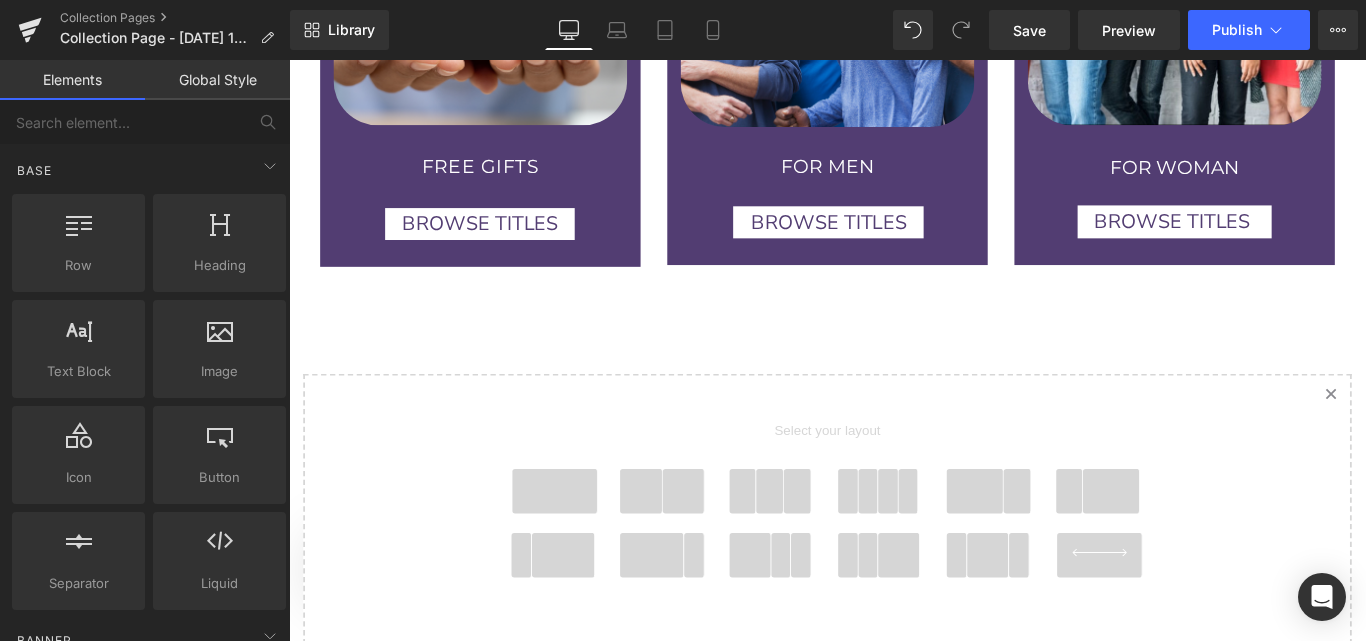 scroll, scrollTop: 1492, scrollLeft: 0, axis: vertical 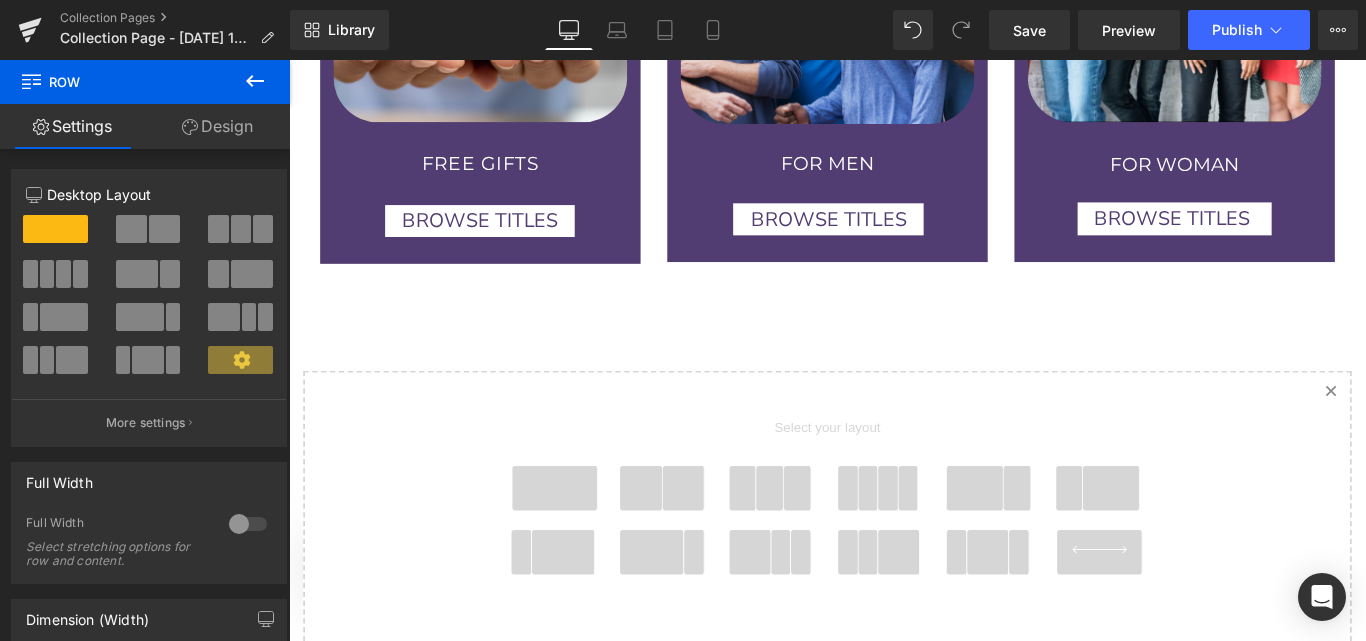 click on "All Collections
Heading
Image   NaNpx     NaNpx
FREE GIFTS
Heading
BROWSE TITLES
[GEOGRAPHIC_DATA]
Image
FOR MEN
Heading
BROWSE TITLES
[GEOGRAPHIC_DATA]
Image
FOR WOMAN
Heading
BROWSE TITLES
[GEOGRAPHIC_DATA]" at bounding box center [894, -3] 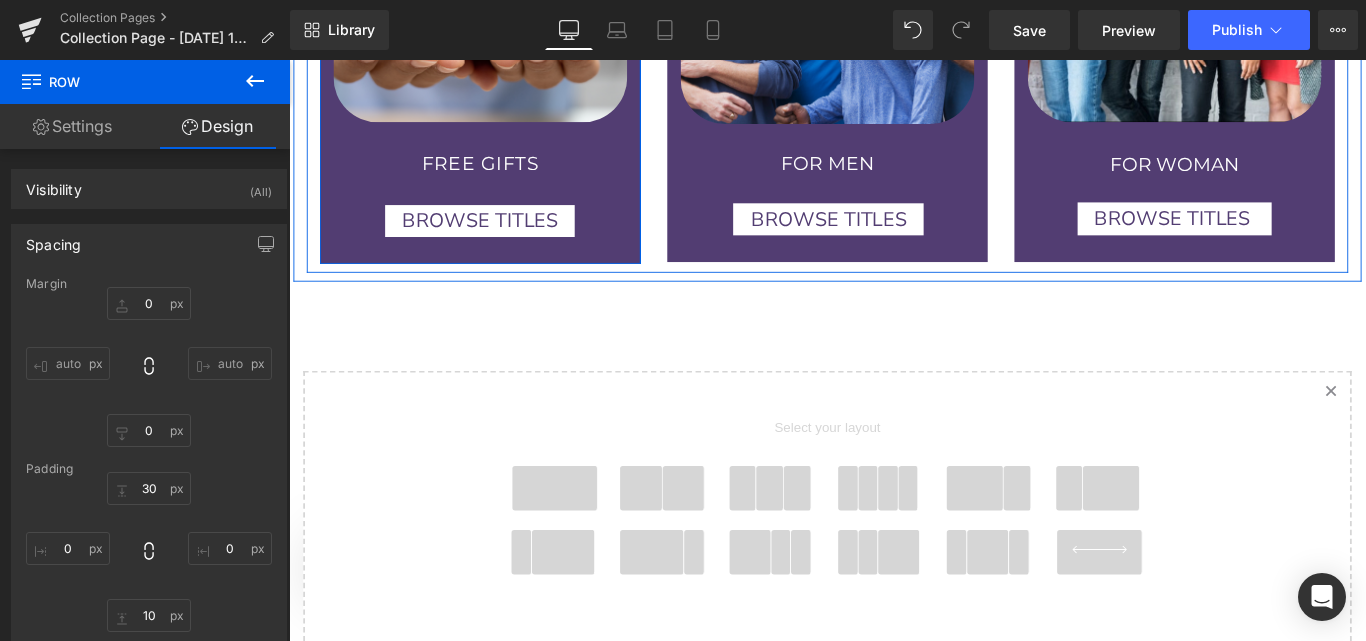 click on "Image   NaNpx     NaNpx
FREE GIFTS
Heading
BROWSE TITLES
[GEOGRAPHIC_DATA]" at bounding box center [504, 40] 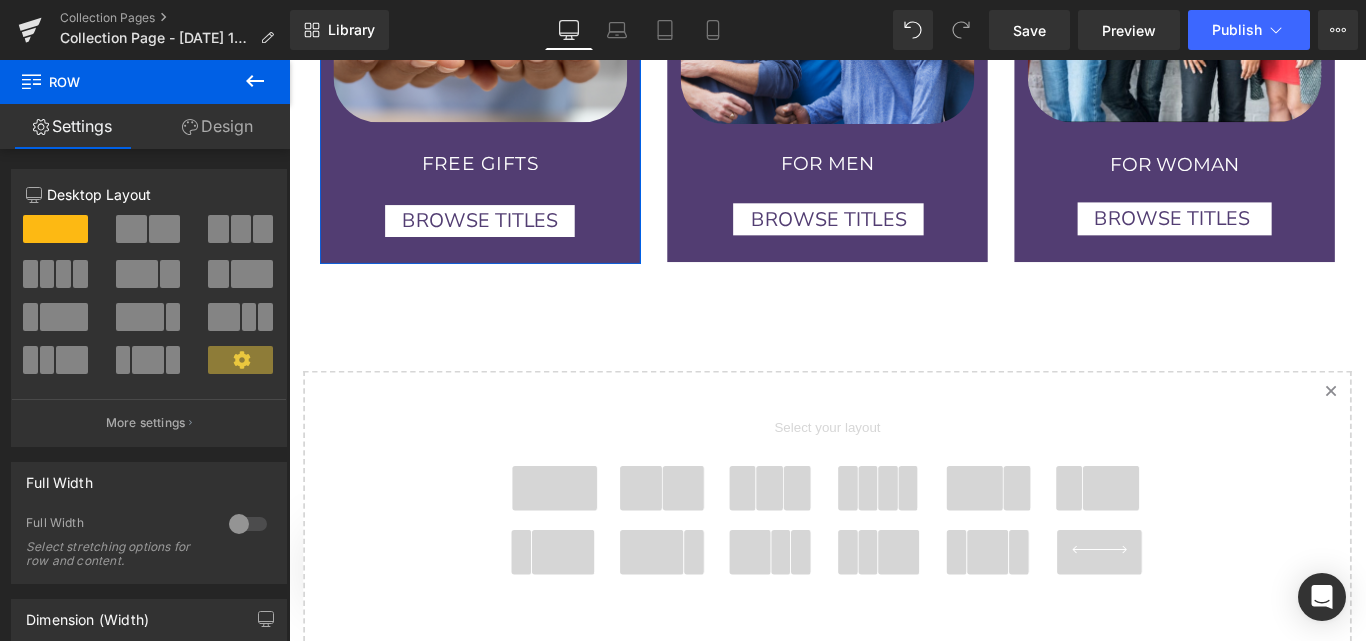 click on "Design" at bounding box center [217, 126] 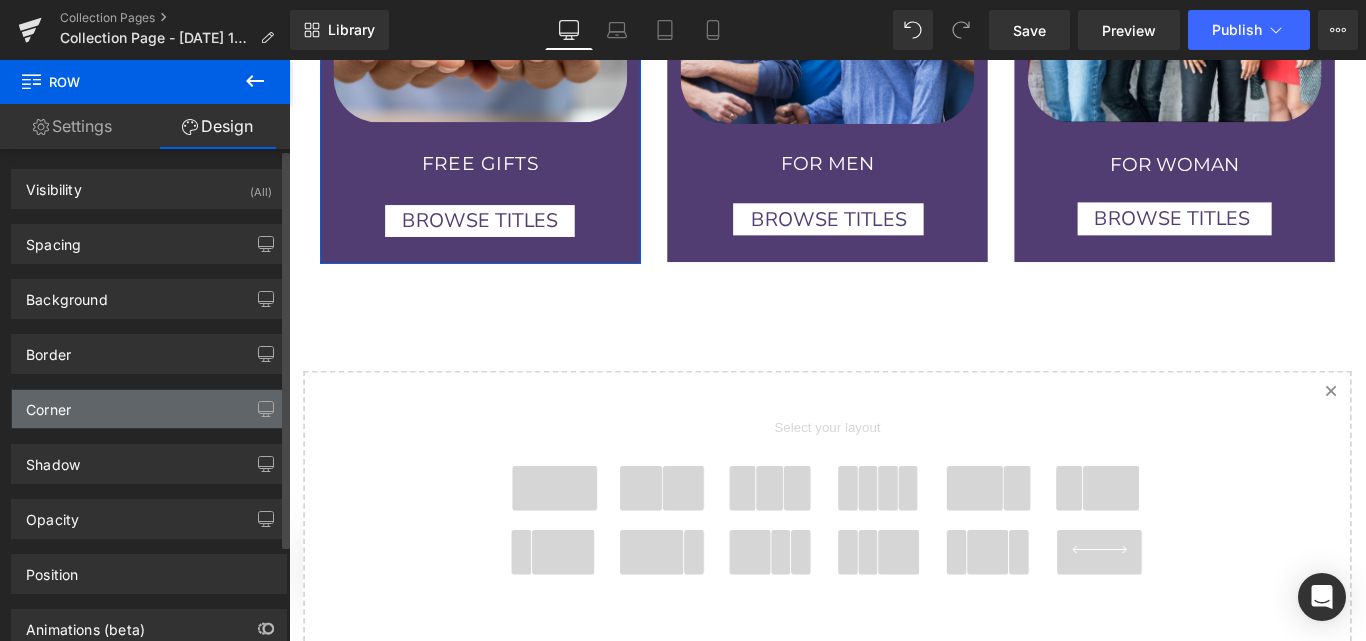 type on "0" 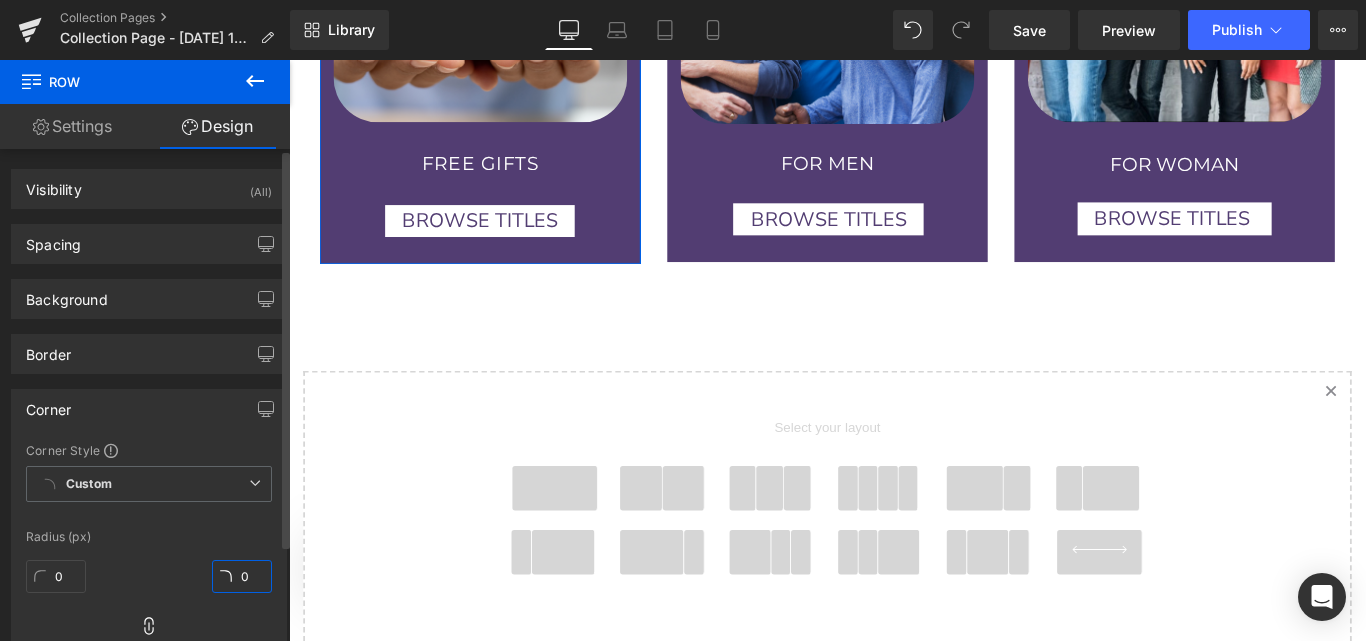 click on "0" at bounding box center (242, 576) 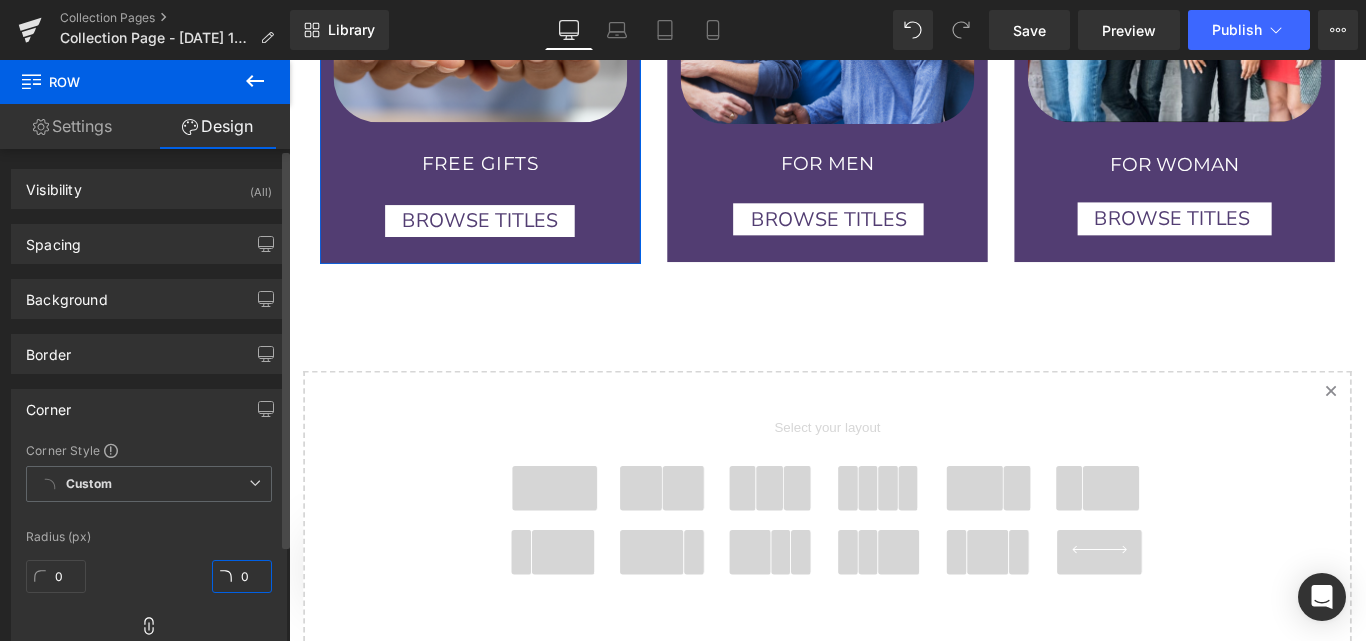 type on "4" 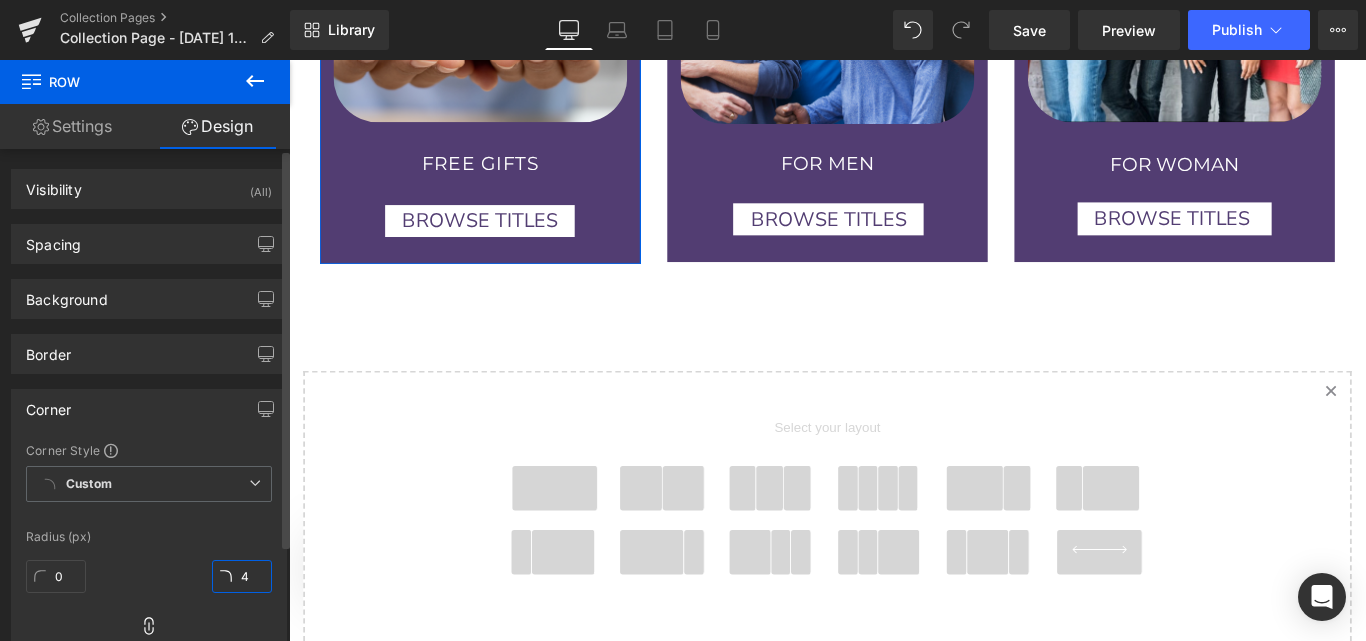 type on "4" 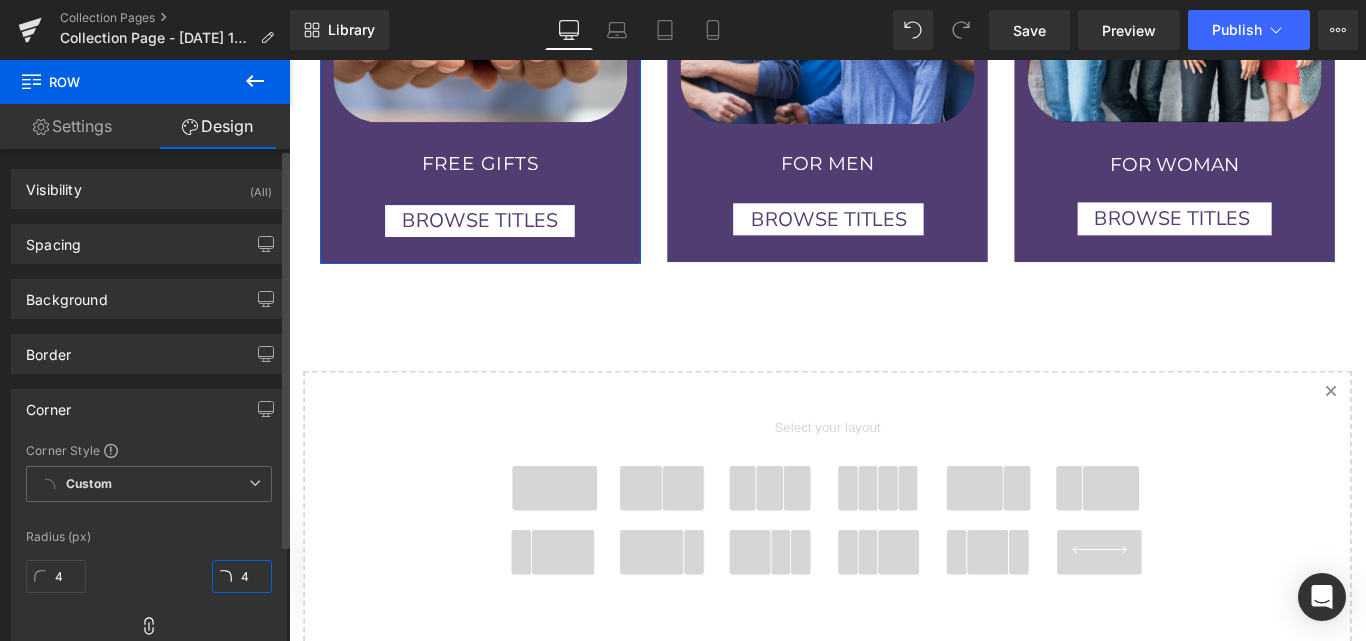 type 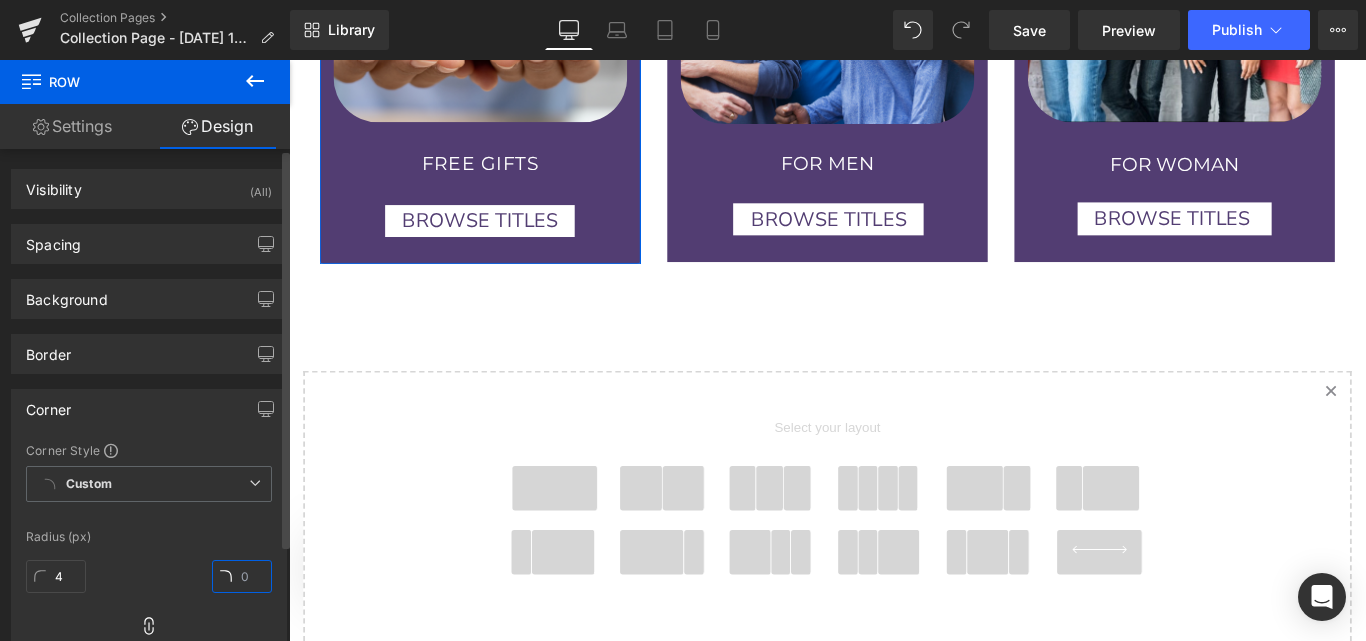 type 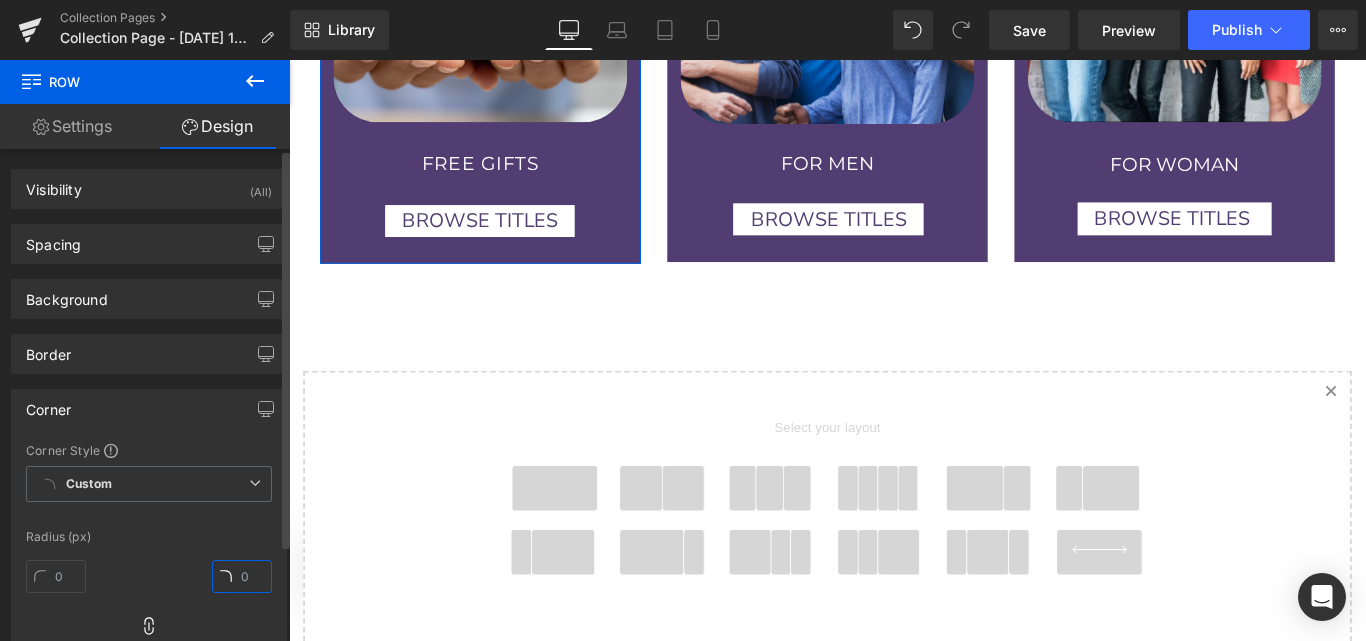 type on "1" 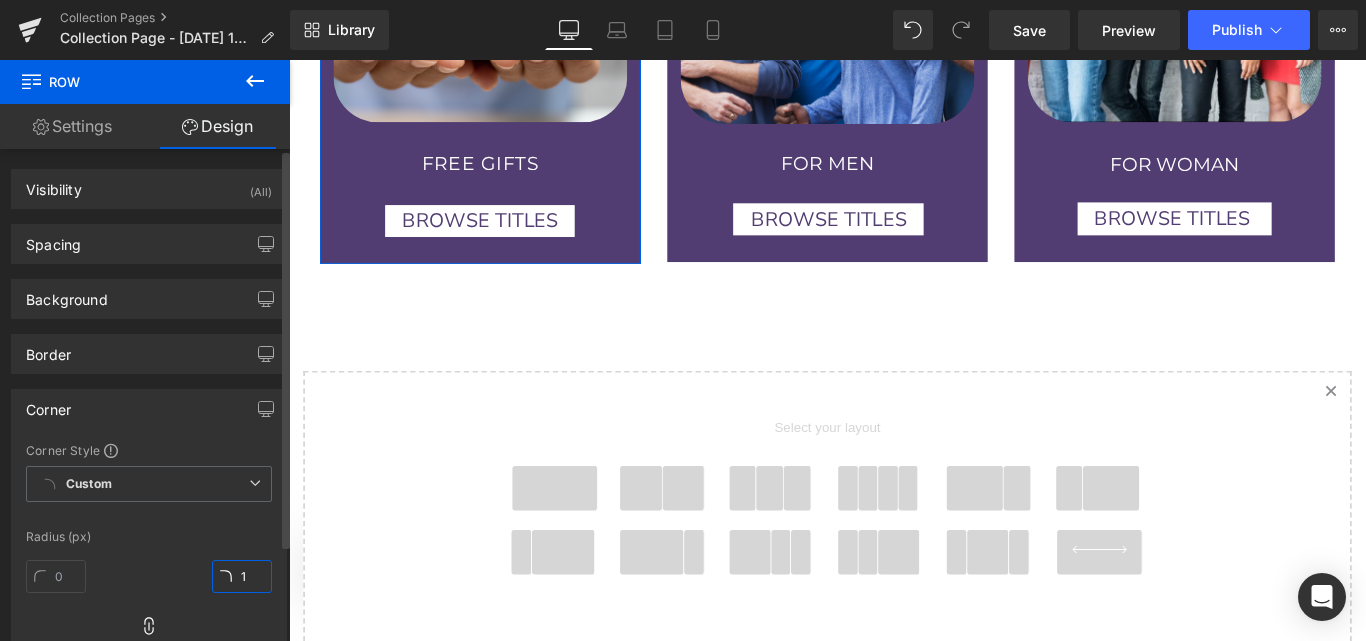 type on "1" 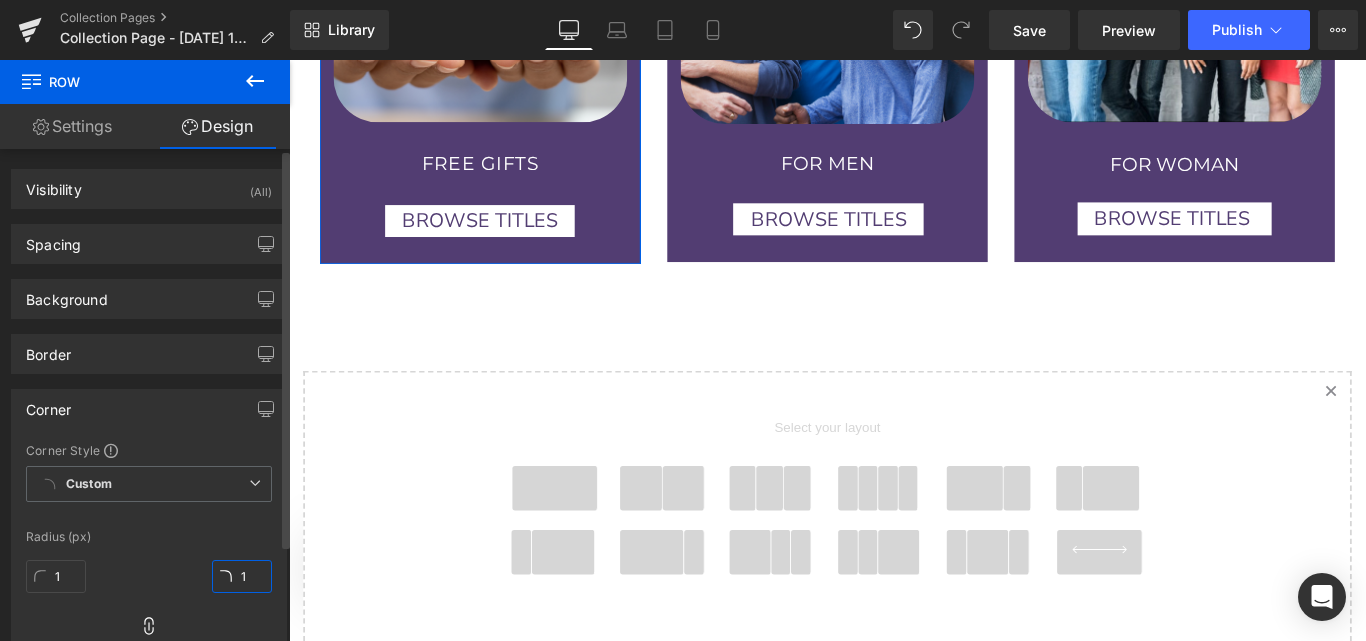 type on "10" 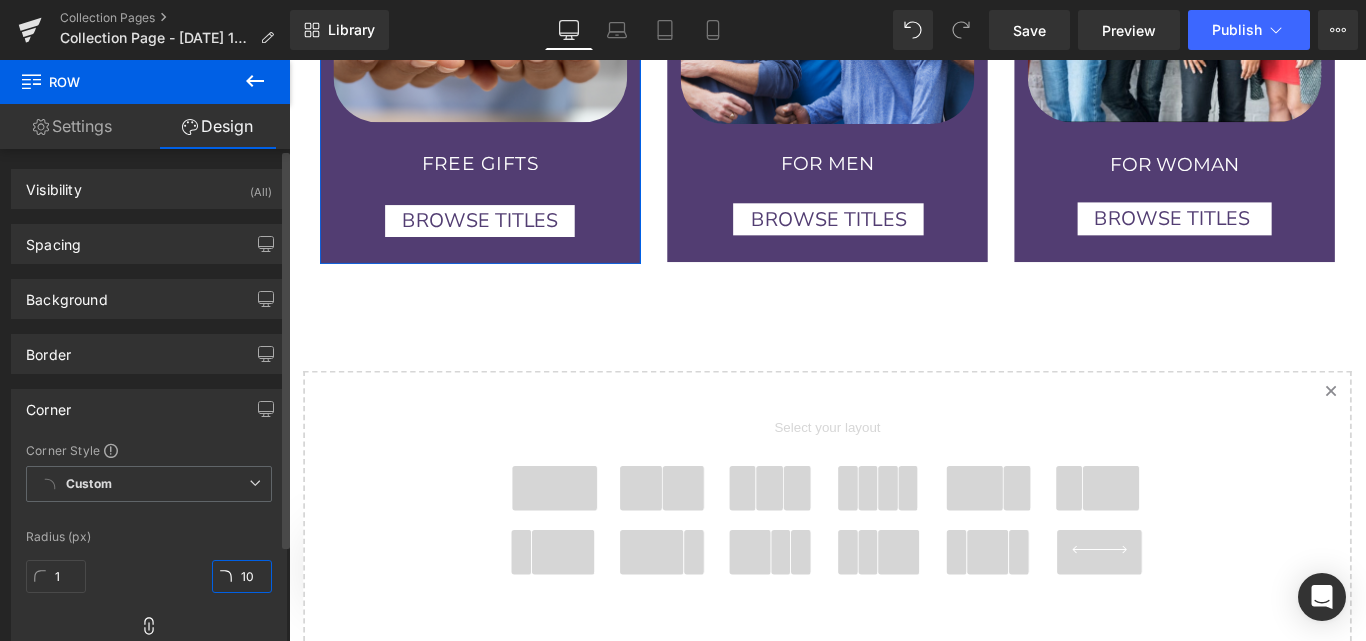 type on "10" 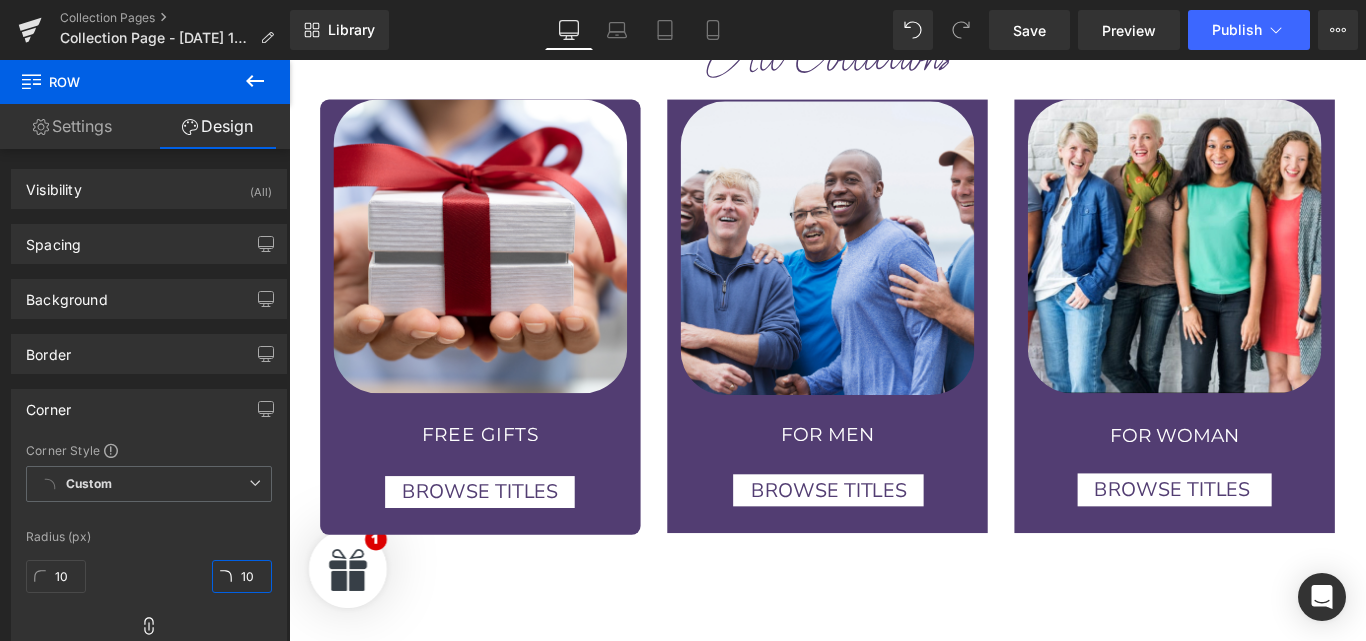 scroll, scrollTop: 1189, scrollLeft: 0, axis: vertical 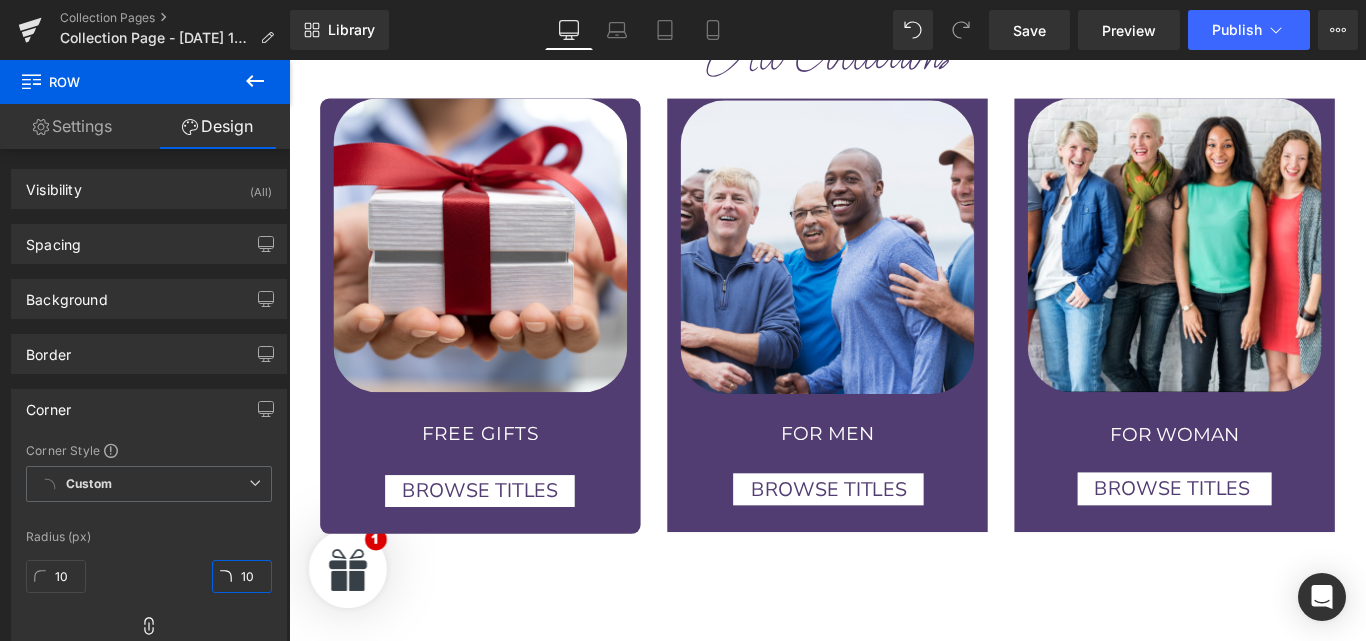 type on "10" 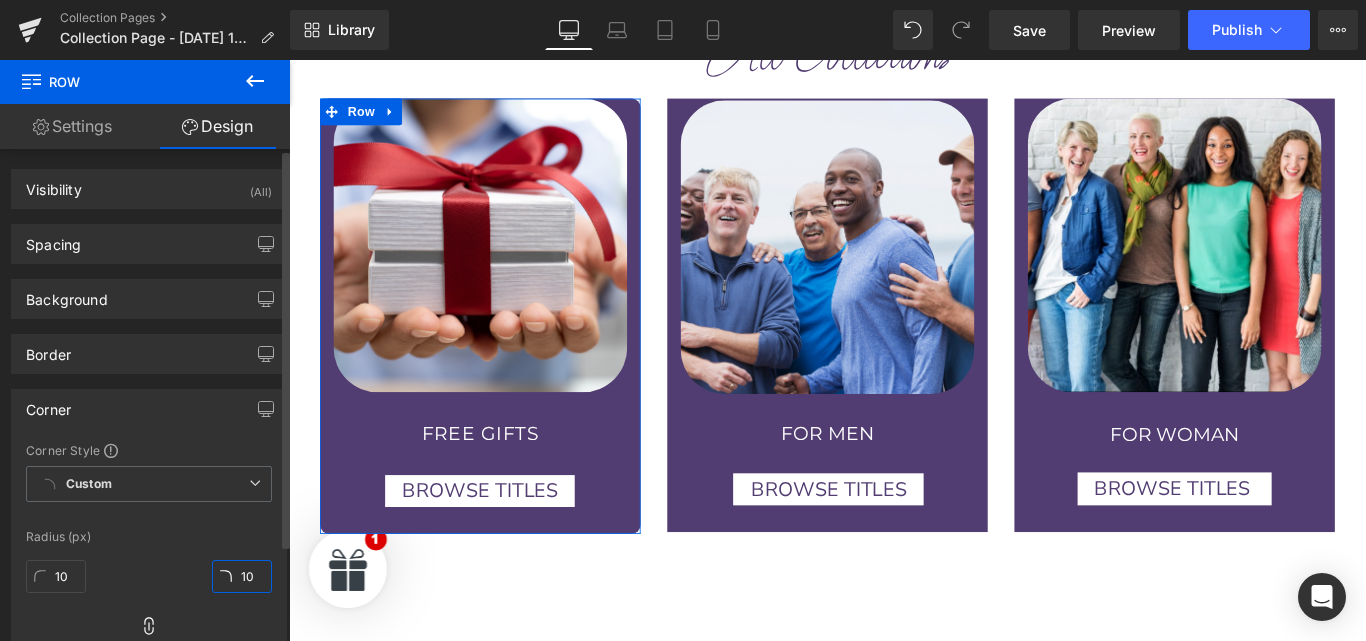 type 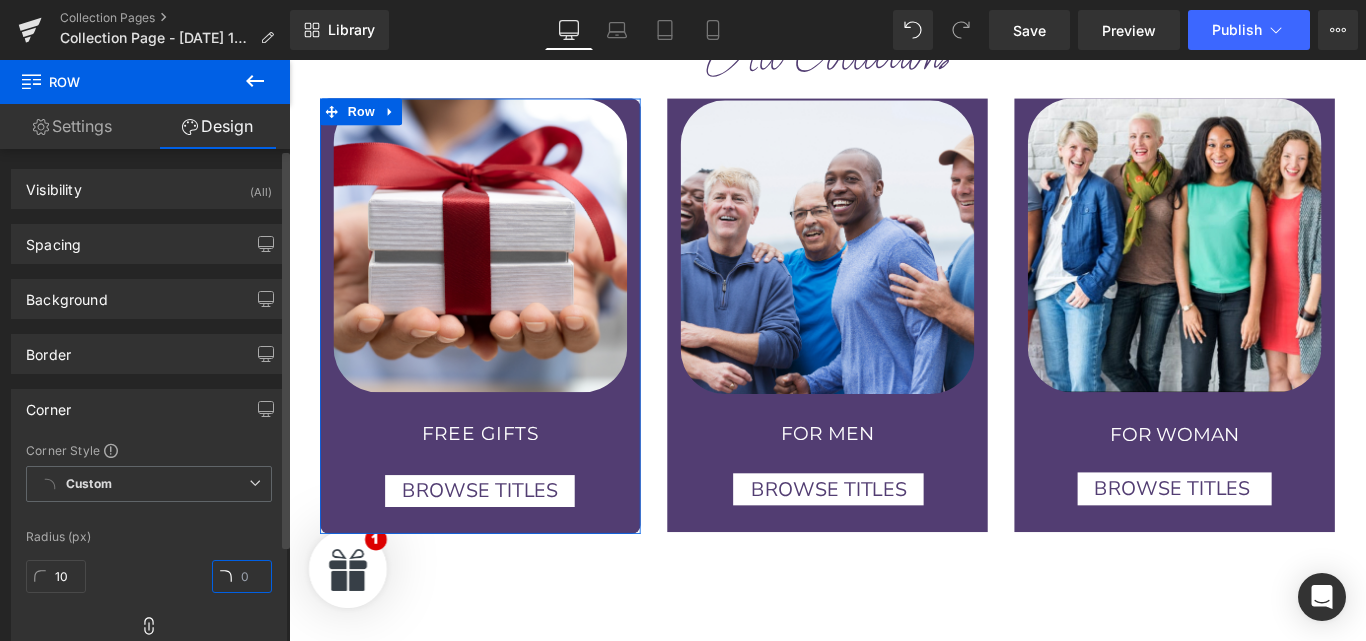 type 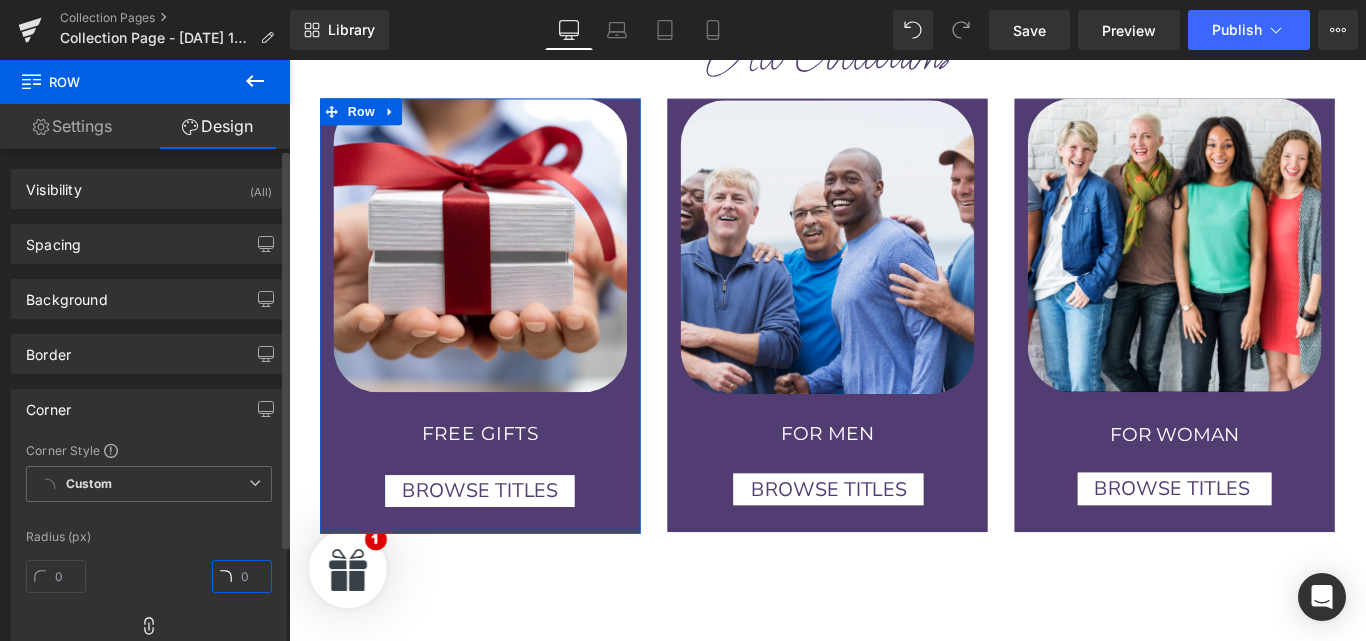 type on "7" 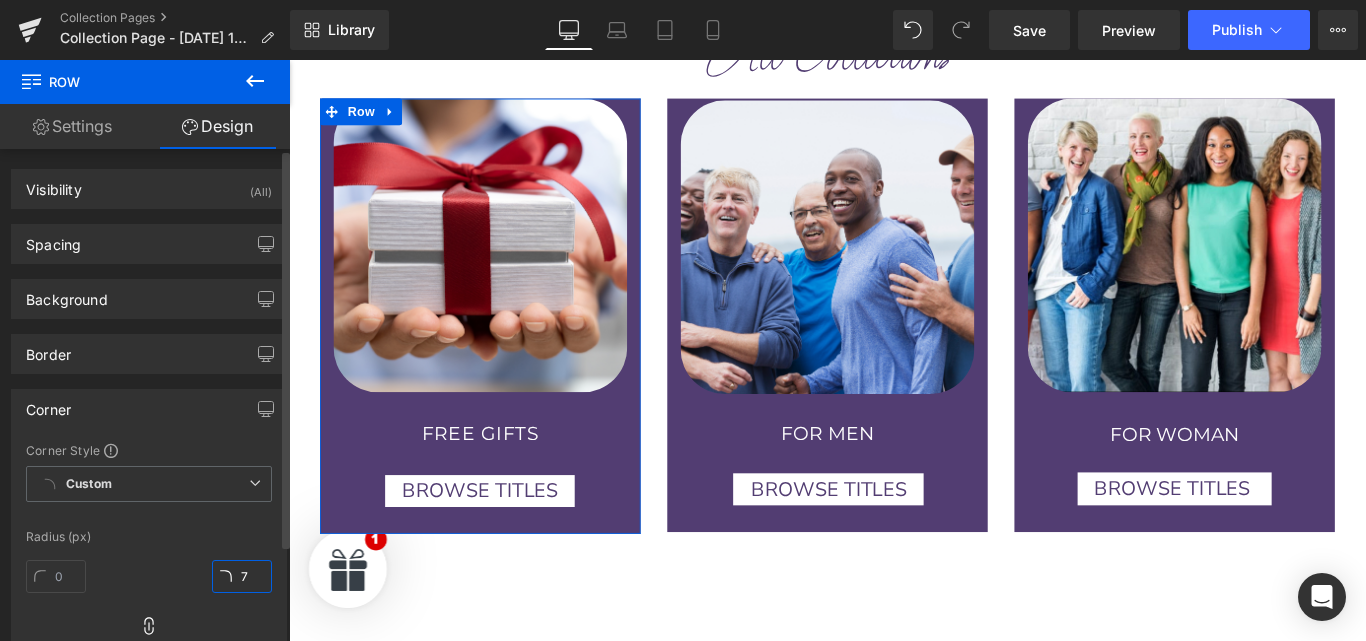 type on "7" 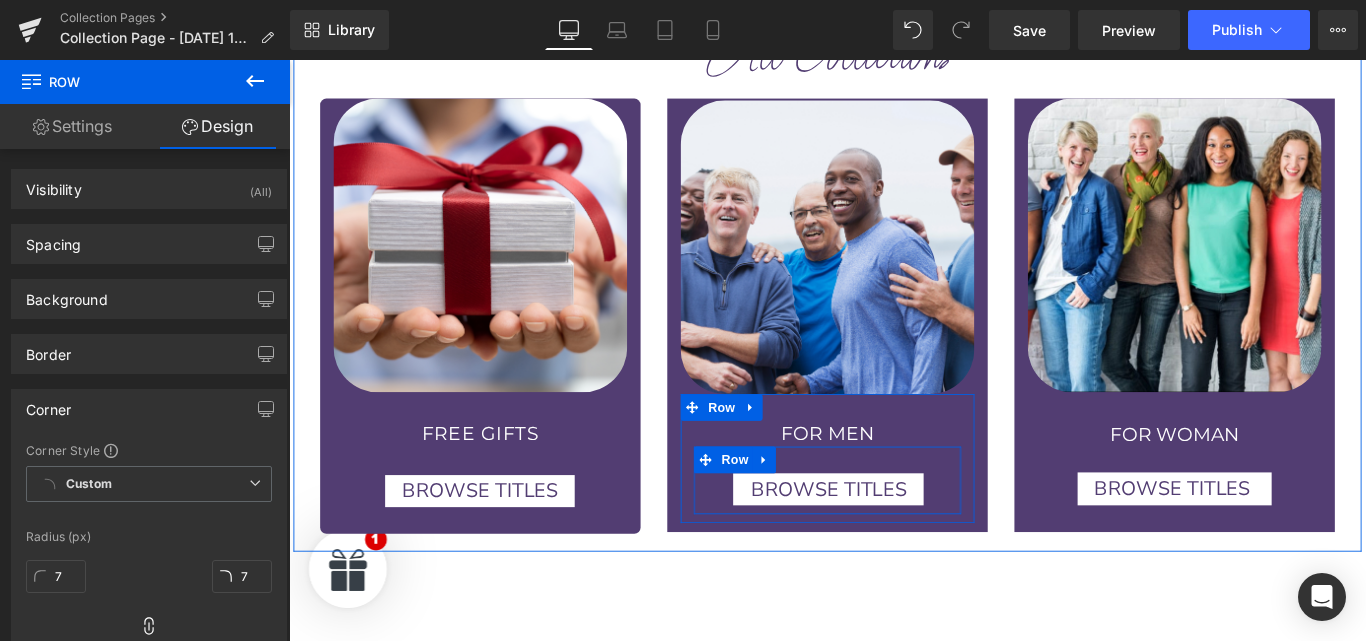 click on "BROWSE TITLES
Button" at bounding box center (895, 542) 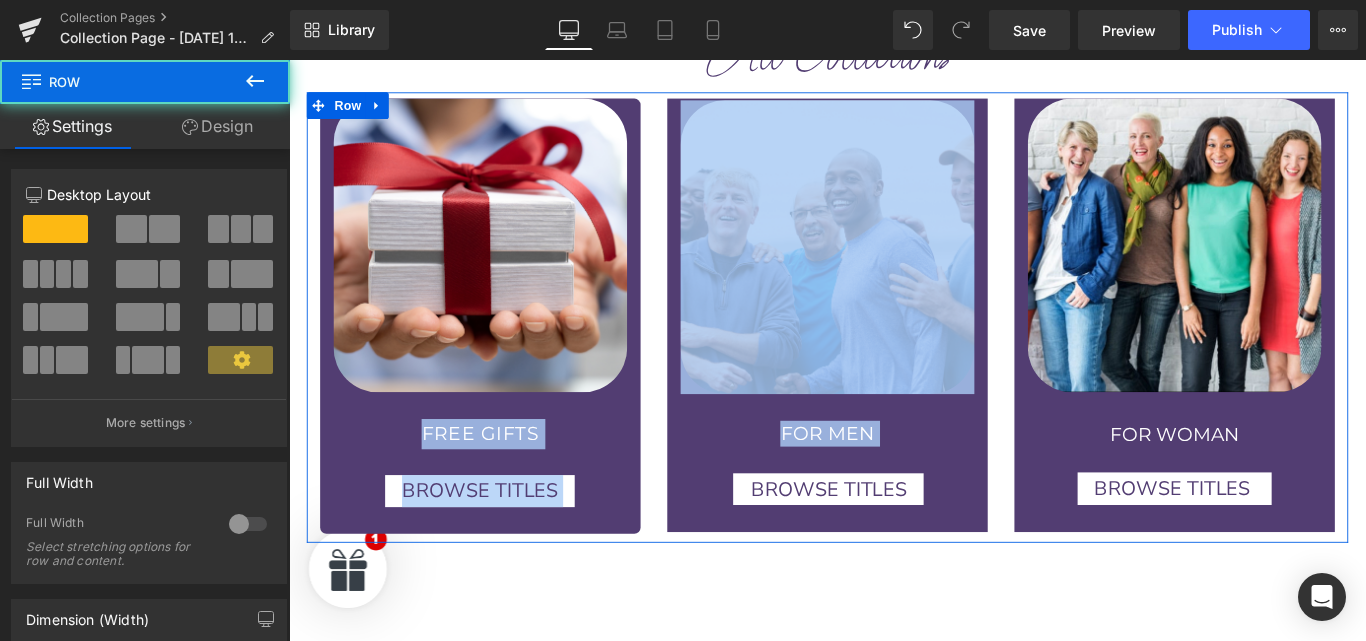 drag, startPoint x: 715, startPoint y: 537, endPoint x: 688, endPoint y: 422, distance: 118.12705 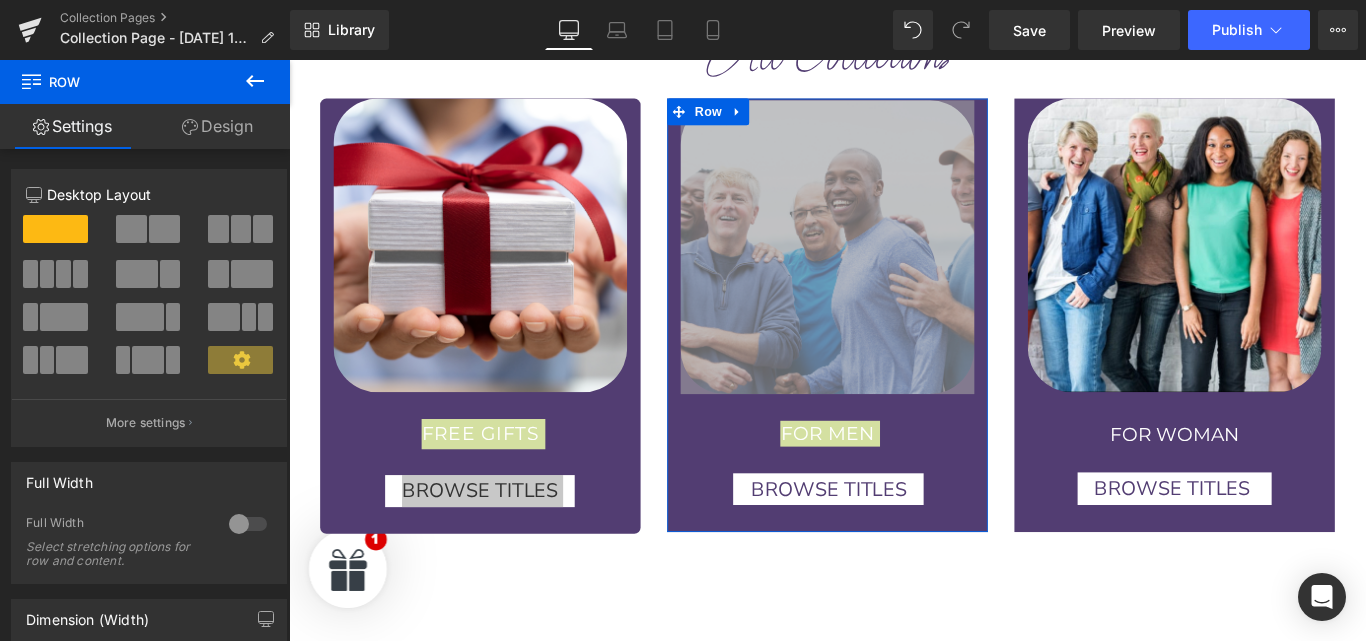 click on "Design" at bounding box center (217, 126) 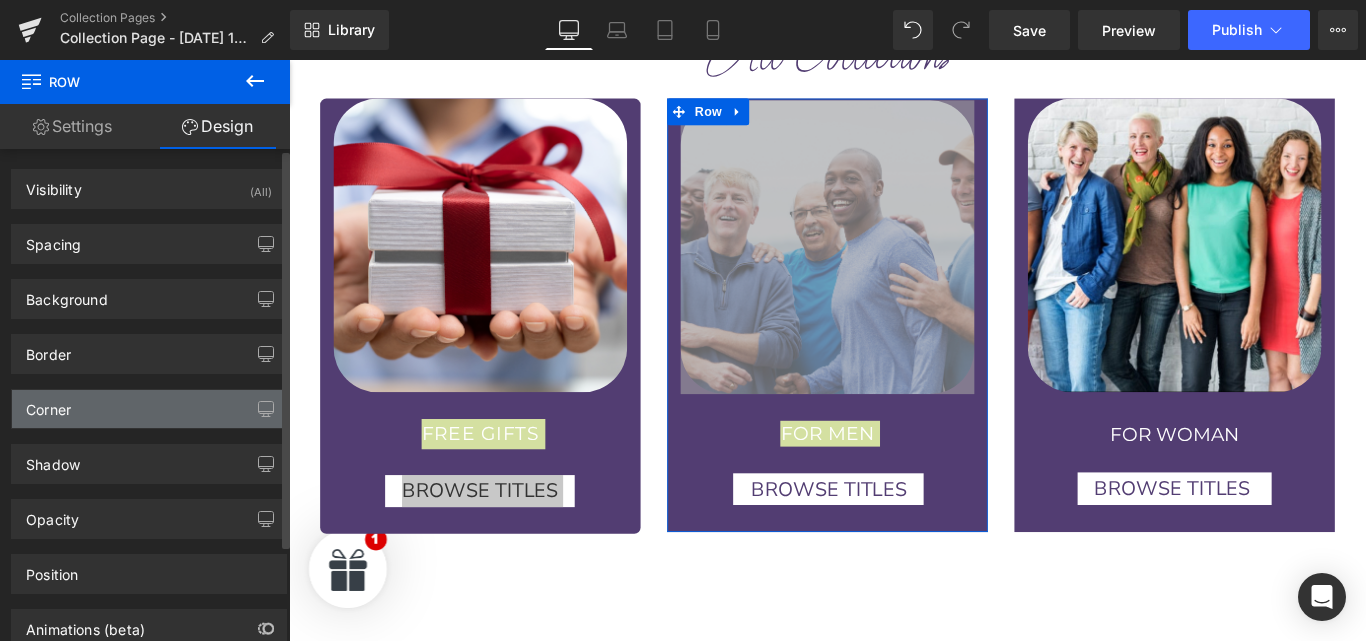 click on "Corner" at bounding box center (149, 409) 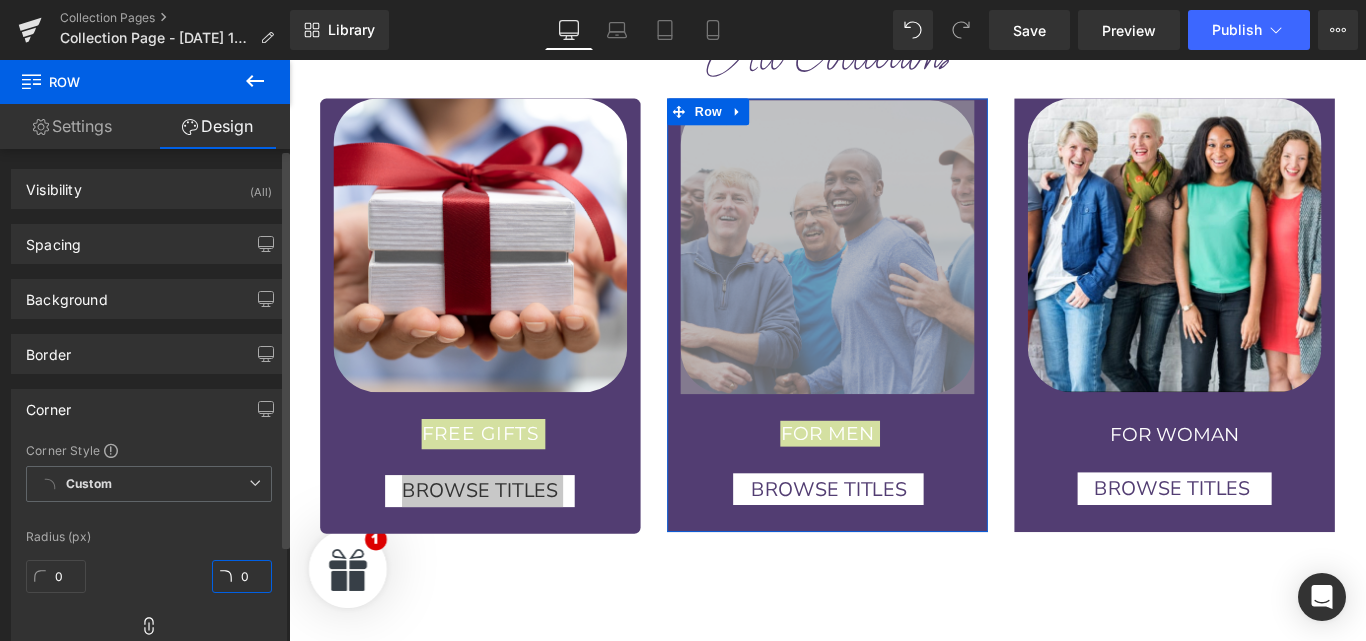 click on "0" at bounding box center [242, 576] 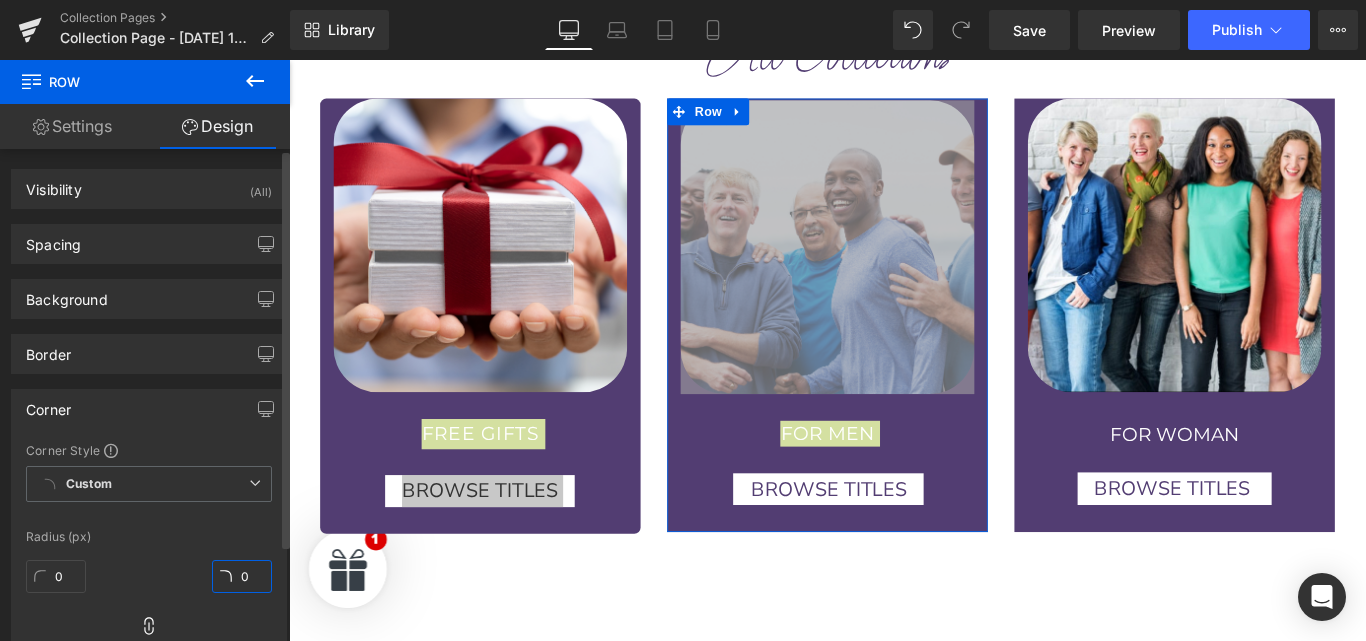 type on "7" 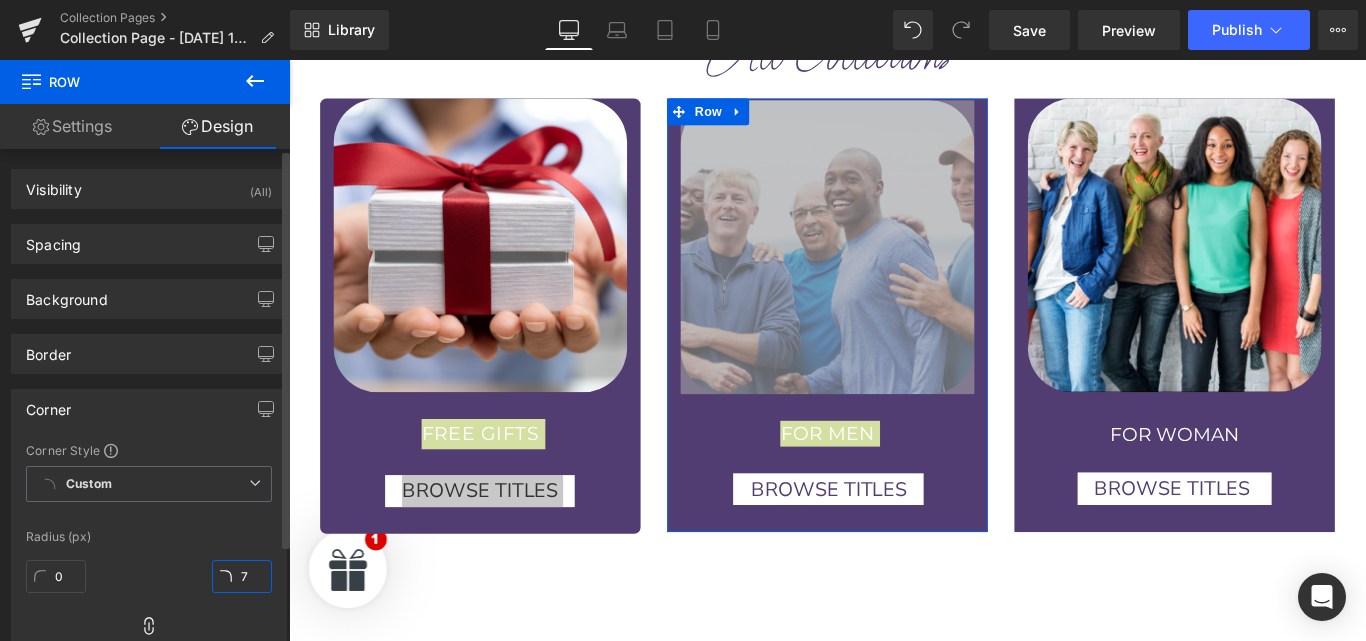 type on "7" 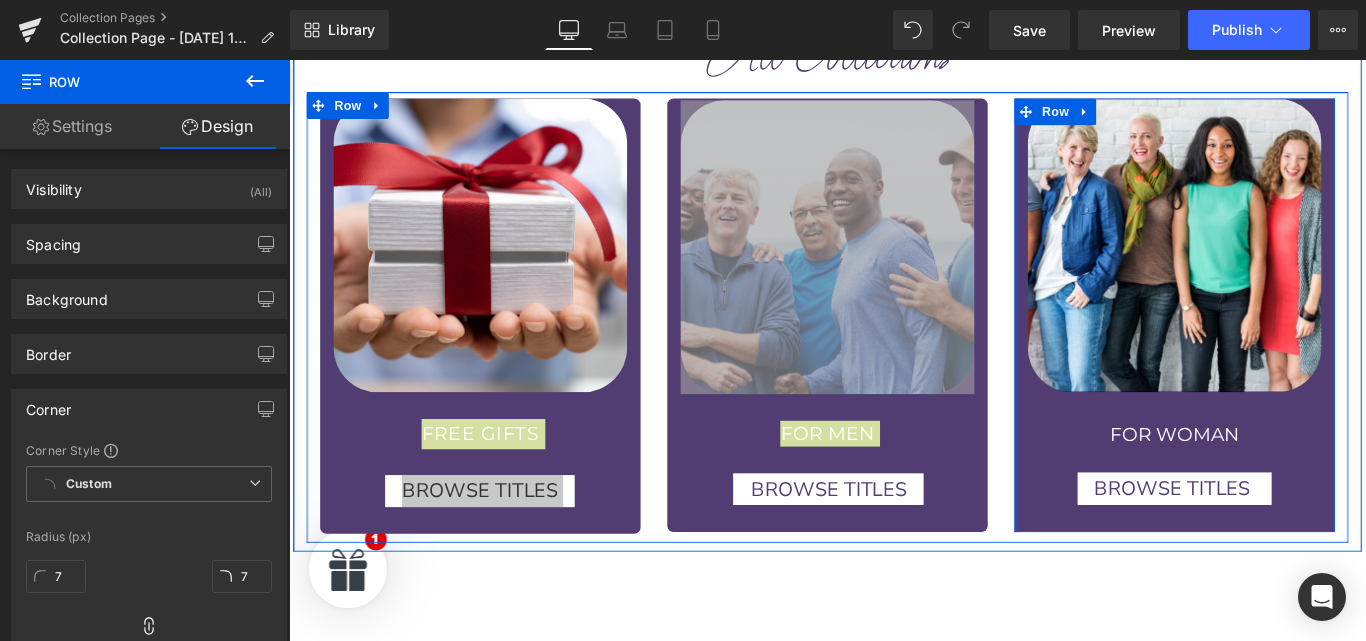 click at bounding box center (1106, 346) 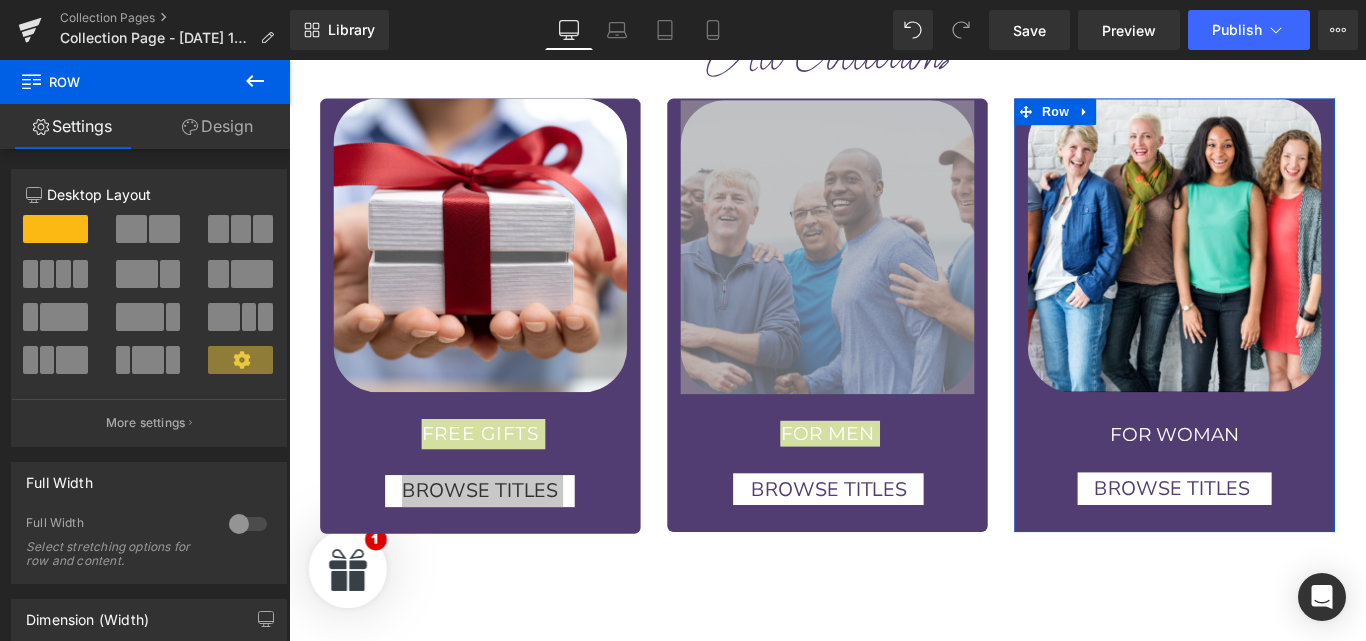 click on "Design" at bounding box center (217, 126) 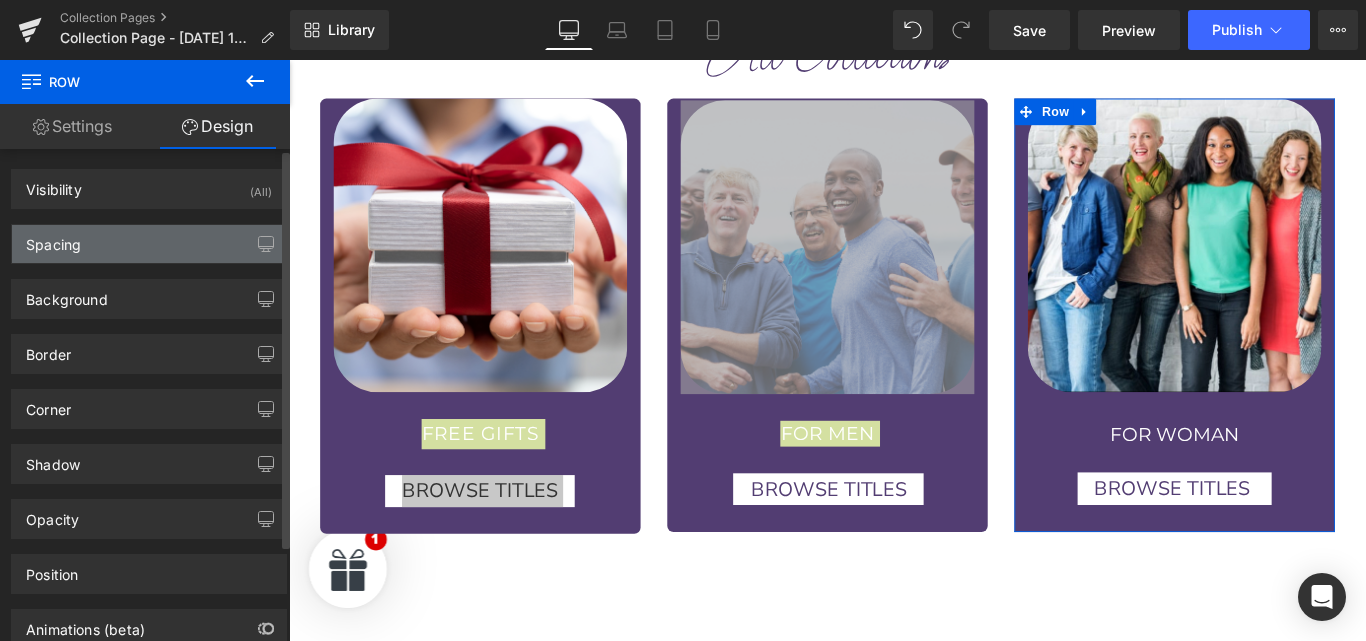 type on "0" 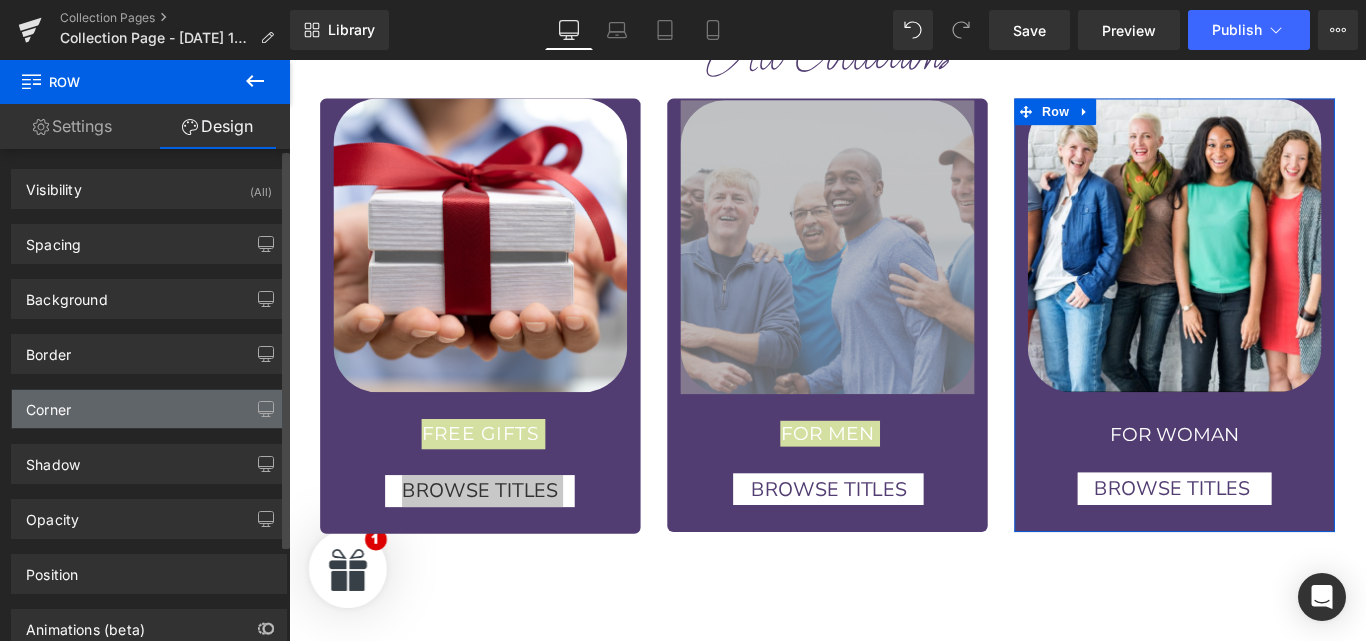 click on "Corner" at bounding box center [149, 409] 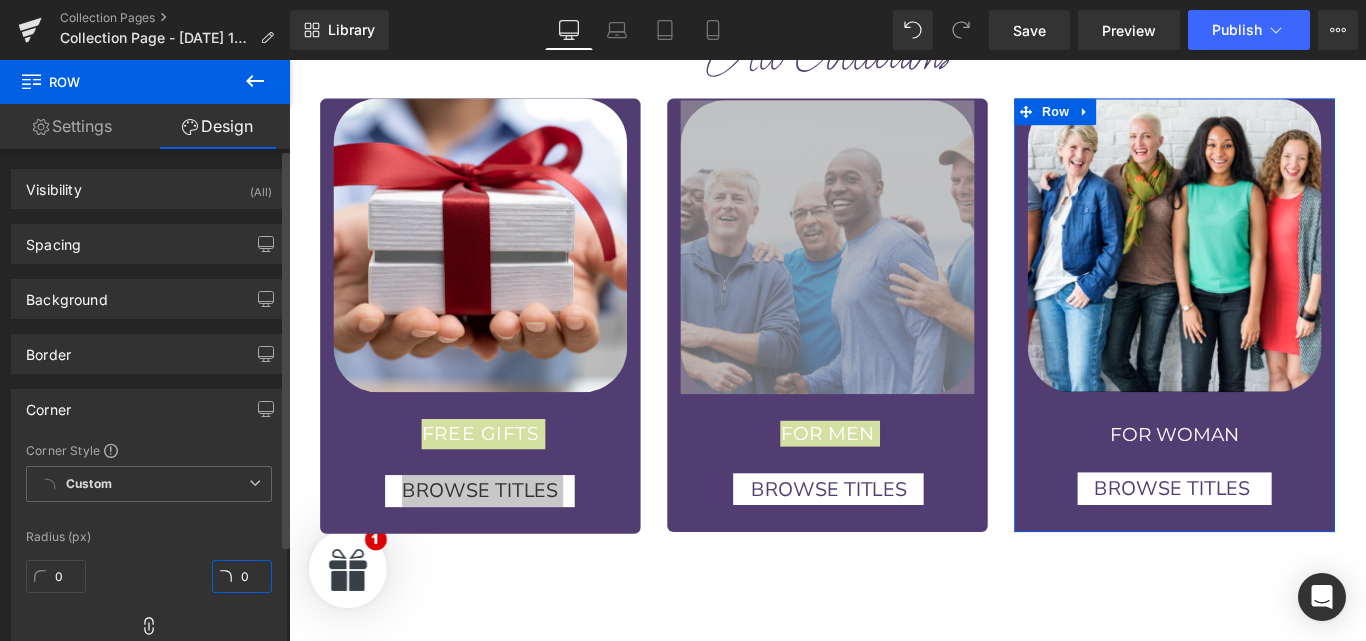 click on "0" at bounding box center [242, 576] 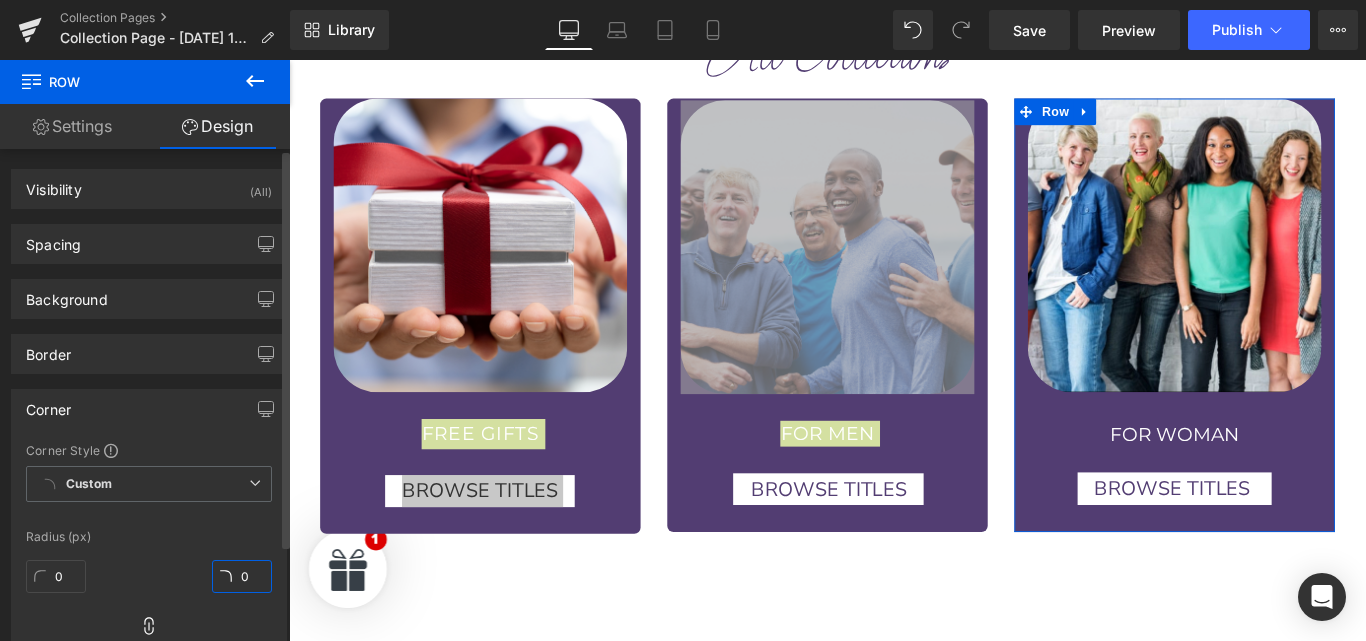 type on "7" 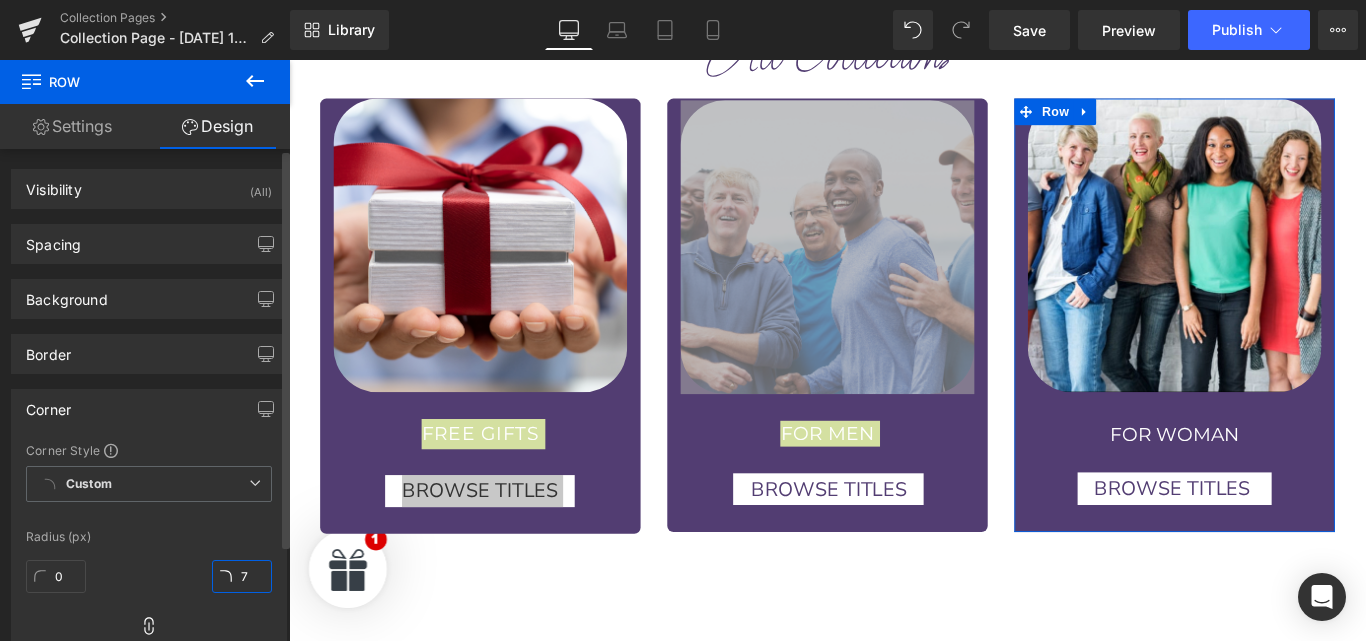 type on "7" 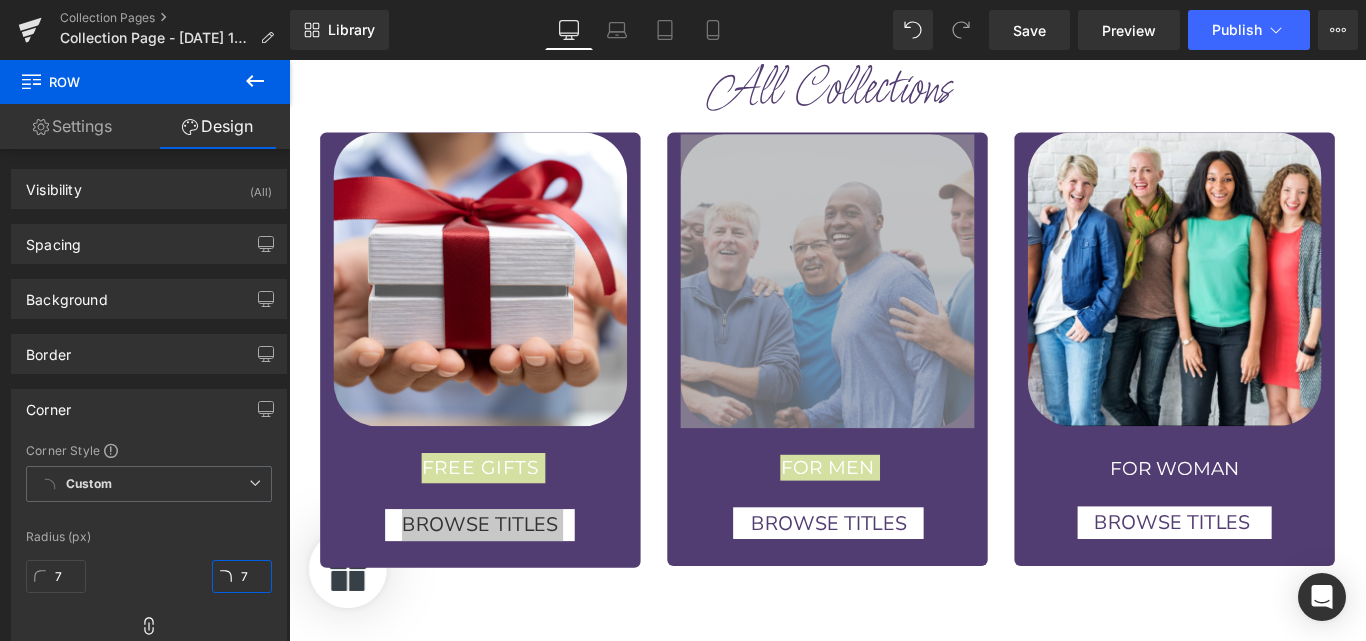 scroll, scrollTop: 1149, scrollLeft: 0, axis: vertical 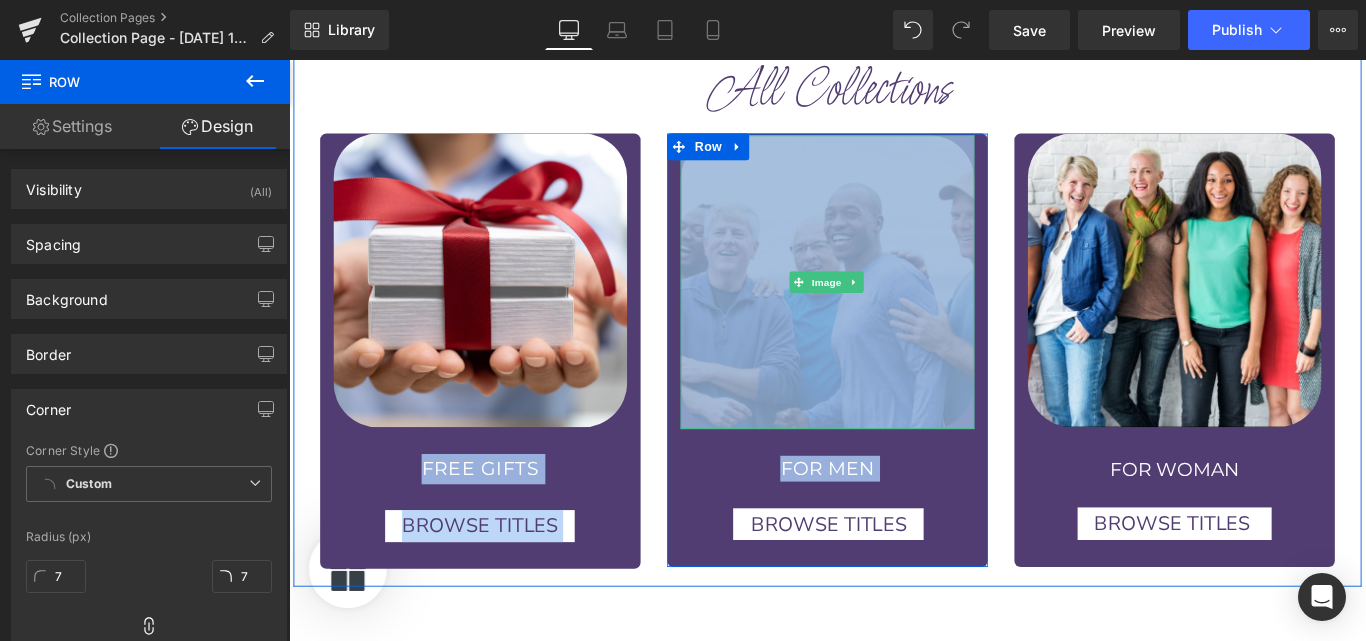 click at bounding box center [894, 310] 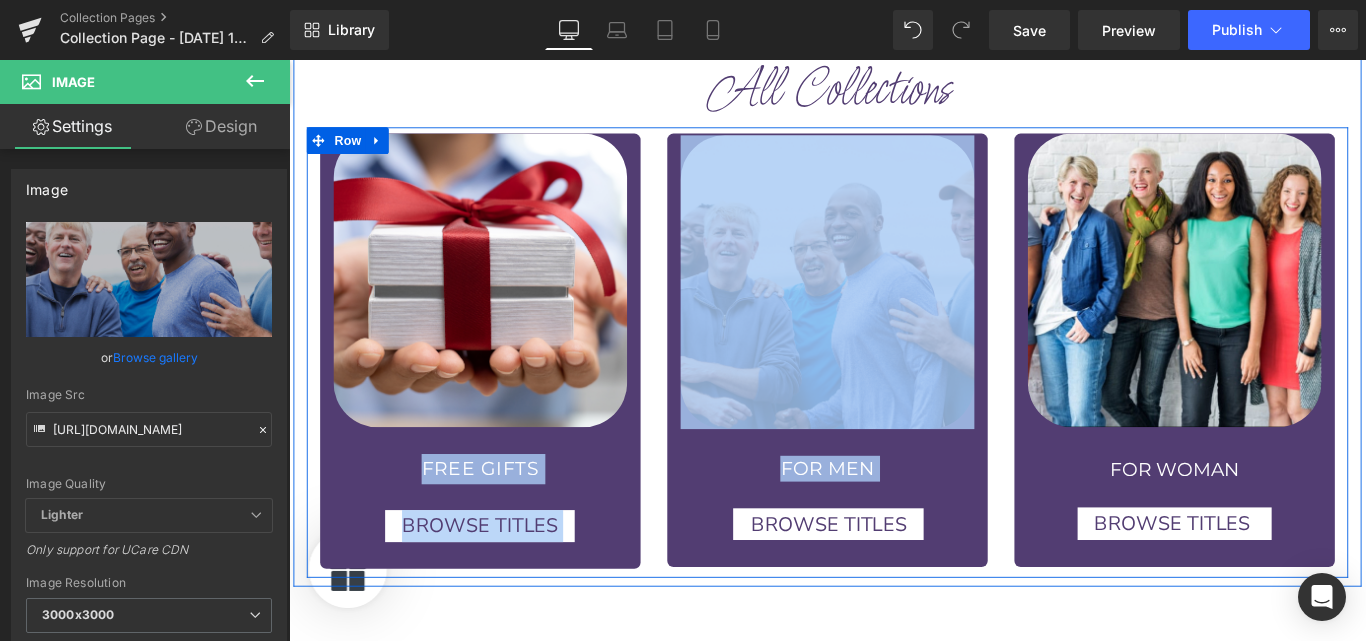 click on "Image
FOR MEN
Heading
BROWSE TITLES
[GEOGRAPHIC_DATA]" at bounding box center [894, 387] 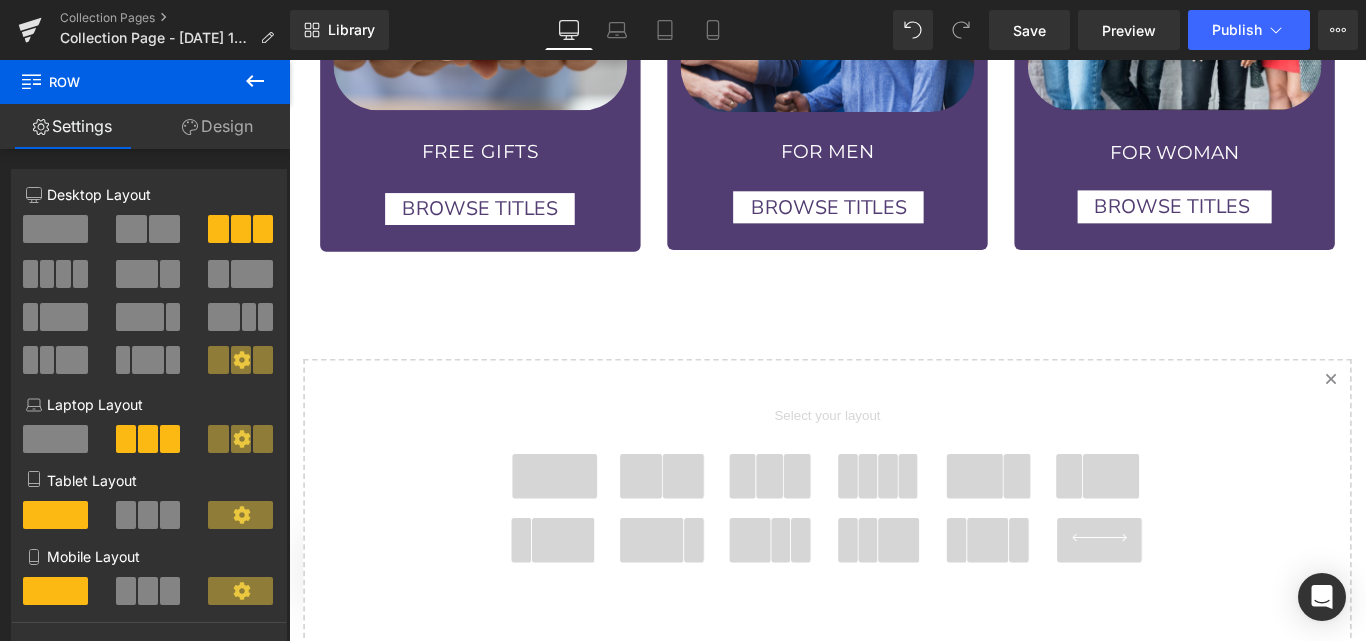 scroll, scrollTop: 1507, scrollLeft: 0, axis: vertical 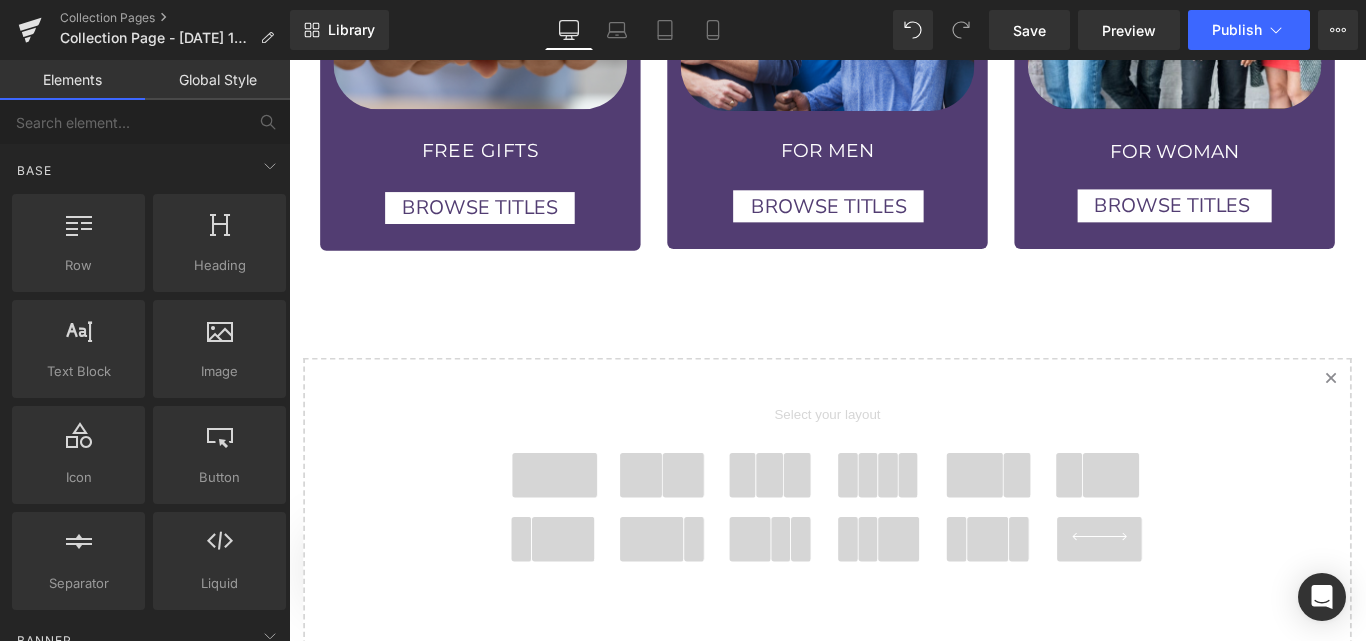click at bounding box center [588, 526] 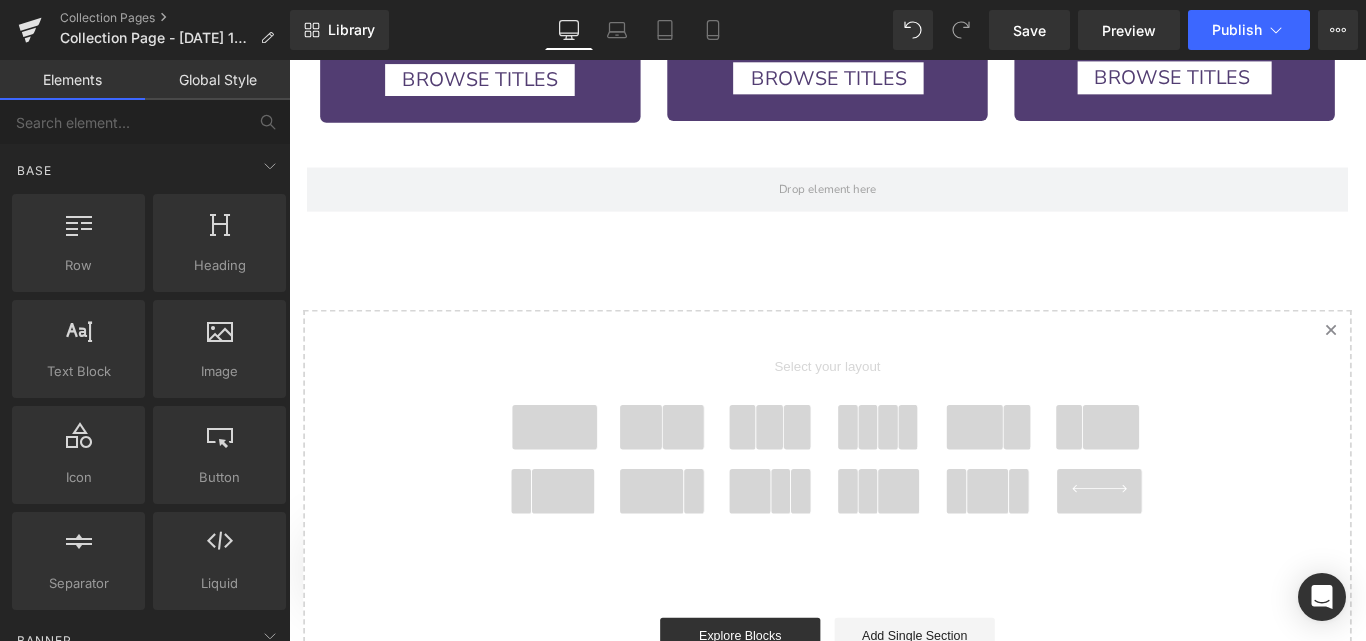 scroll, scrollTop: 1658, scrollLeft: 0, axis: vertical 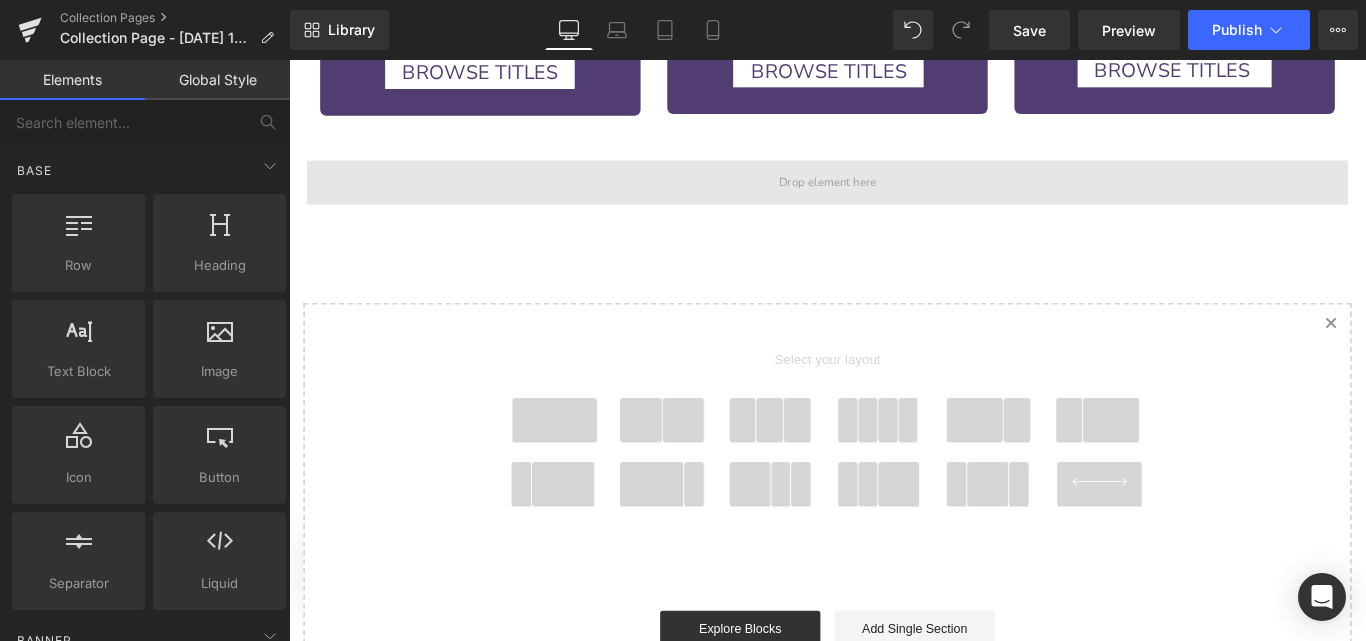 click at bounding box center [894, 198] 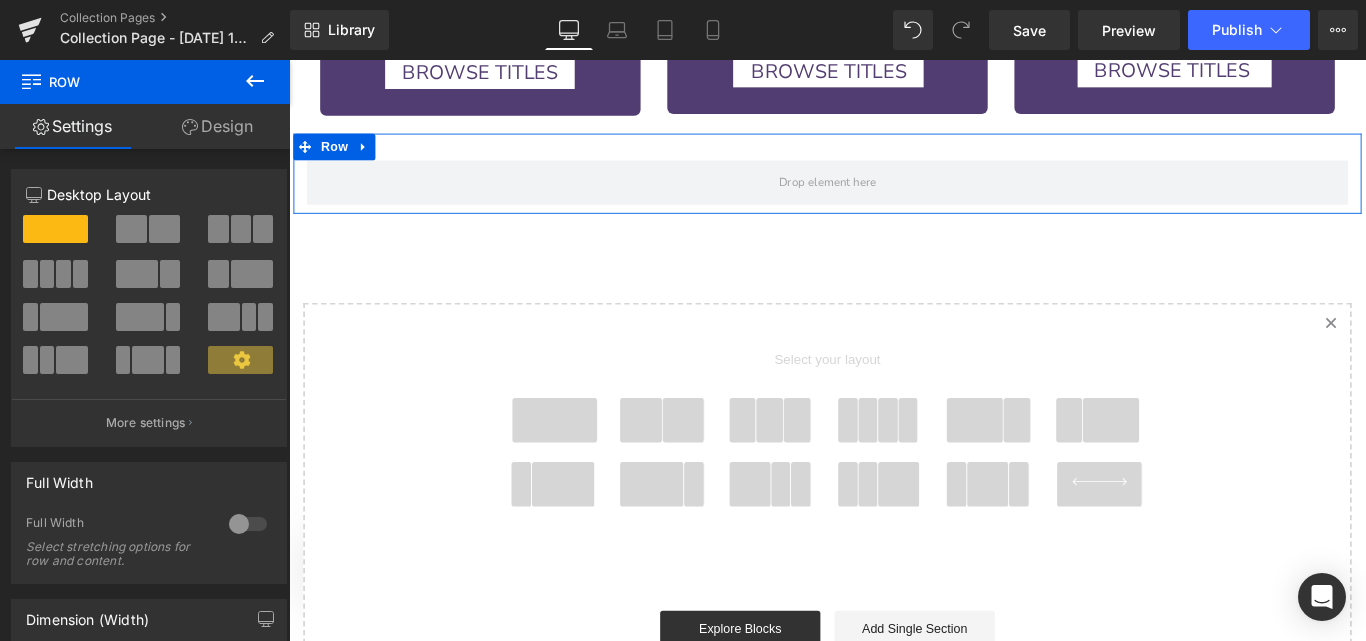 click at bounding box center (263, 229) 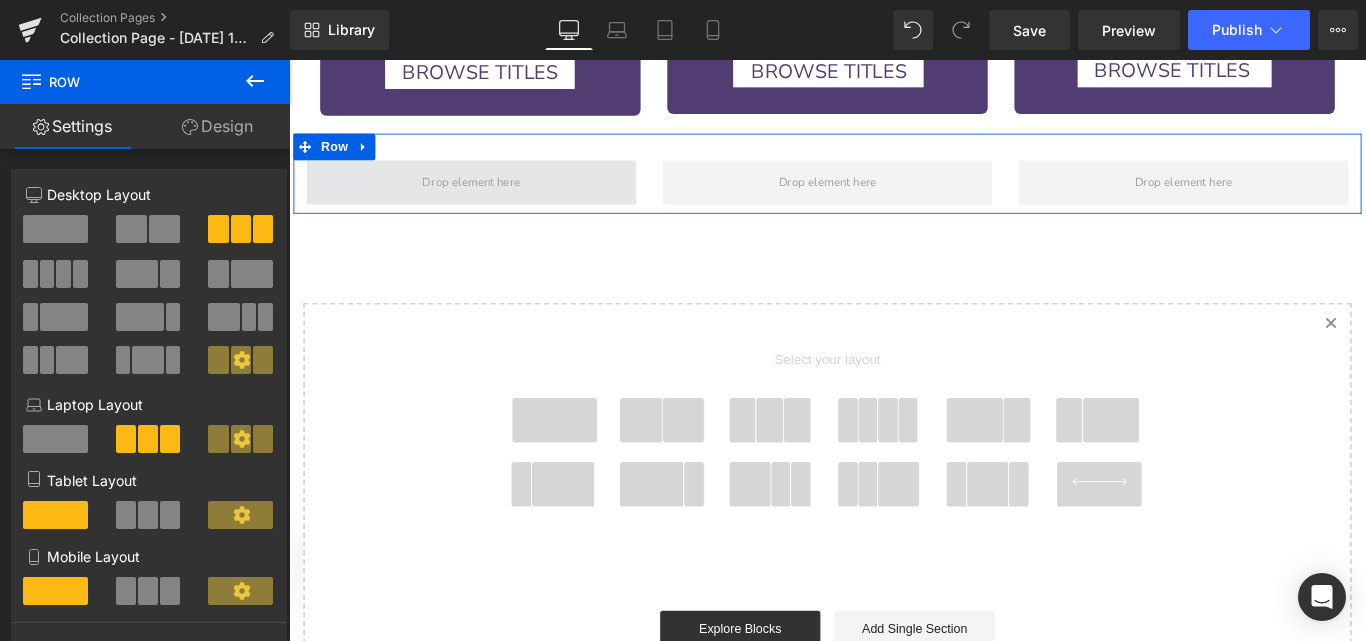 click at bounding box center [494, 198] 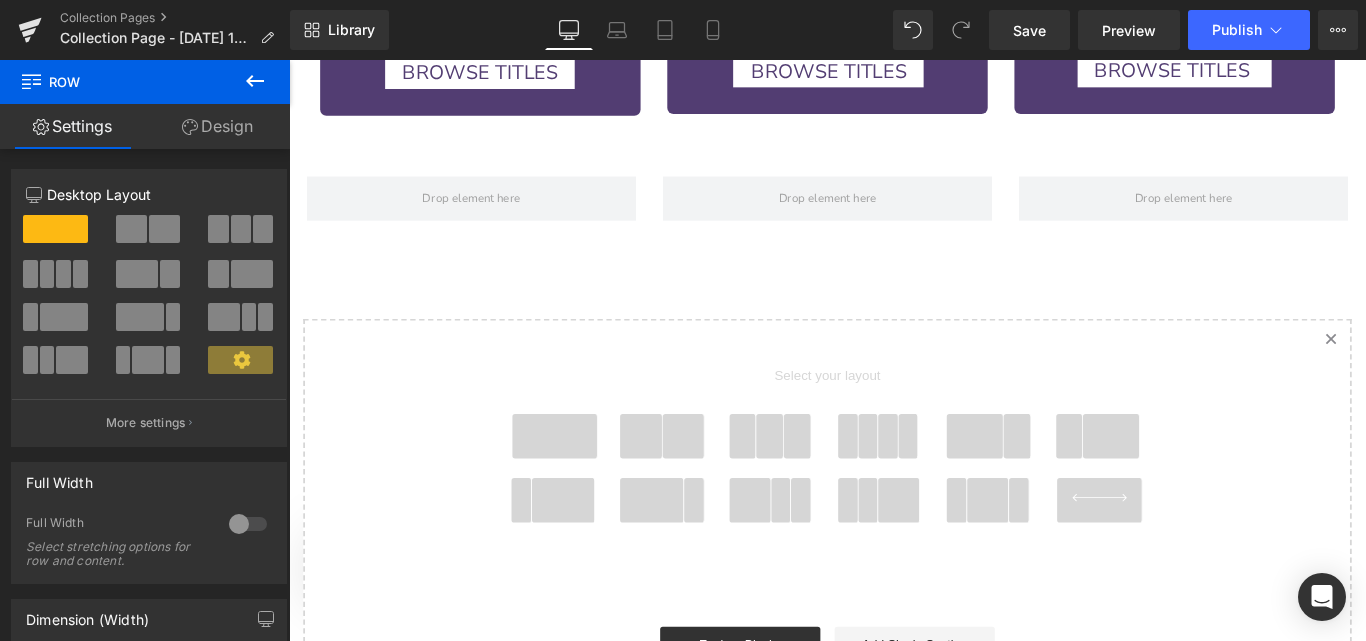 drag, startPoint x: 667, startPoint y: 136, endPoint x: 667, endPoint y: 154, distance: 18 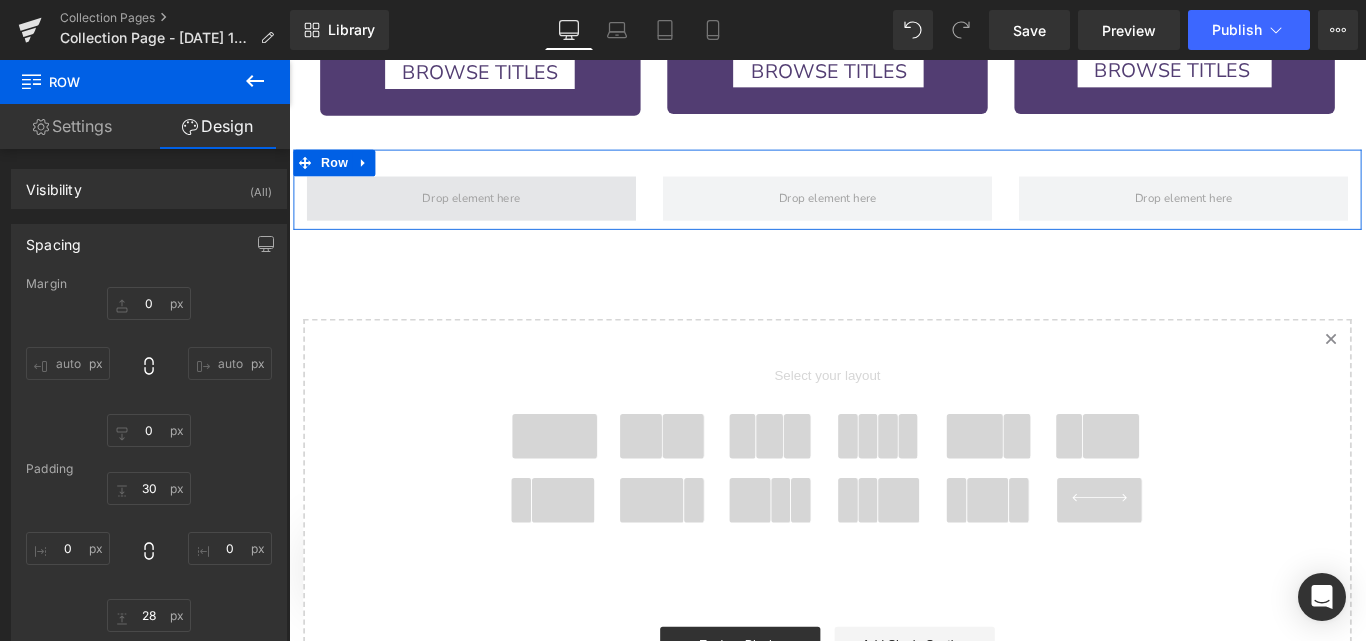 click at bounding box center [494, 216] 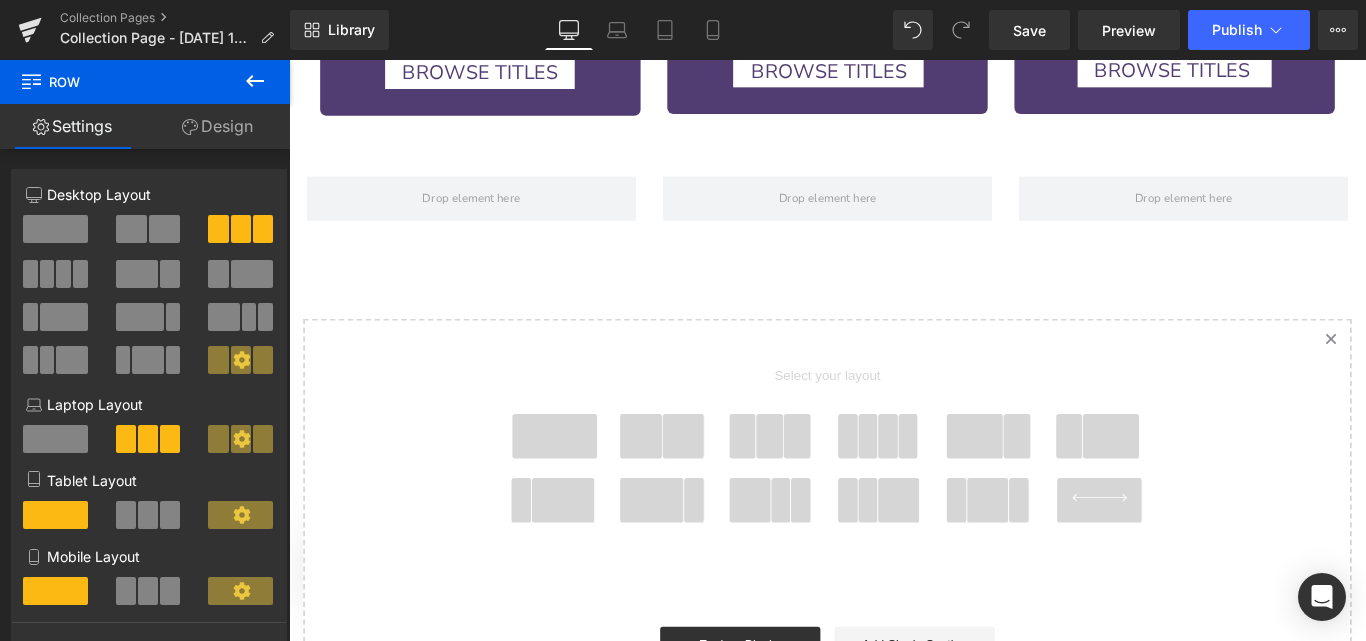 click 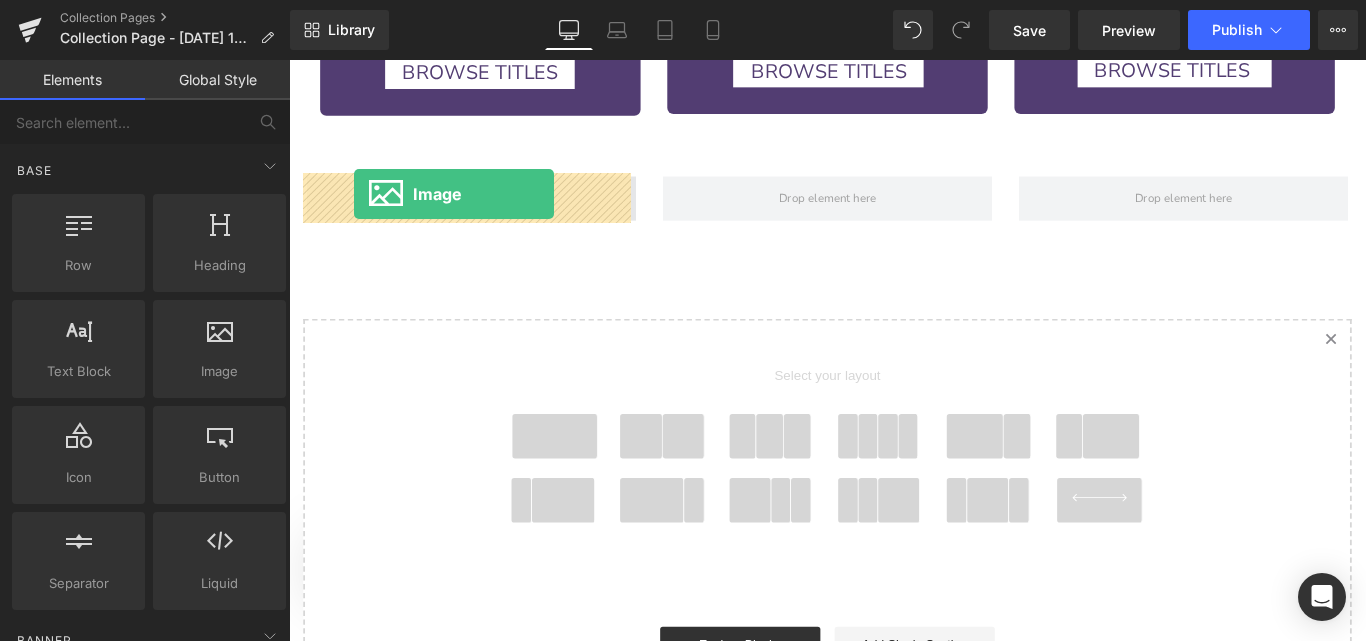 drag, startPoint x: 482, startPoint y: 427, endPoint x: 362, endPoint y: 210, distance: 247.96976 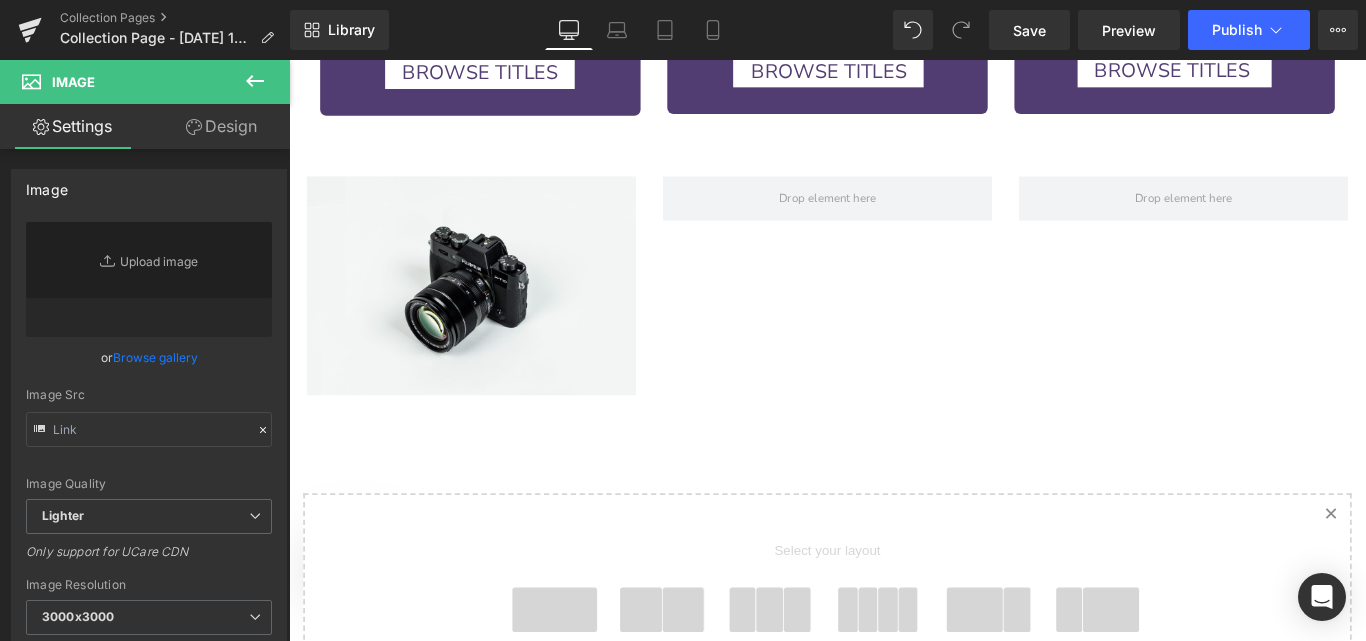click 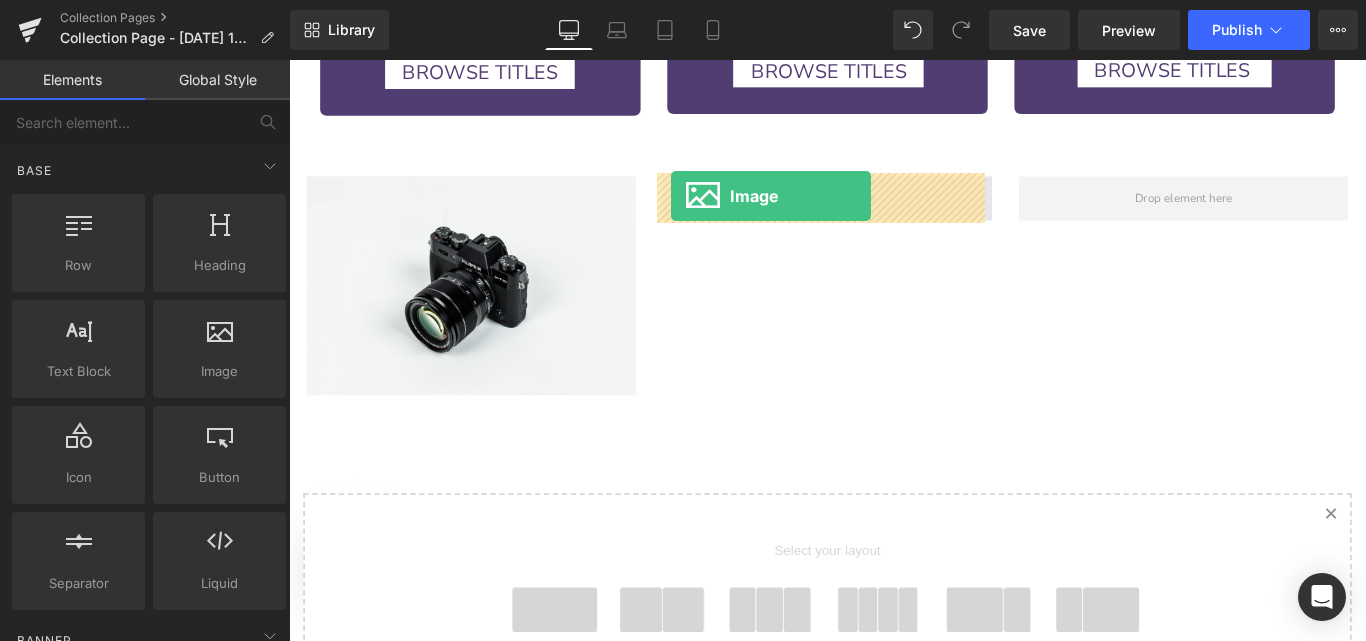 drag, startPoint x: 506, startPoint y: 439, endPoint x: 718, endPoint y: 213, distance: 309.87094 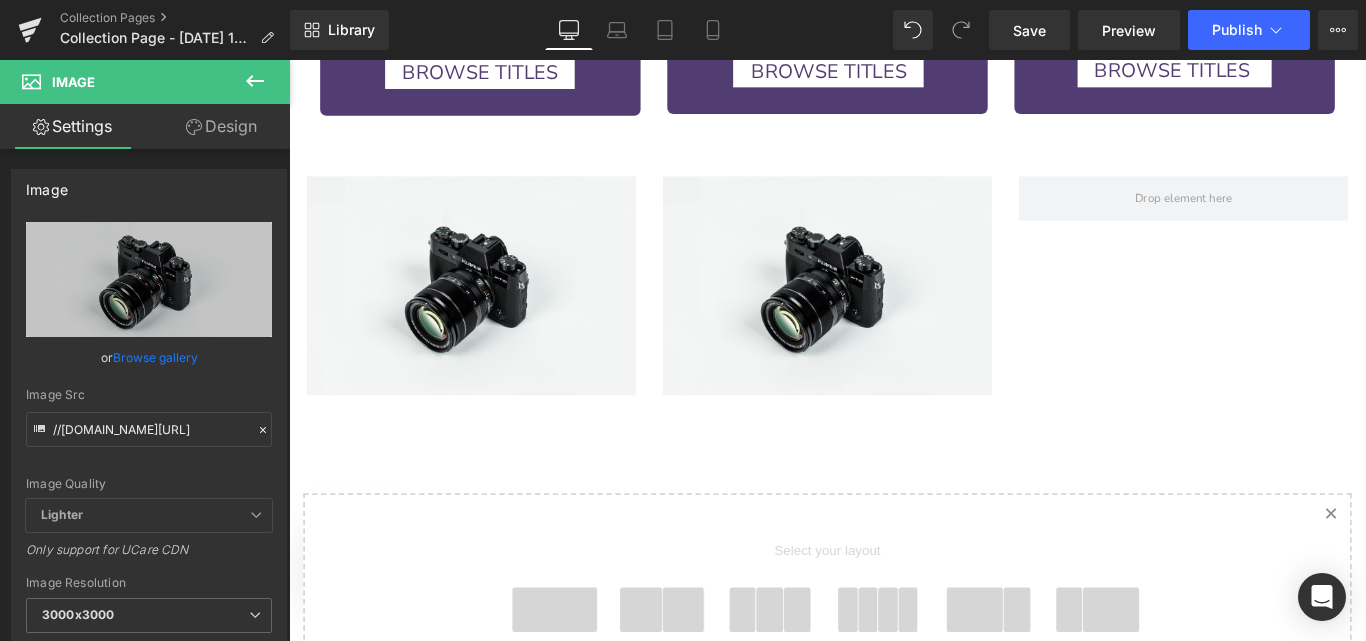 click 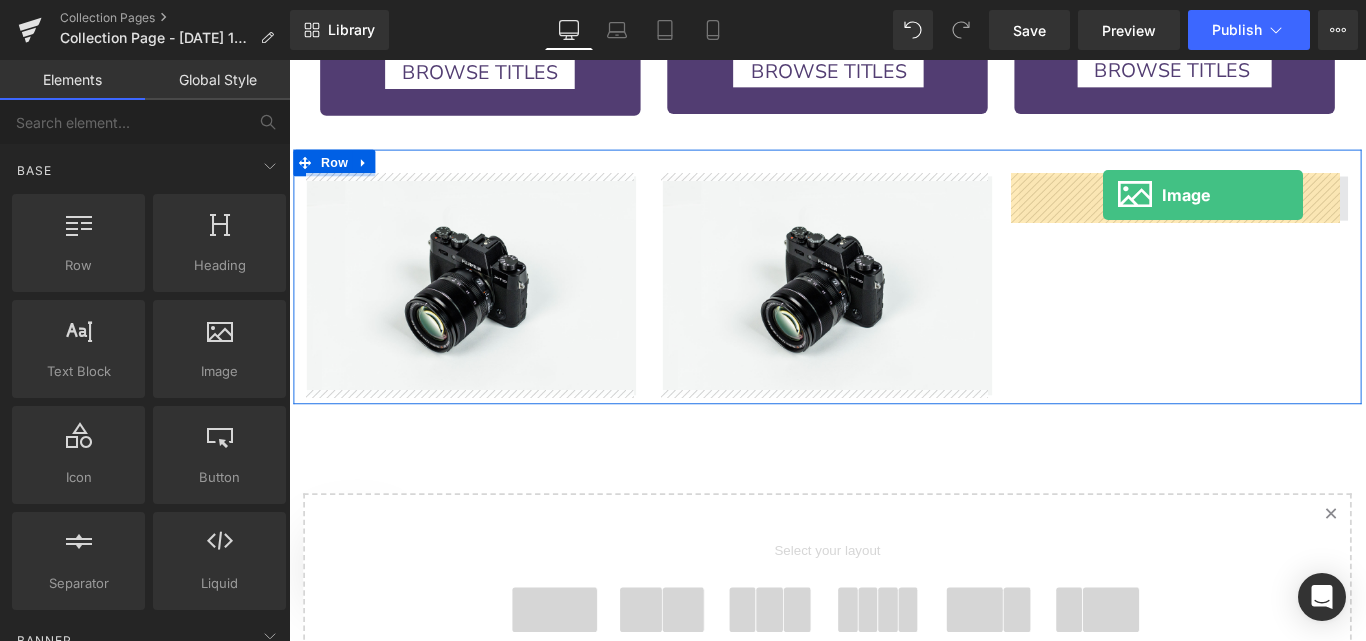 drag, startPoint x: 683, startPoint y: 336, endPoint x: 1214, endPoint y: 209, distance: 545.9762 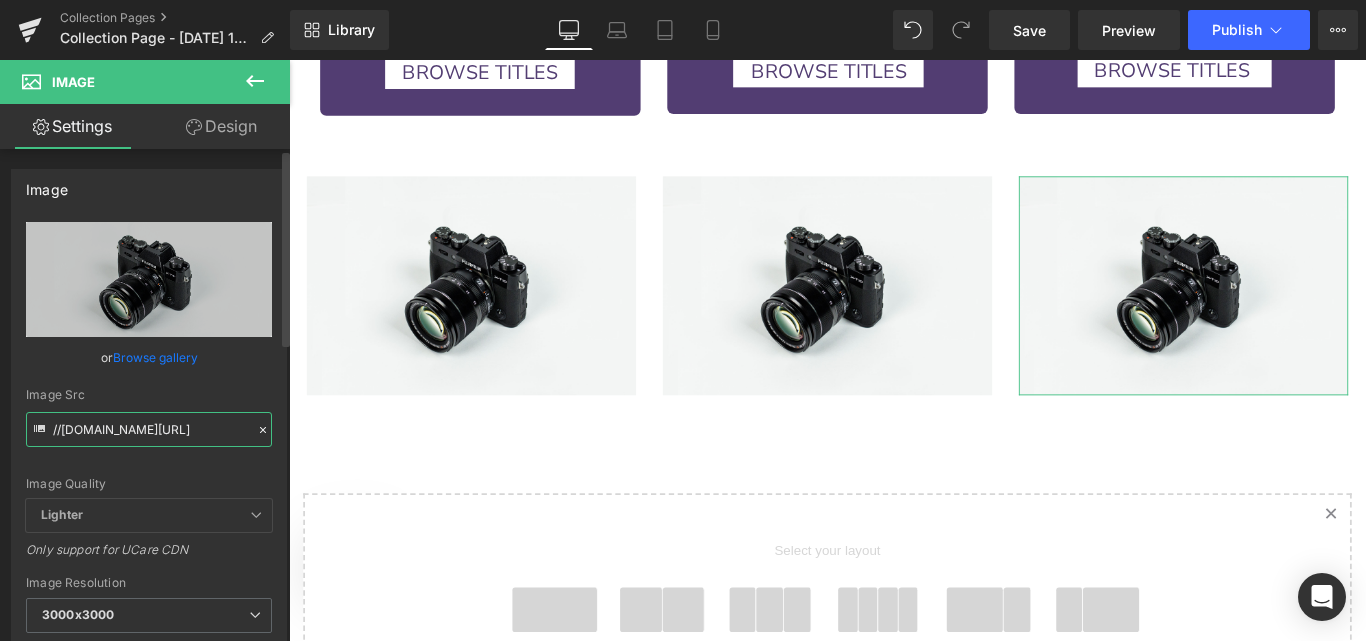 click on "//[DOMAIN_NAME][URL]" at bounding box center [149, 429] 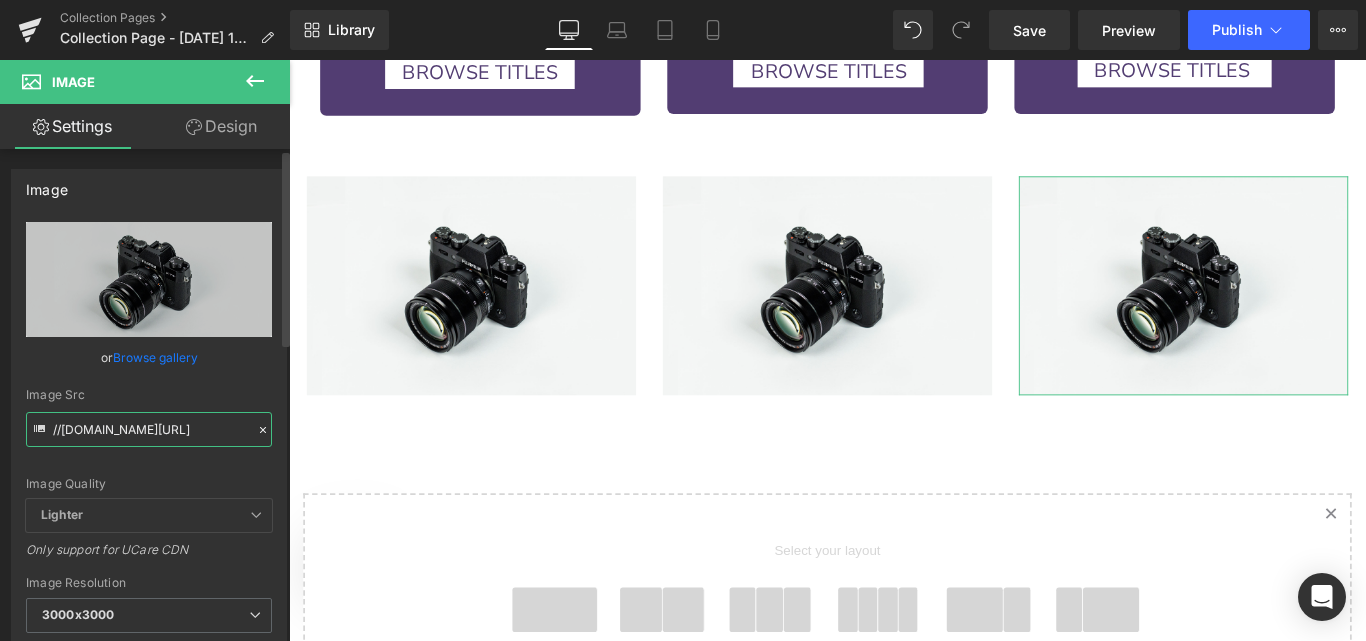 scroll, scrollTop: 0, scrollLeft: 122, axis: horizontal 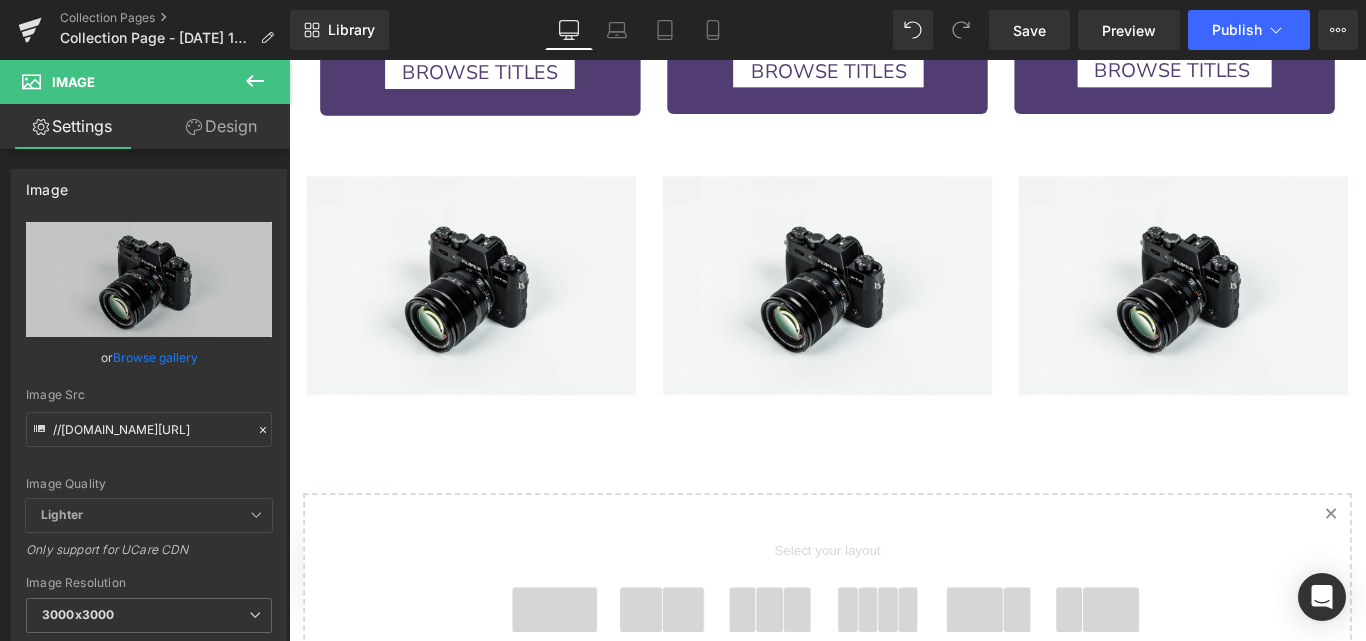 click 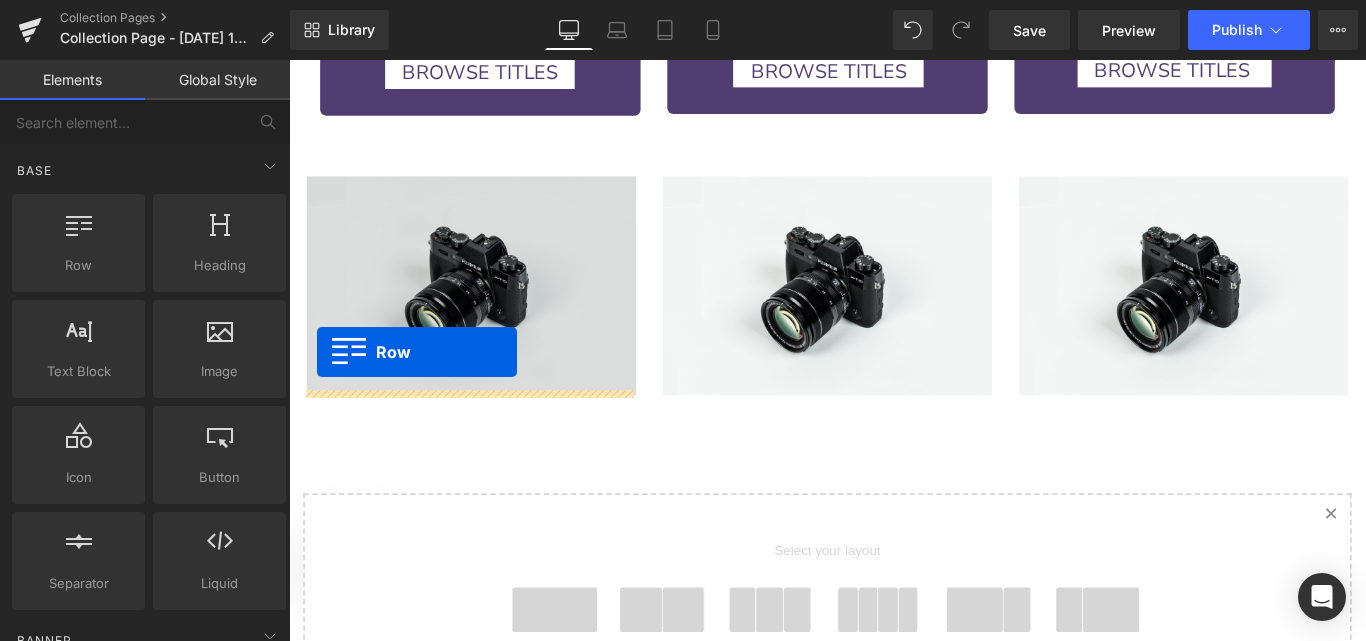 drag, startPoint x: 392, startPoint y: 315, endPoint x: 320, endPoint y: 388, distance: 102.53292 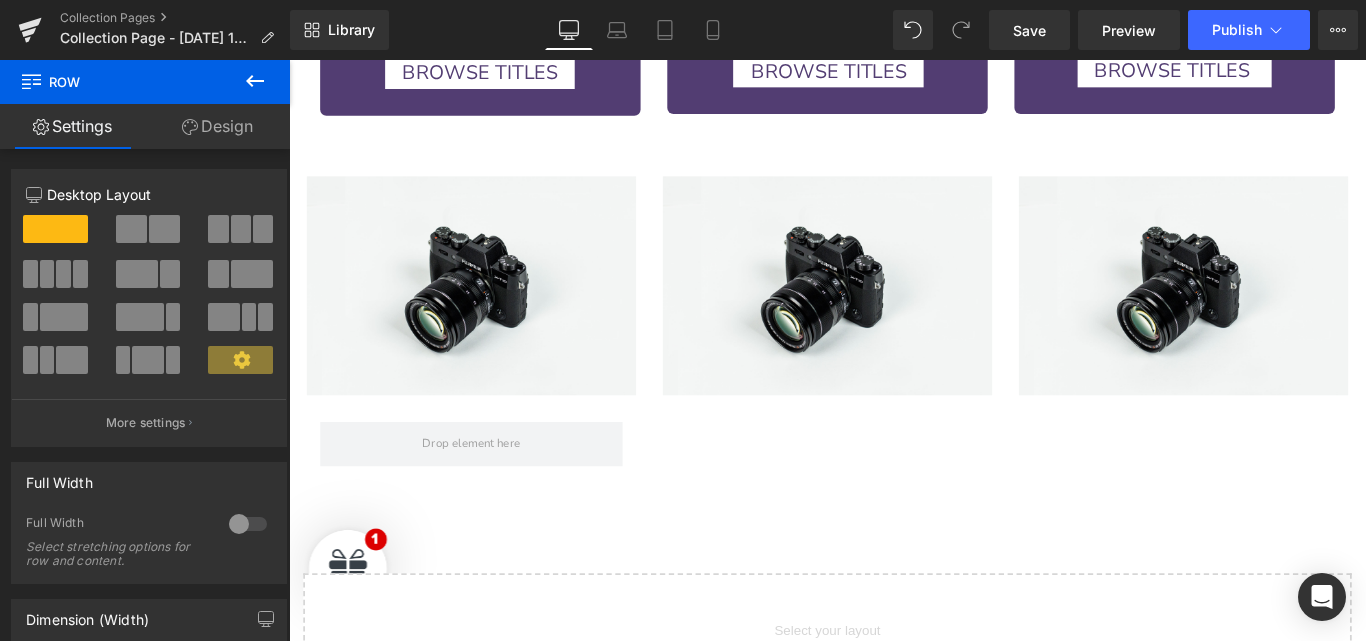 click 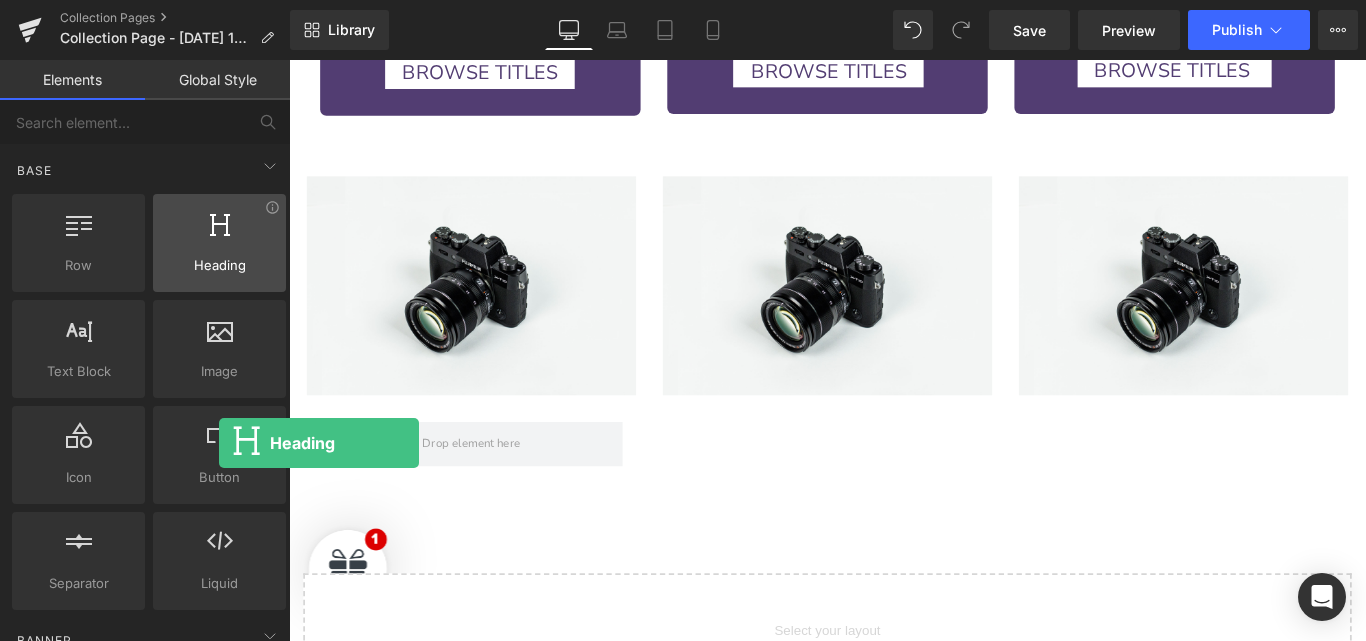 click on "Heading" at bounding box center [219, 265] 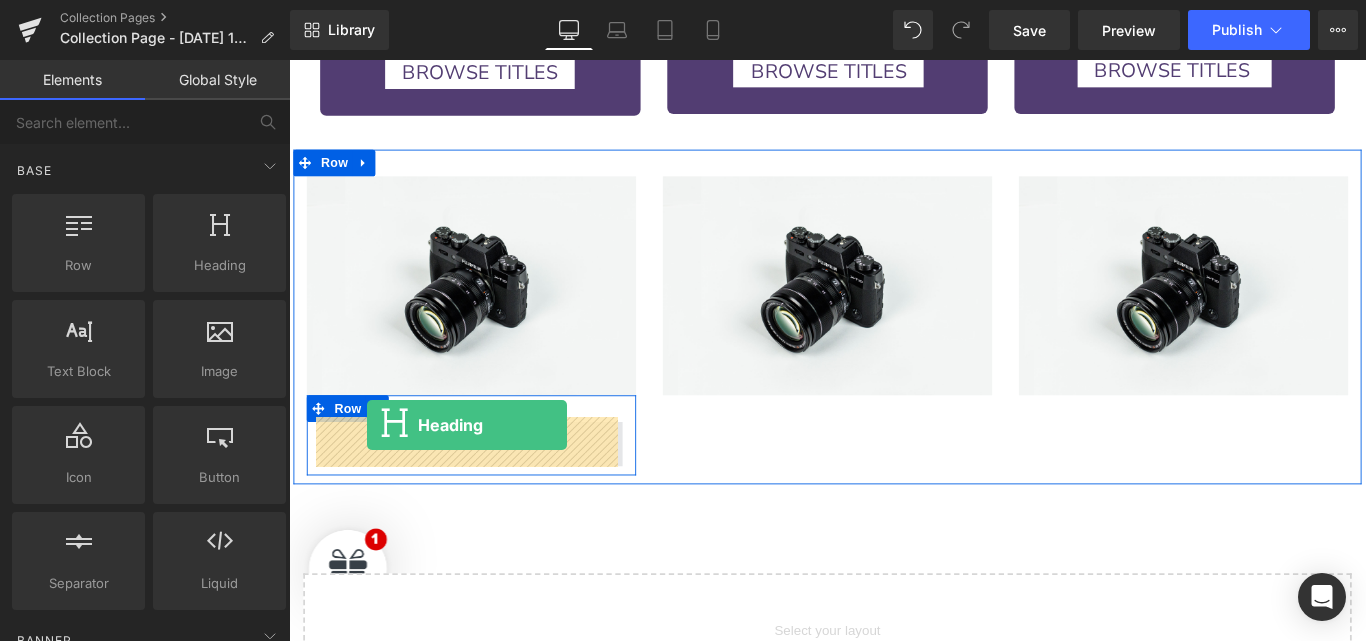 drag, startPoint x: 357, startPoint y: 427, endPoint x: 377, endPoint y: 470, distance: 47.423622 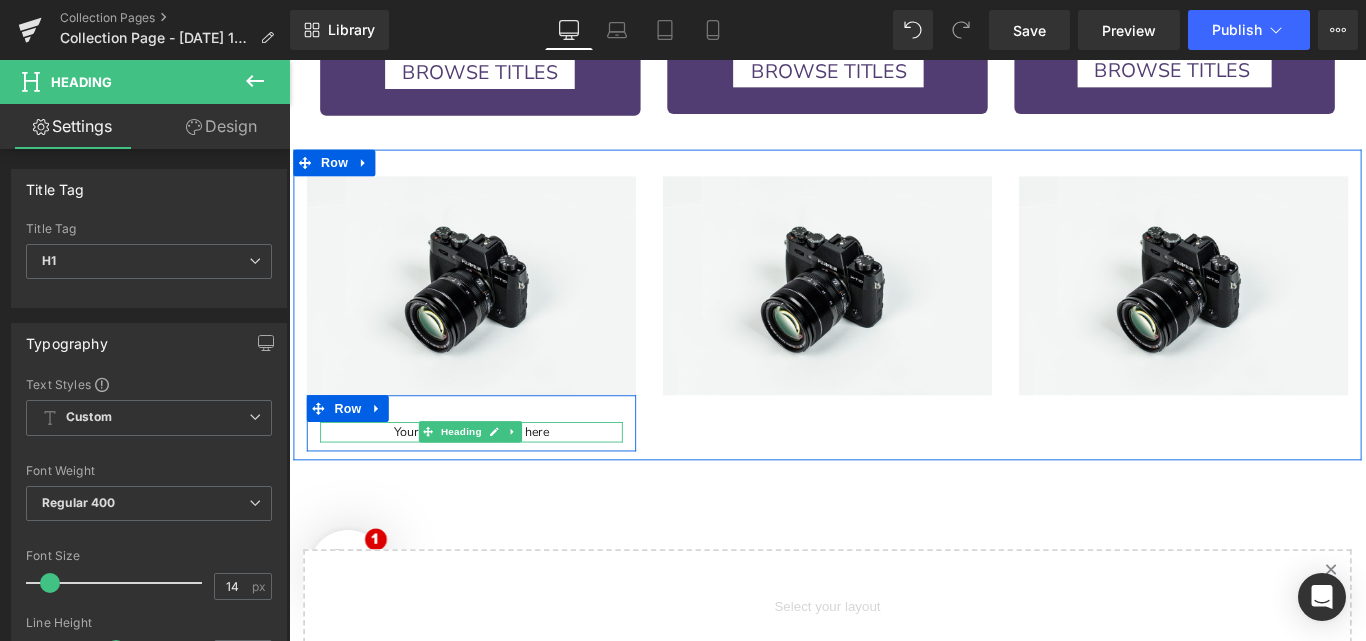 click on "Your heading text goes here" at bounding box center (494, 478) 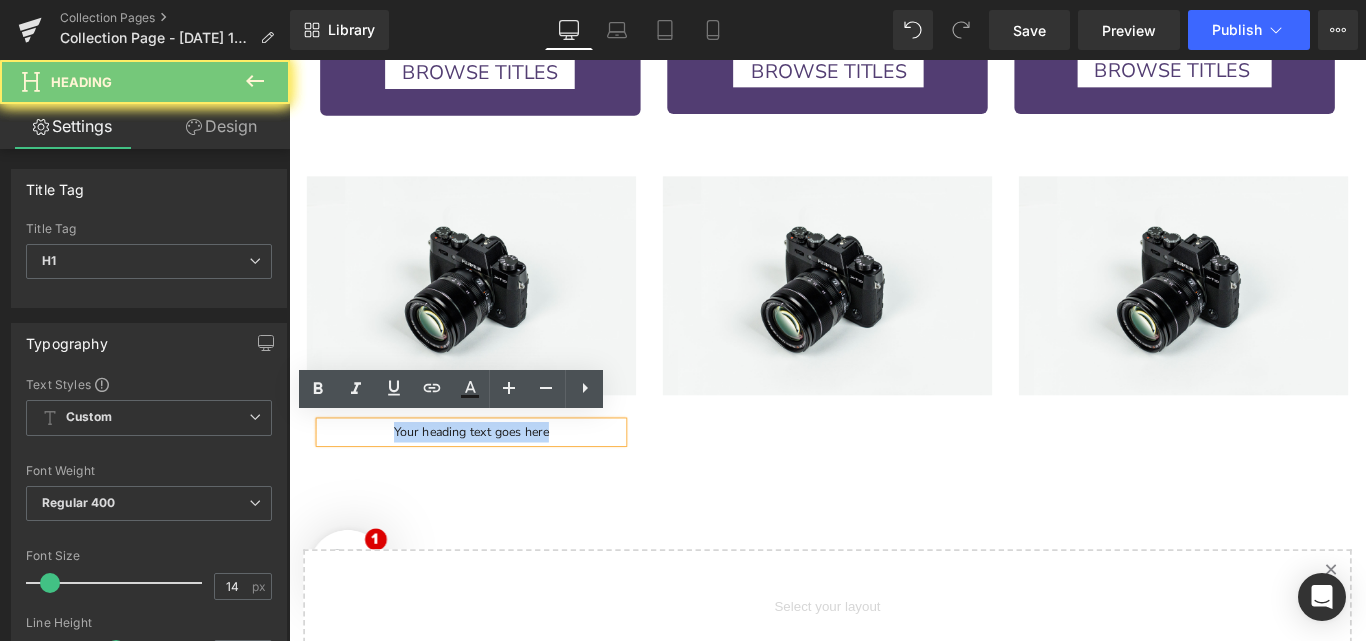 click on "Your heading text goes here" at bounding box center [494, 478] 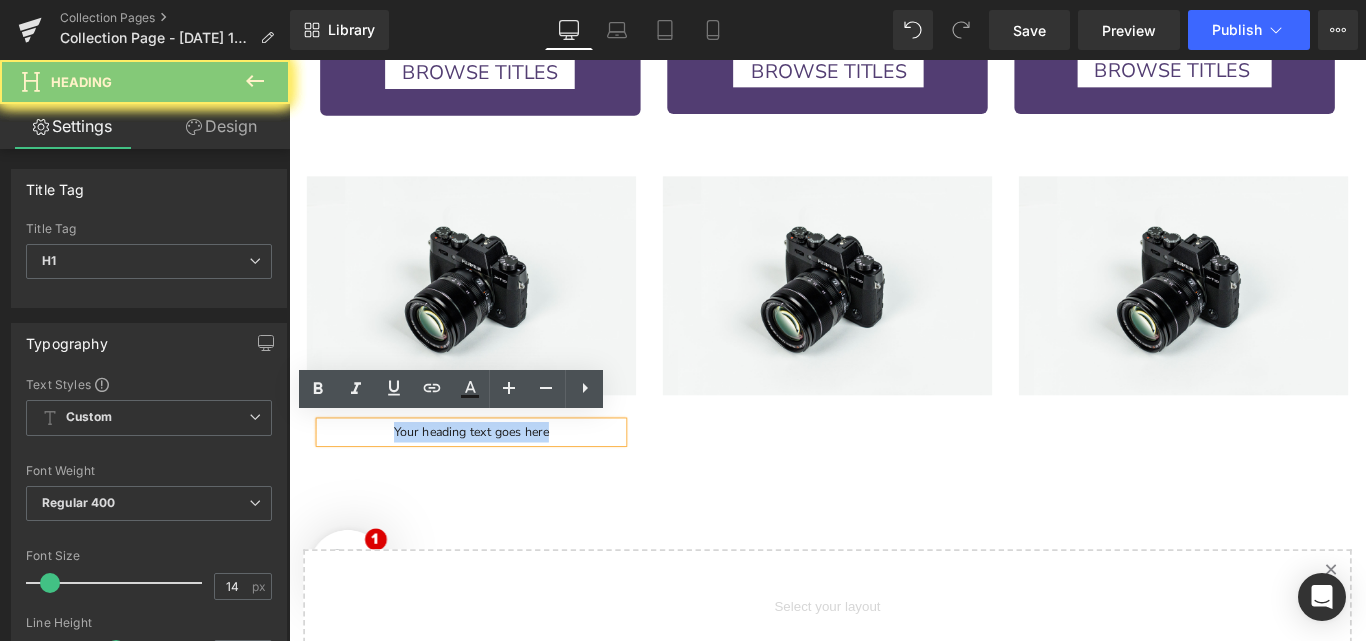click on "Your heading text goes here" at bounding box center [494, 478] 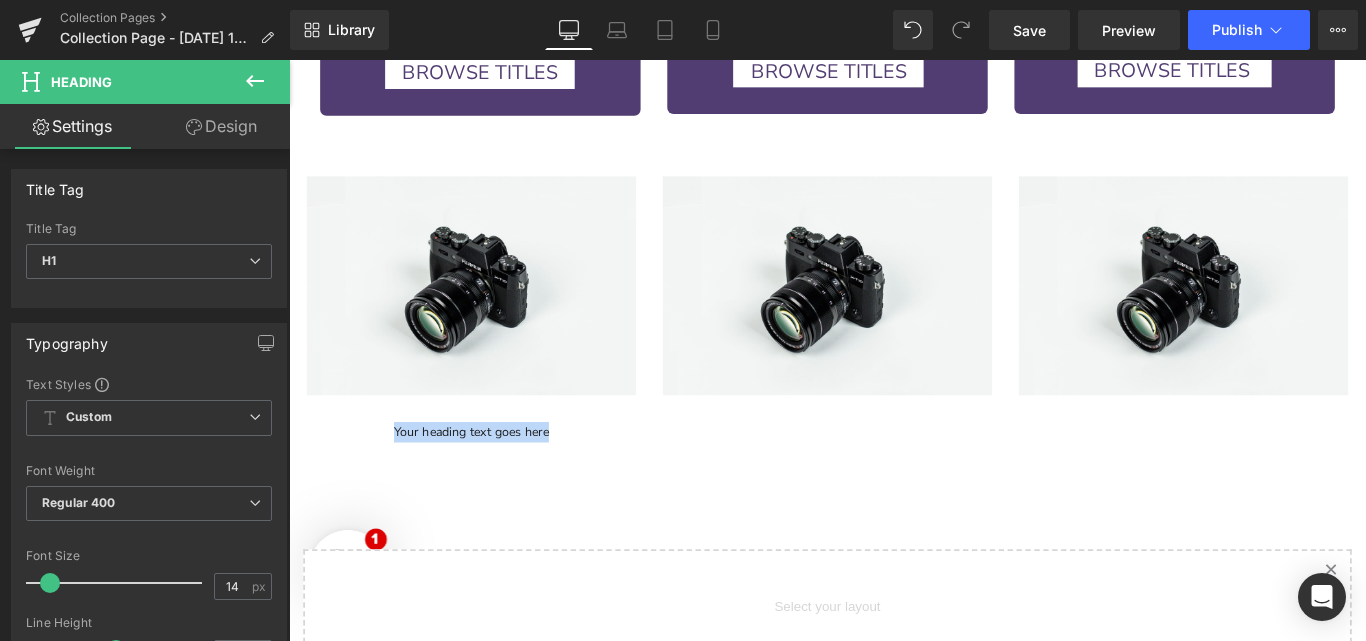 type 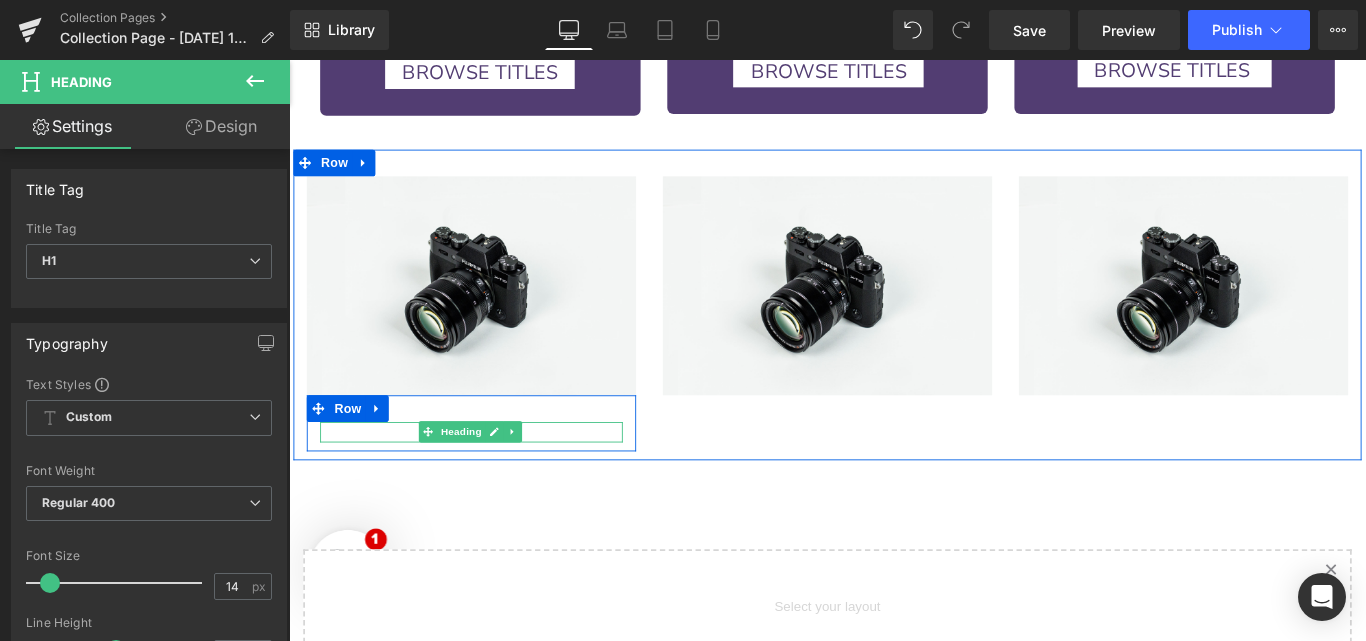 click on "FOR CHILDREN" at bounding box center (494, 478) 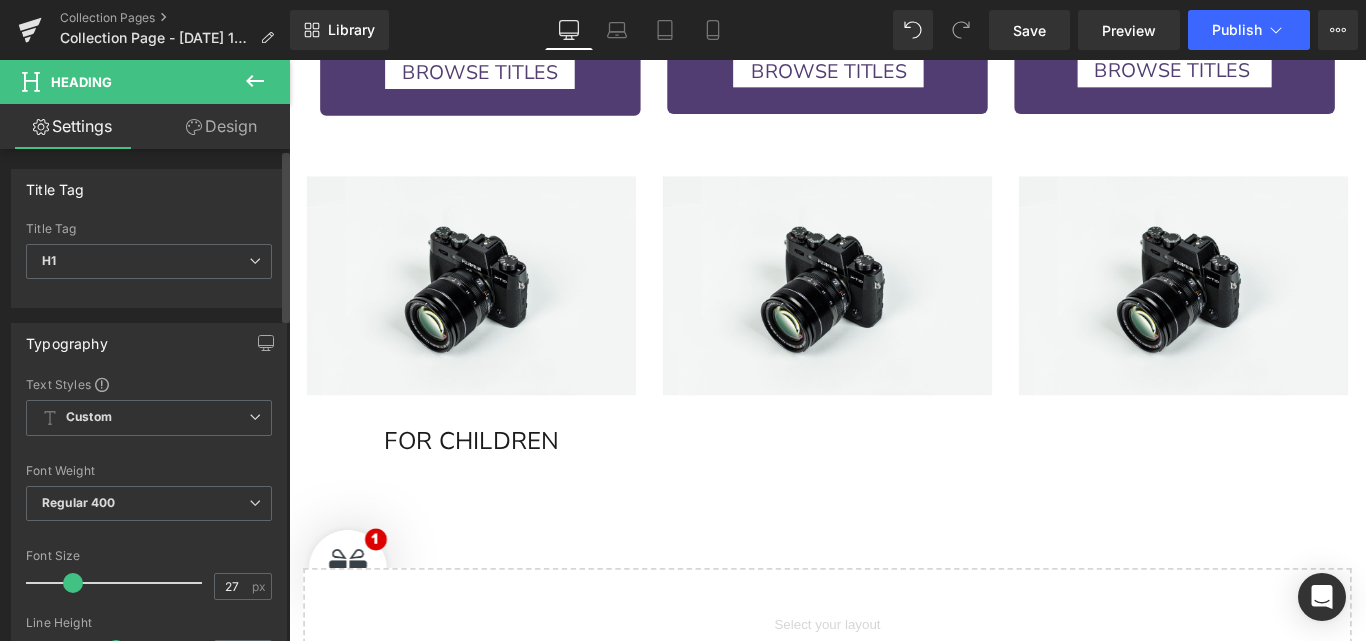 type on "26" 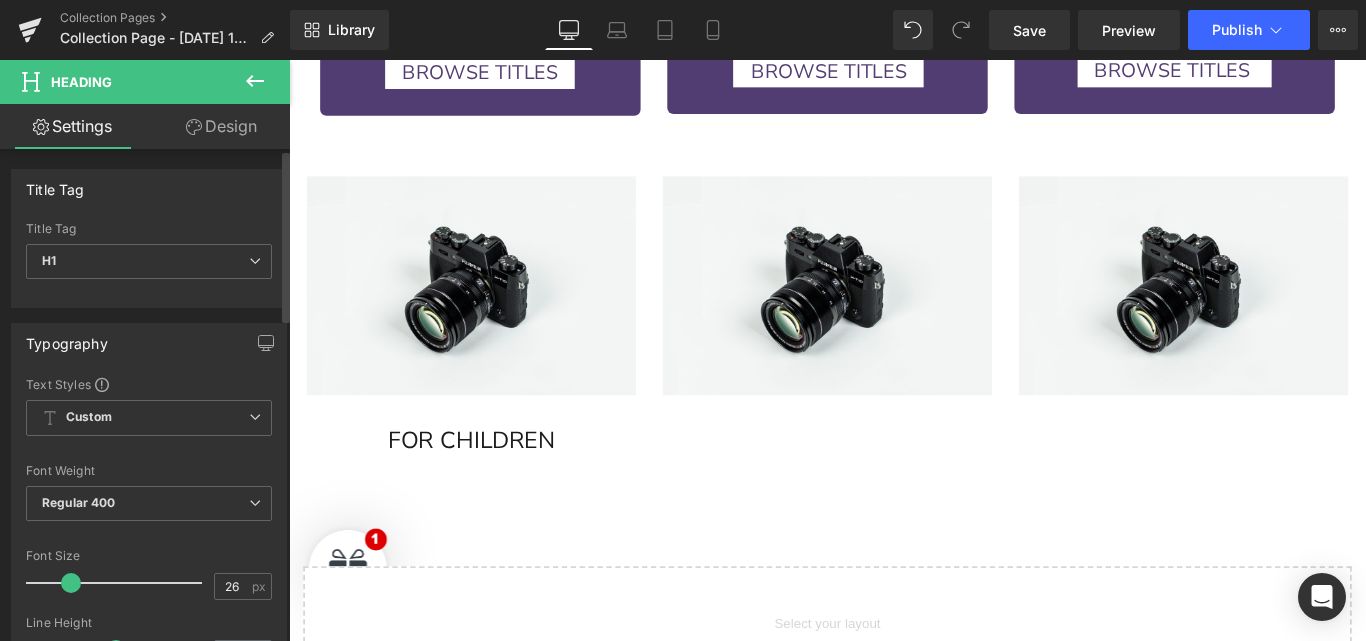 drag, startPoint x: 45, startPoint y: 585, endPoint x: 66, endPoint y: 586, distance: 21.023796 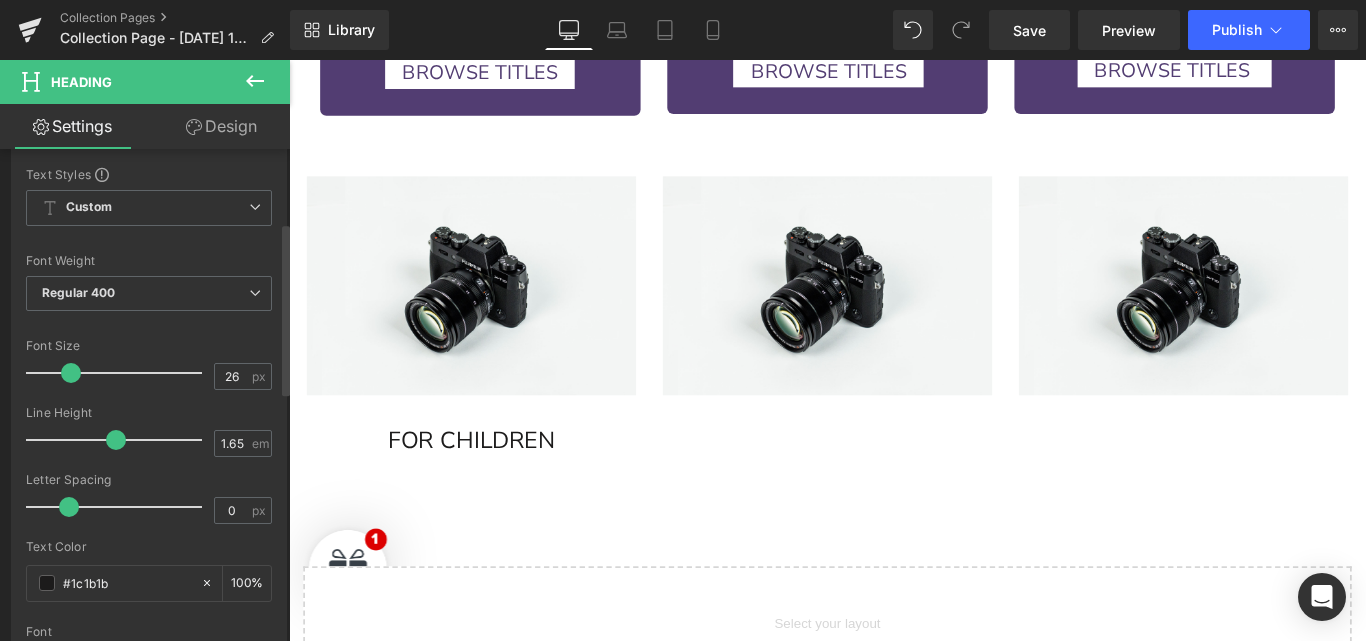 scroll, scrollTop: 211, scrollLeft: 0, axis: vertical 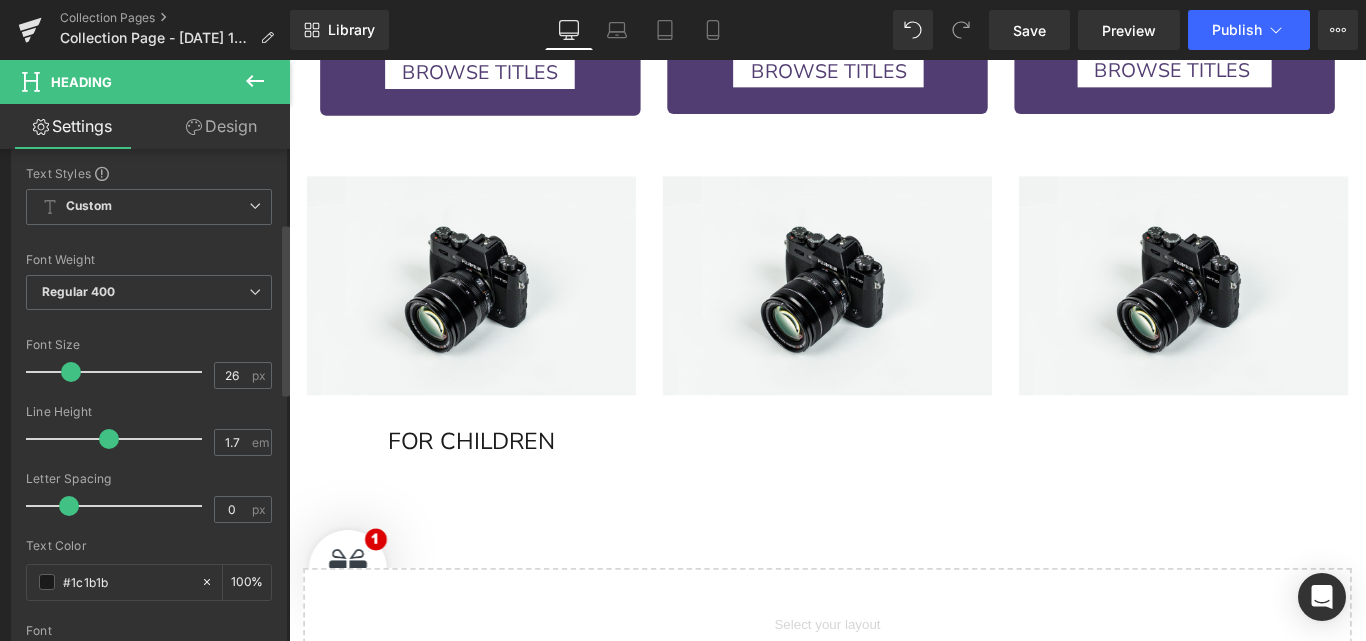 type on "1.6" 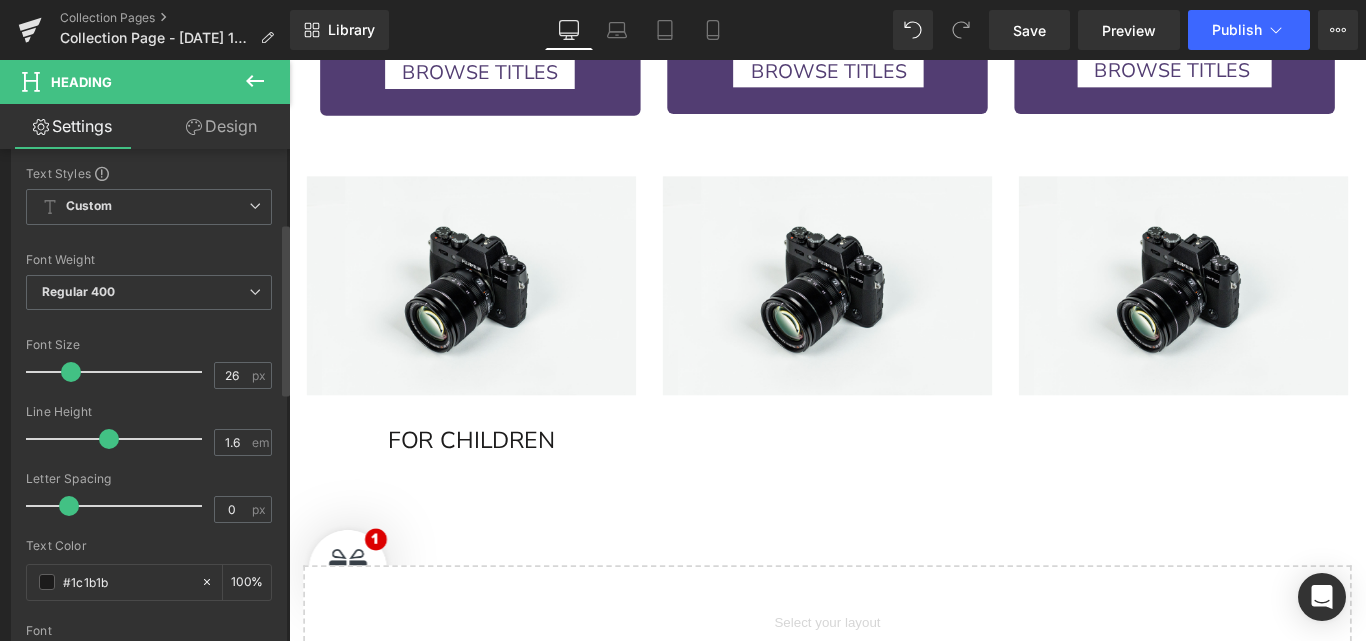 drag, startPoint x: 123, startPoint y: 436, endPoint x: 104, endPoint y: 439, distance: 19.235384 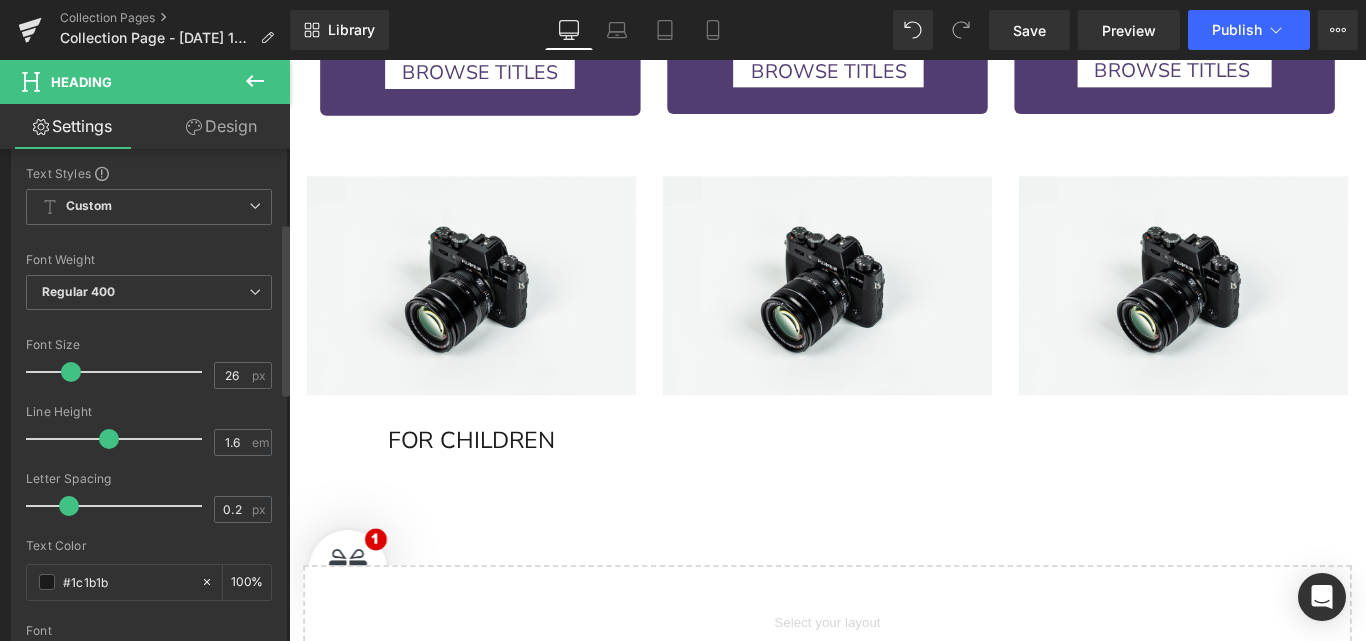 type on "0.3" 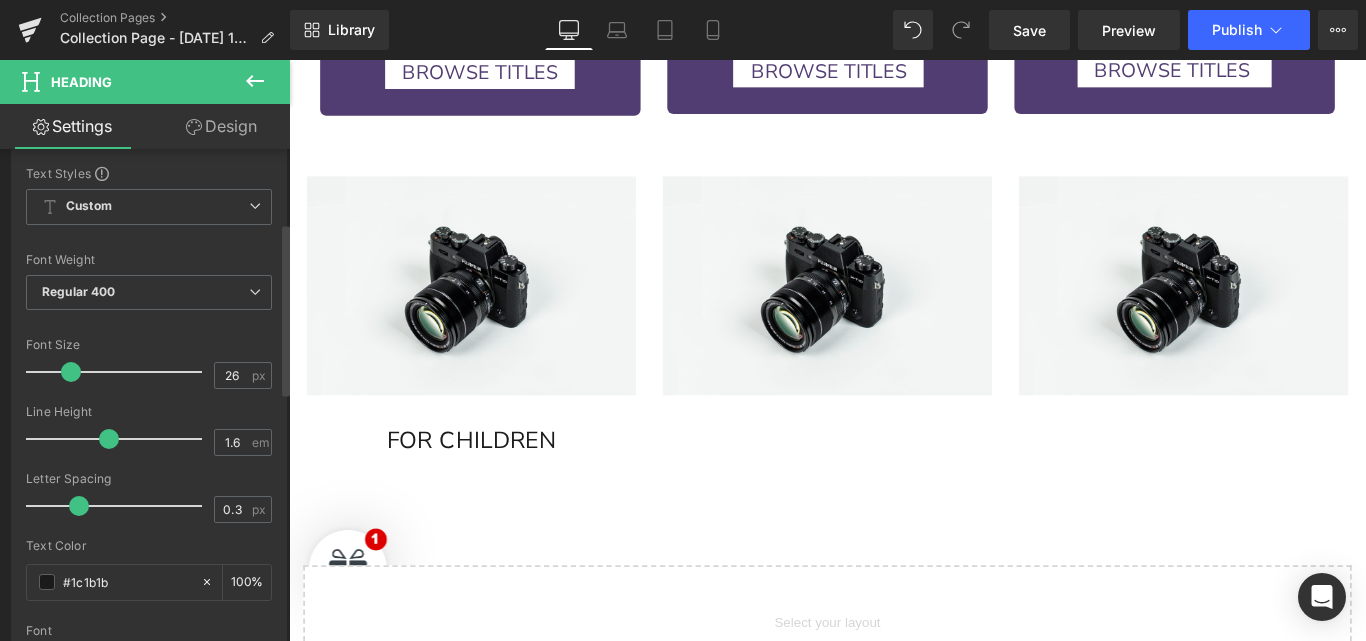 drag, startPoint x: 72, startPoint y: 501, endPoint x: 83, endPoint y: 501, distance: 11 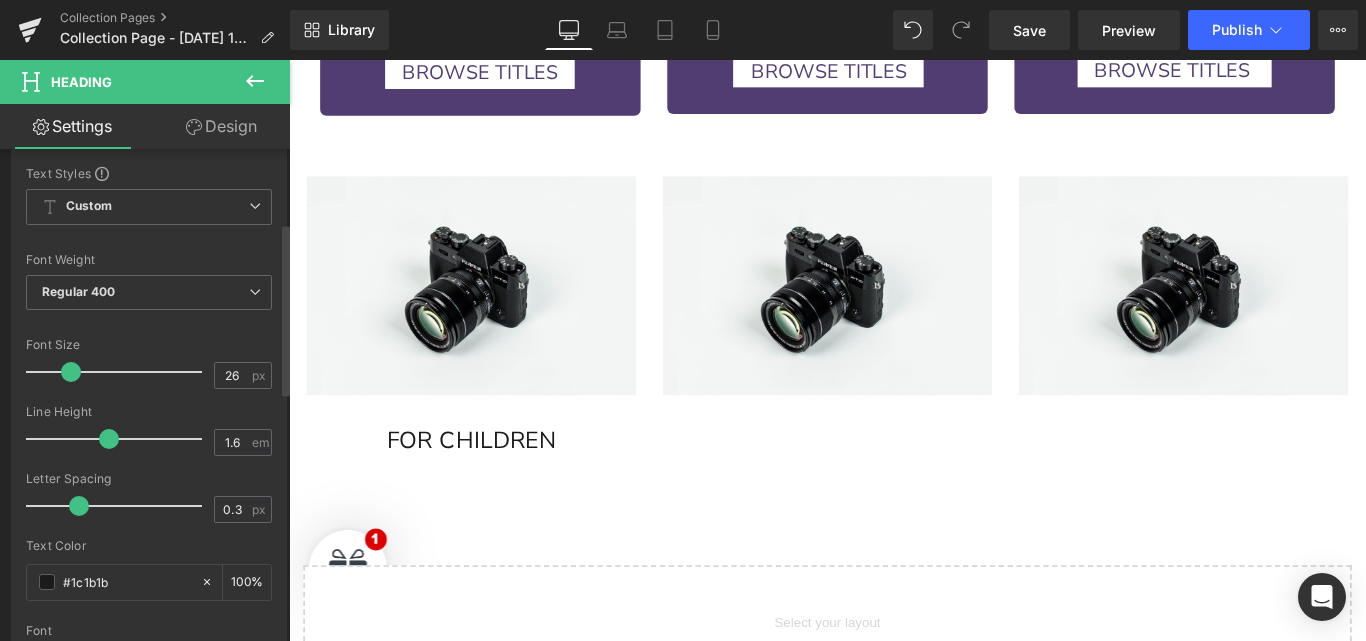 click at bounding box center [79, 506] 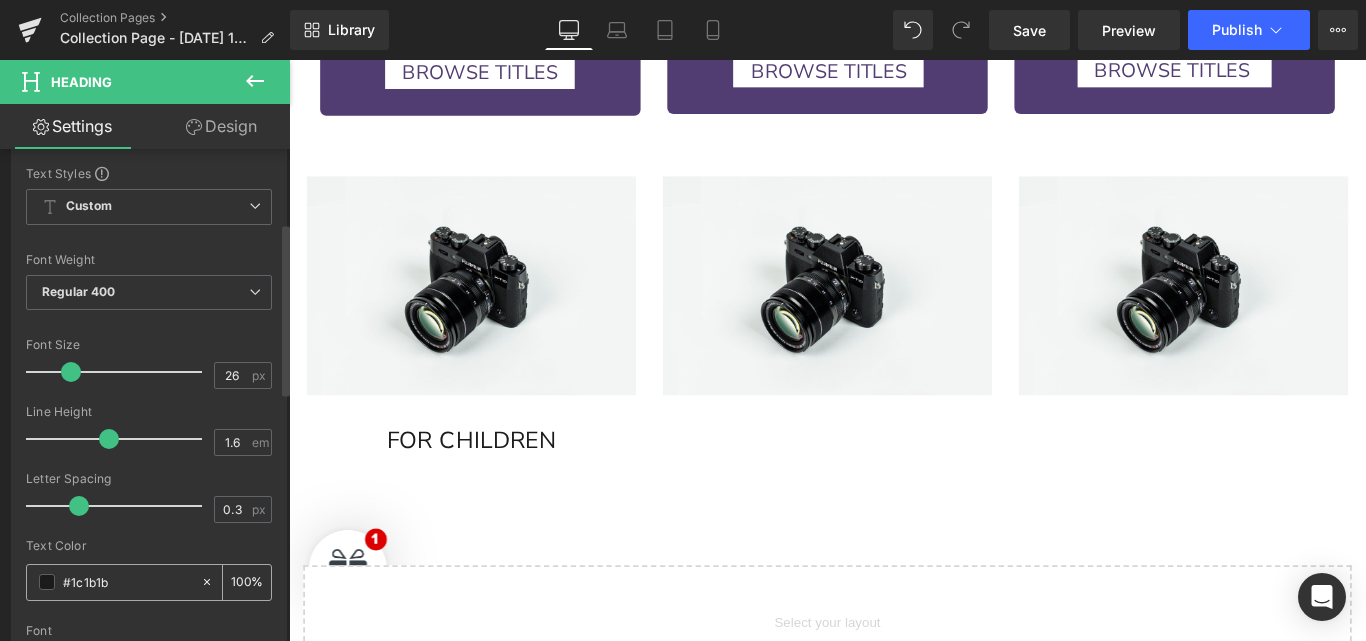 click on "#1c1b1b" at bounding box center (127, 582) 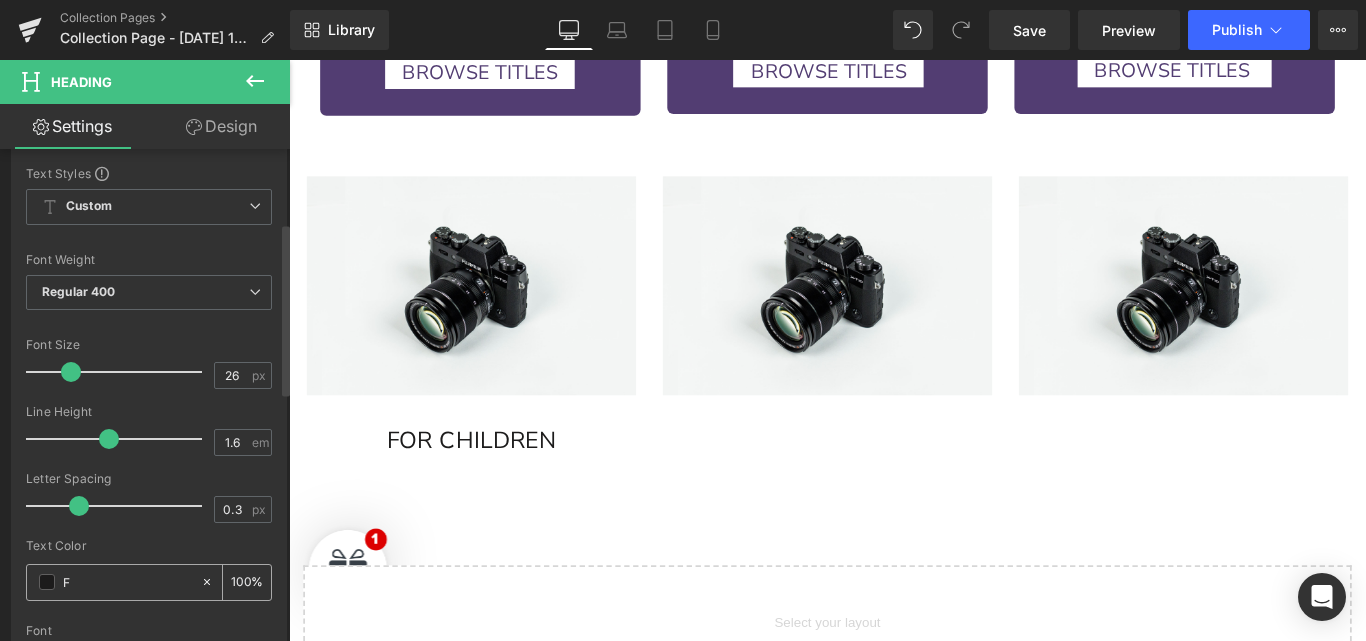 type on "FF" 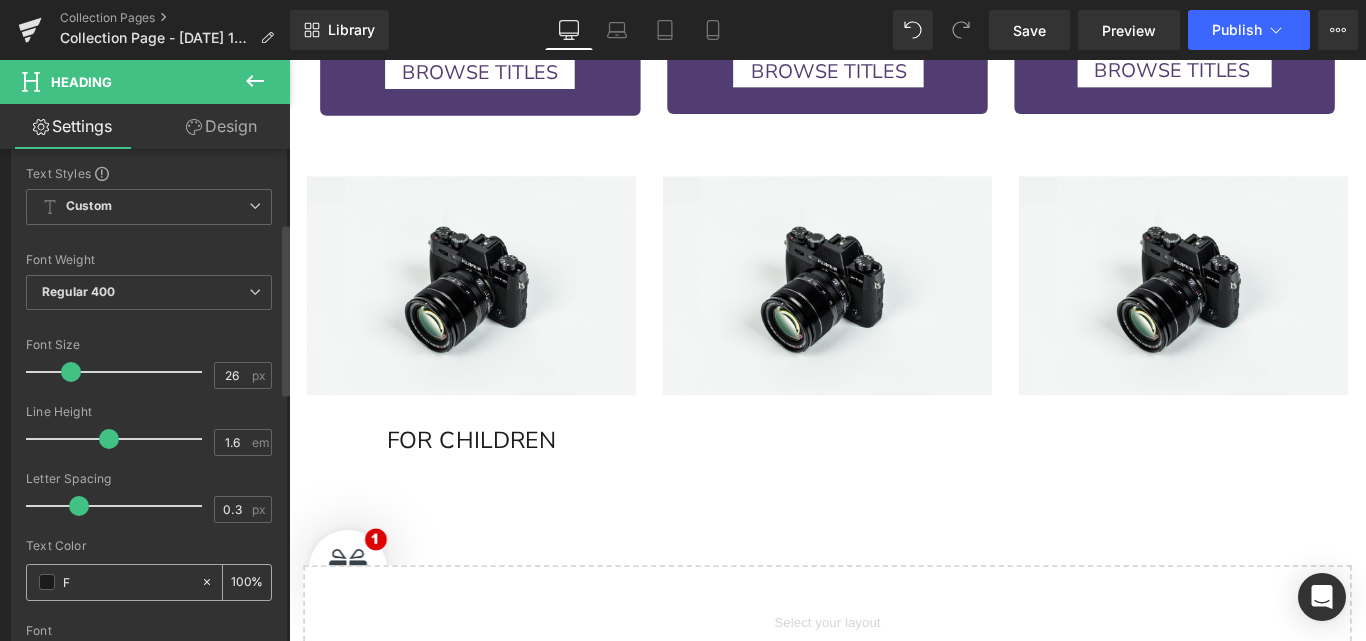 type on "0" 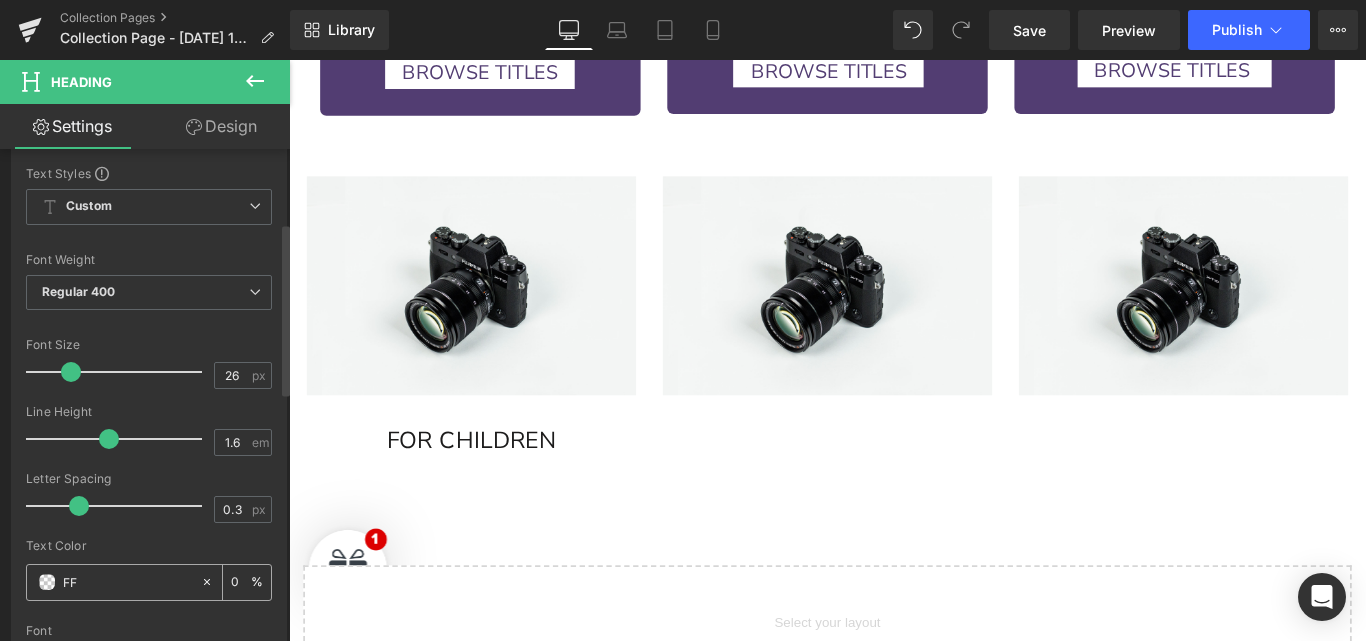 type on "FFF" 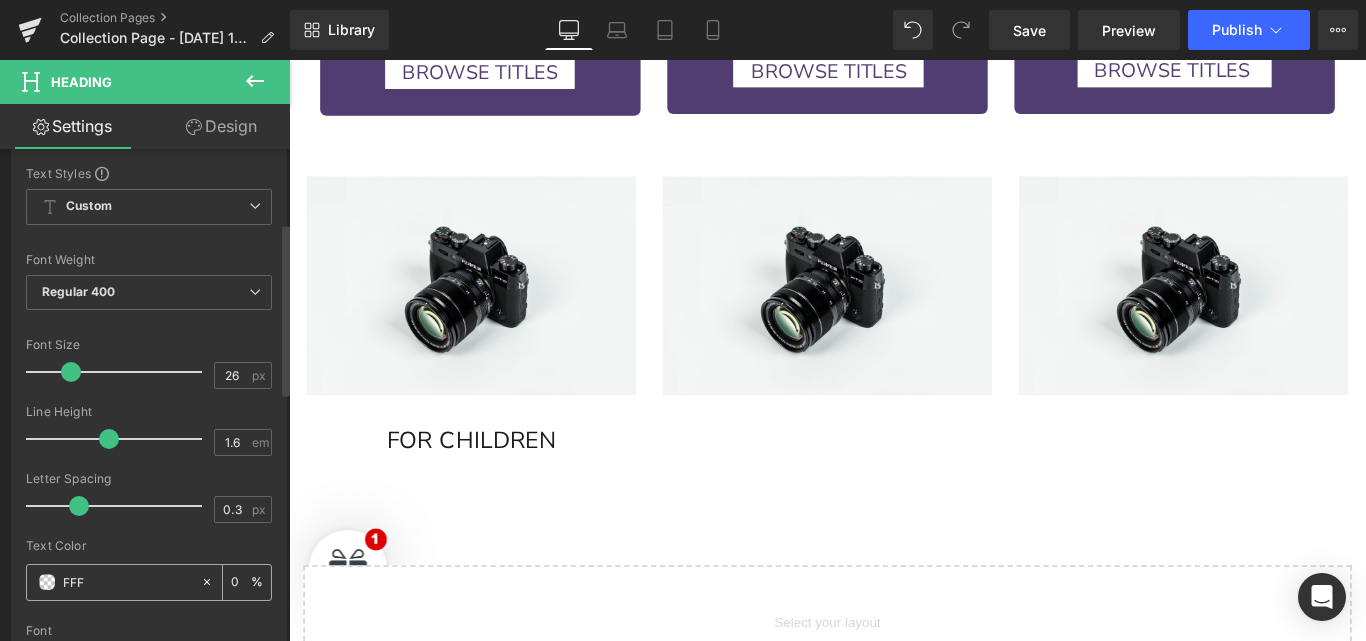 type on "100" 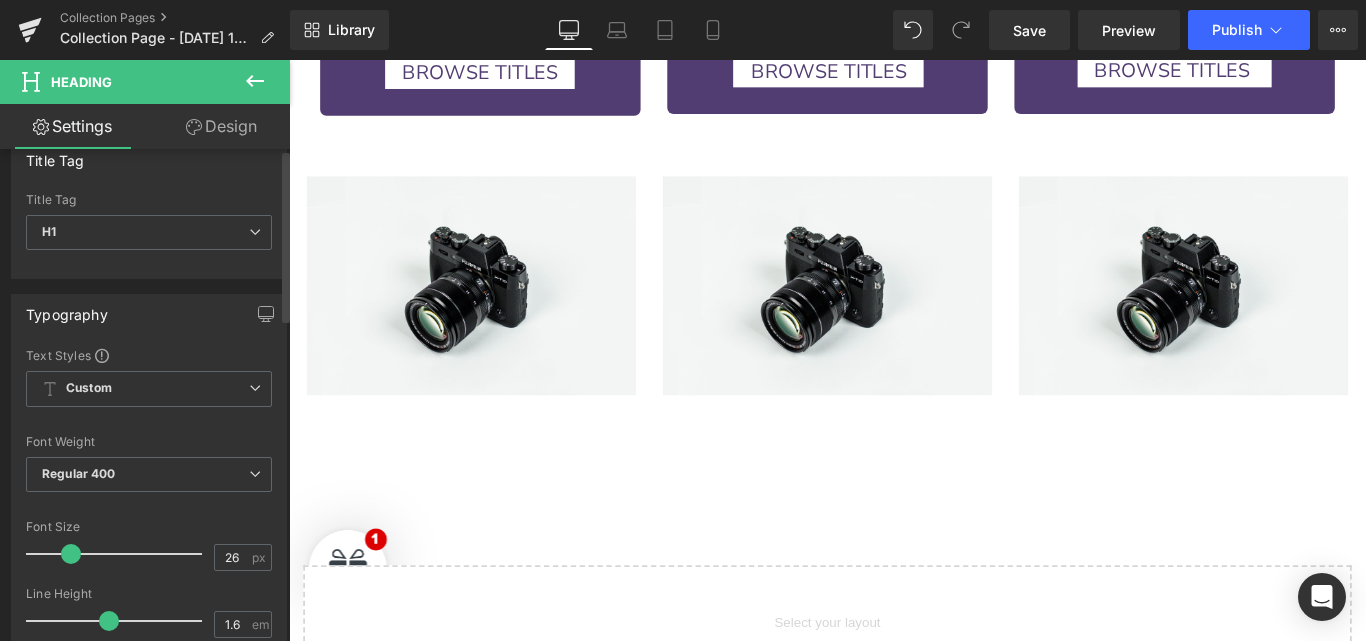 scroll, scrollTop: 0, scrollLeft: 0, axis: both 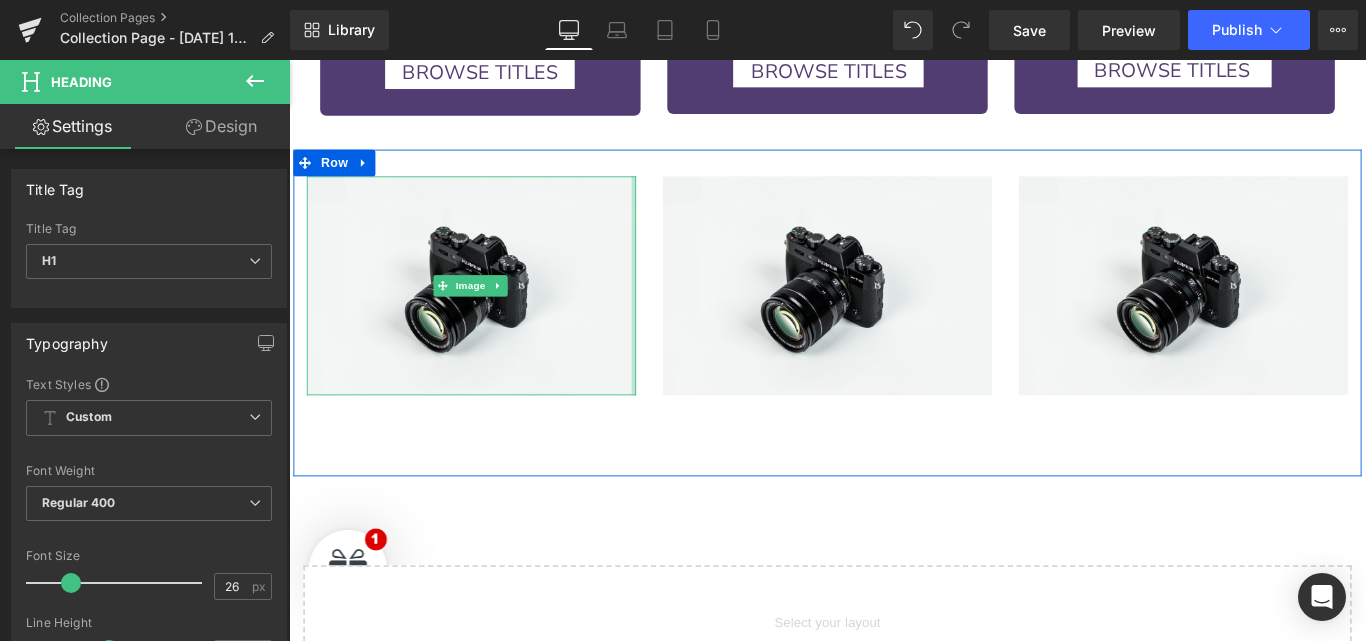 click at bounding box center (676, 313) 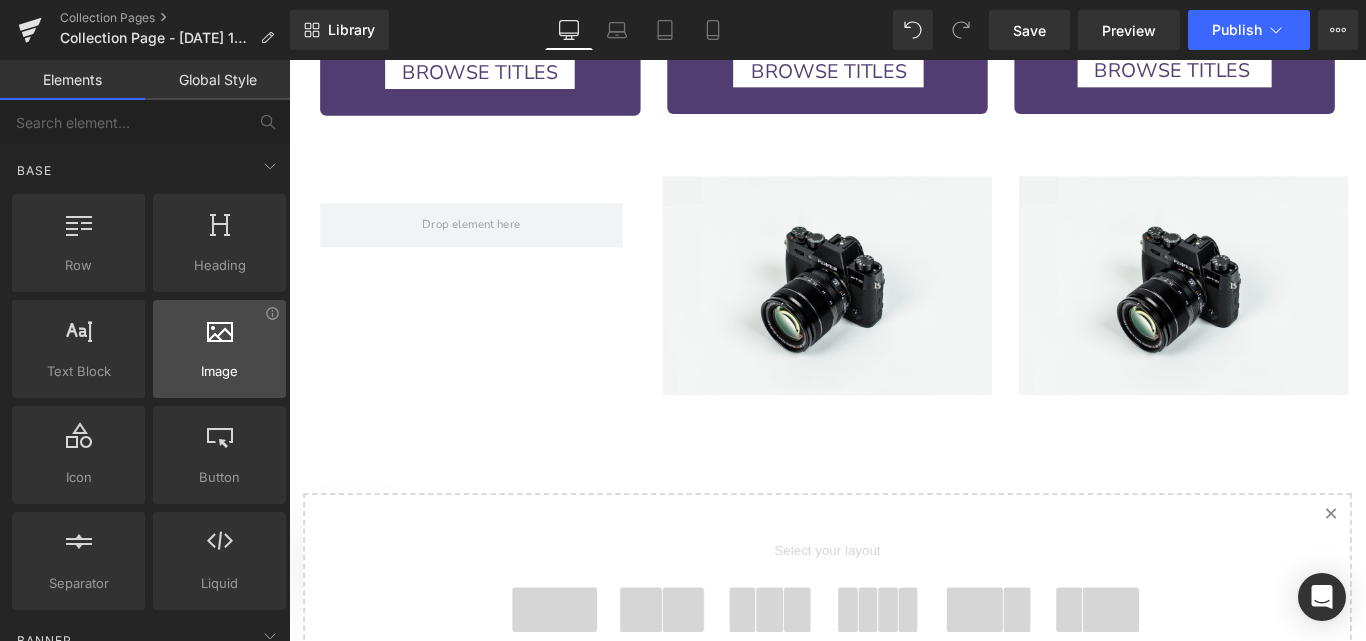 click at bounding box center (219, 338) 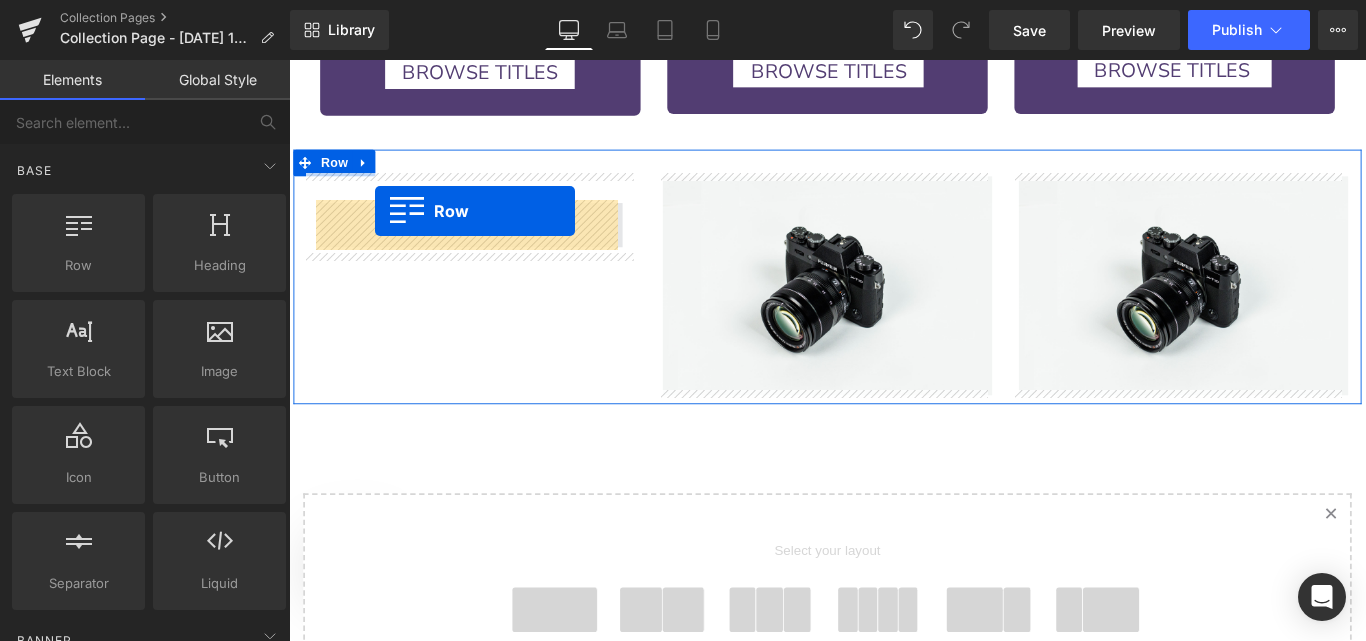 drag, startPoint x: 381, startPoint y: 323, endPoint x: 386, endPoint y: 231, distance: 92.13577 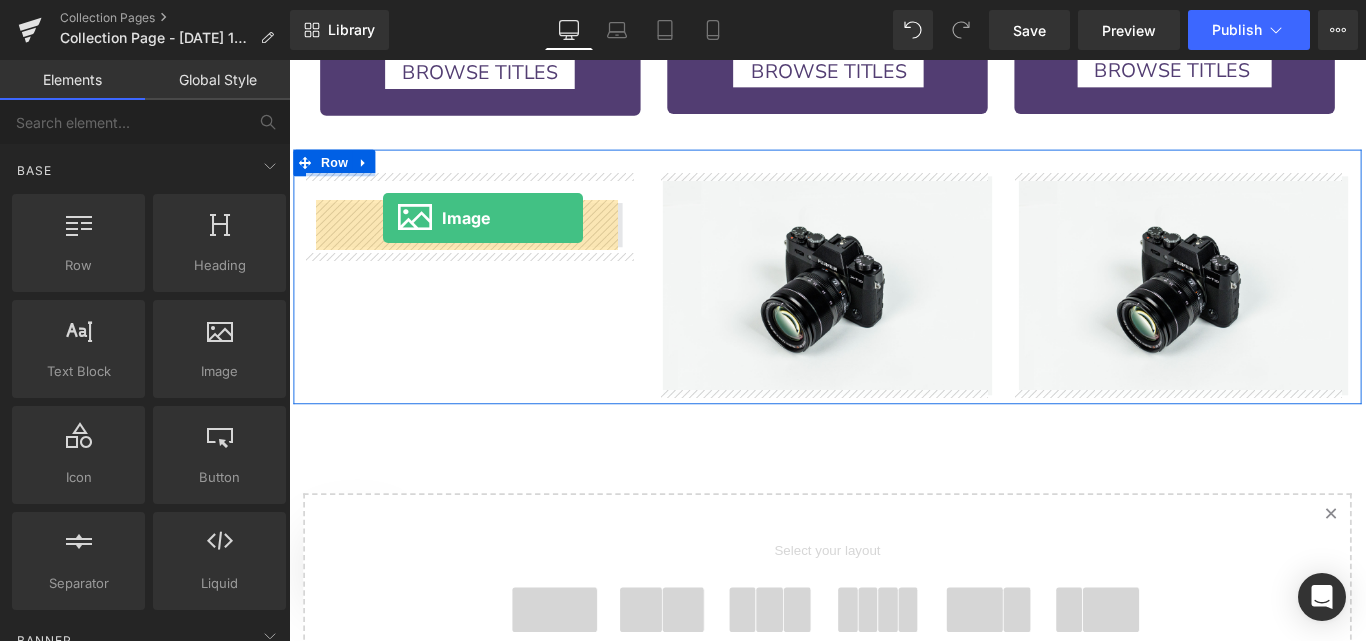 drag, startPoint x: 509, startPoint y: 403, endPoint x: 395, endPoint y: 237, distance: 201.37527 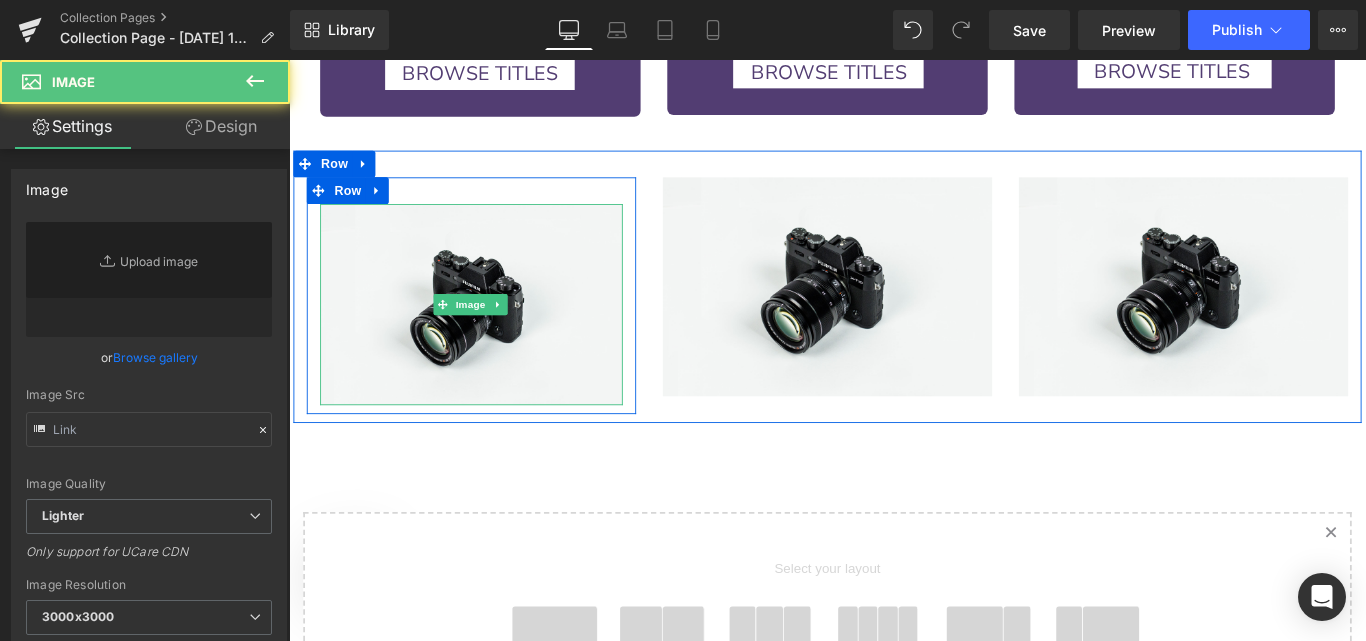 type on "//[DOMAIN_NAME][URL]" 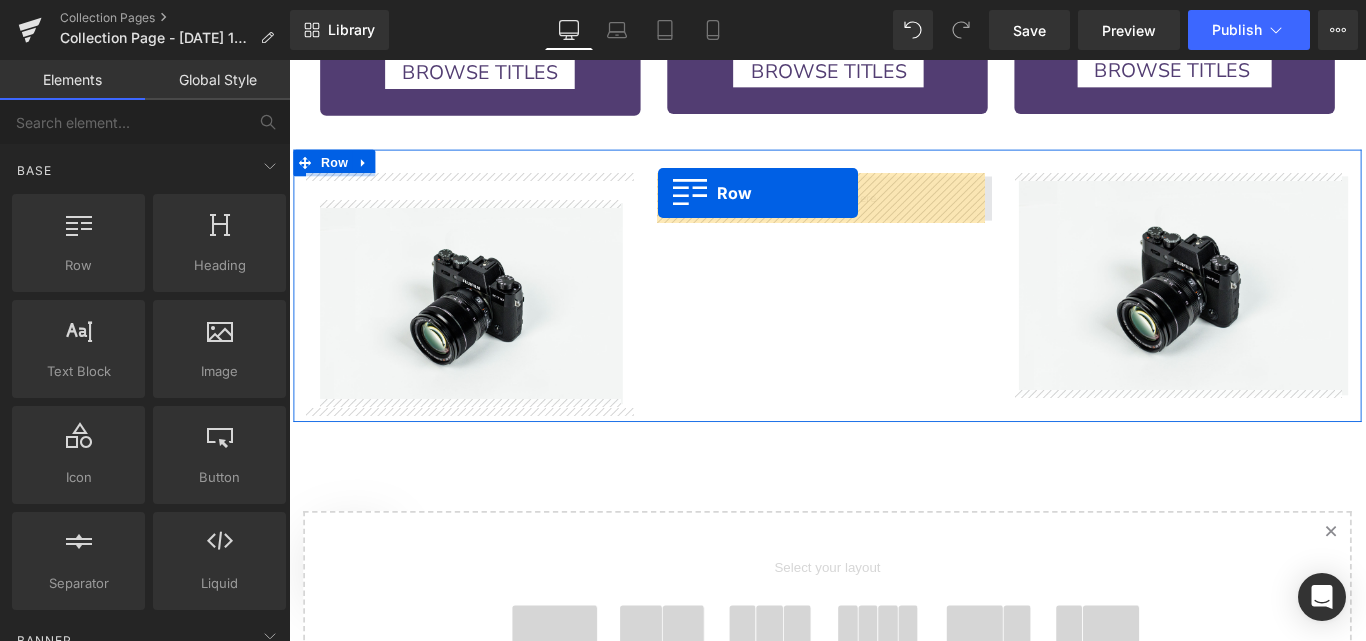 drag, startPoint x: 380, startPoint y: 298, endPoint x: 704, endPoint y: 209, distance: 336.0015 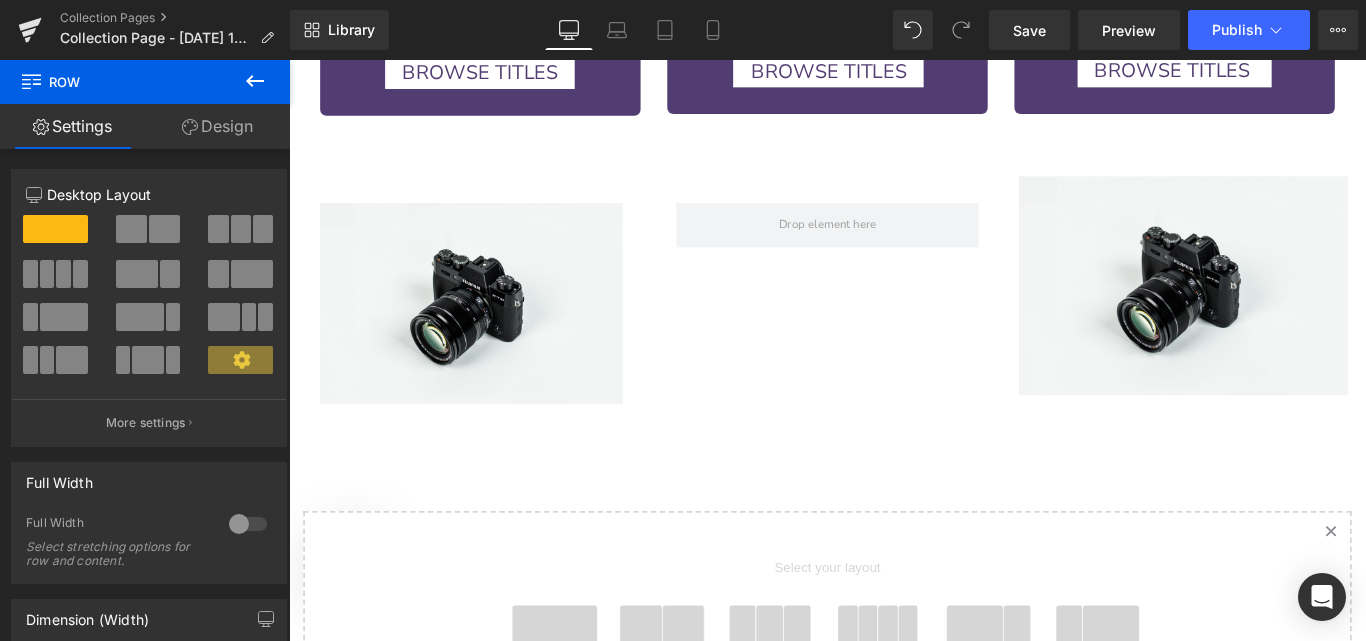 click 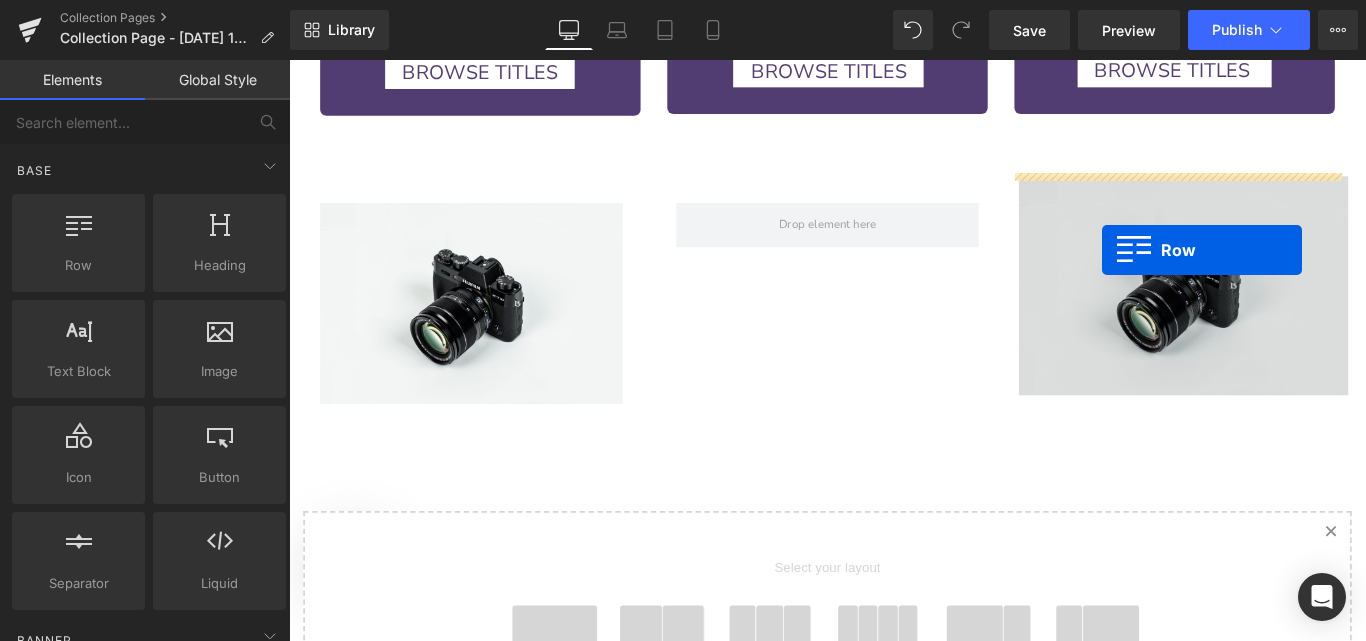 drag, startPoint x: 374, startPoint y: 308, endPoint x: 1248, endPoint y: 267, distance: 874.9611 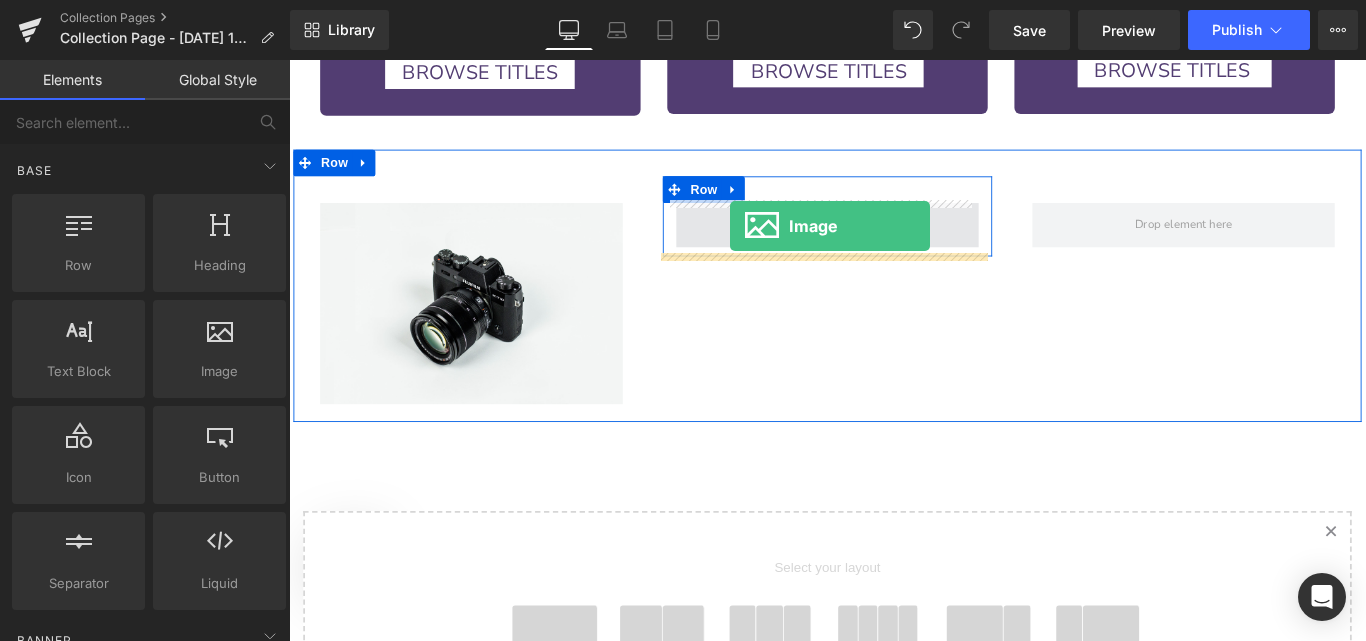 drag, startPoint x: 515, startPoint y: 398, endPoint x: 785, endPoint y: 246, distance: 309.84512 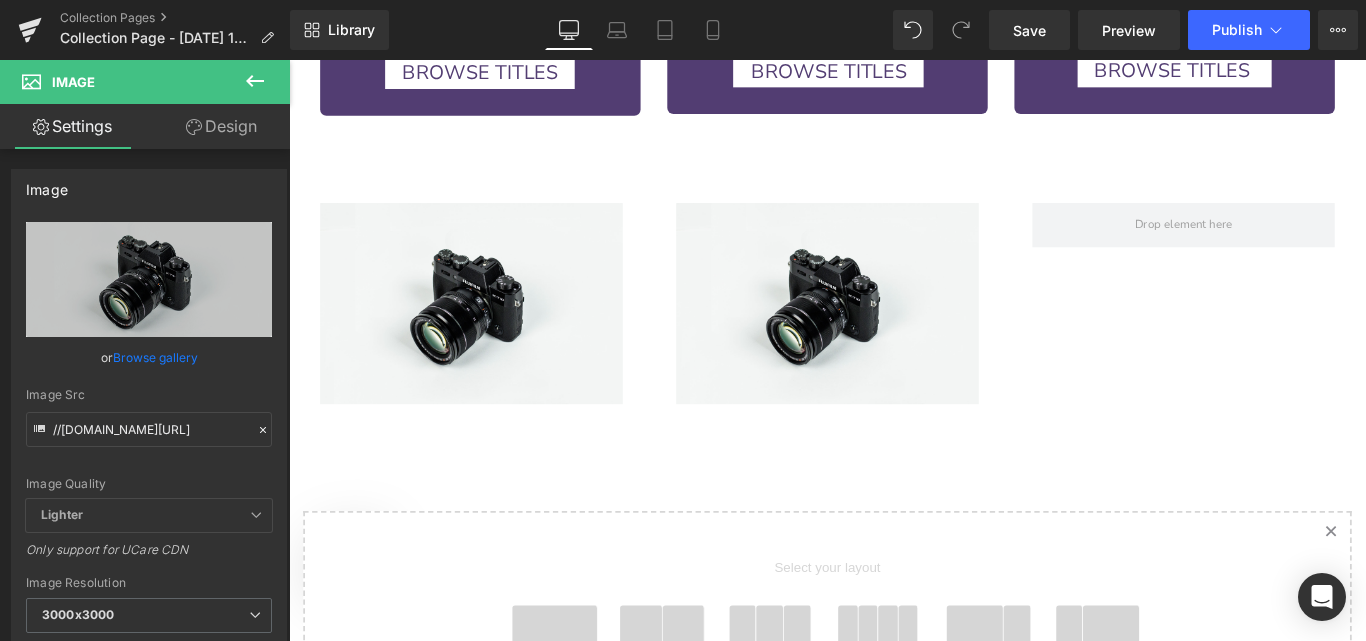 click 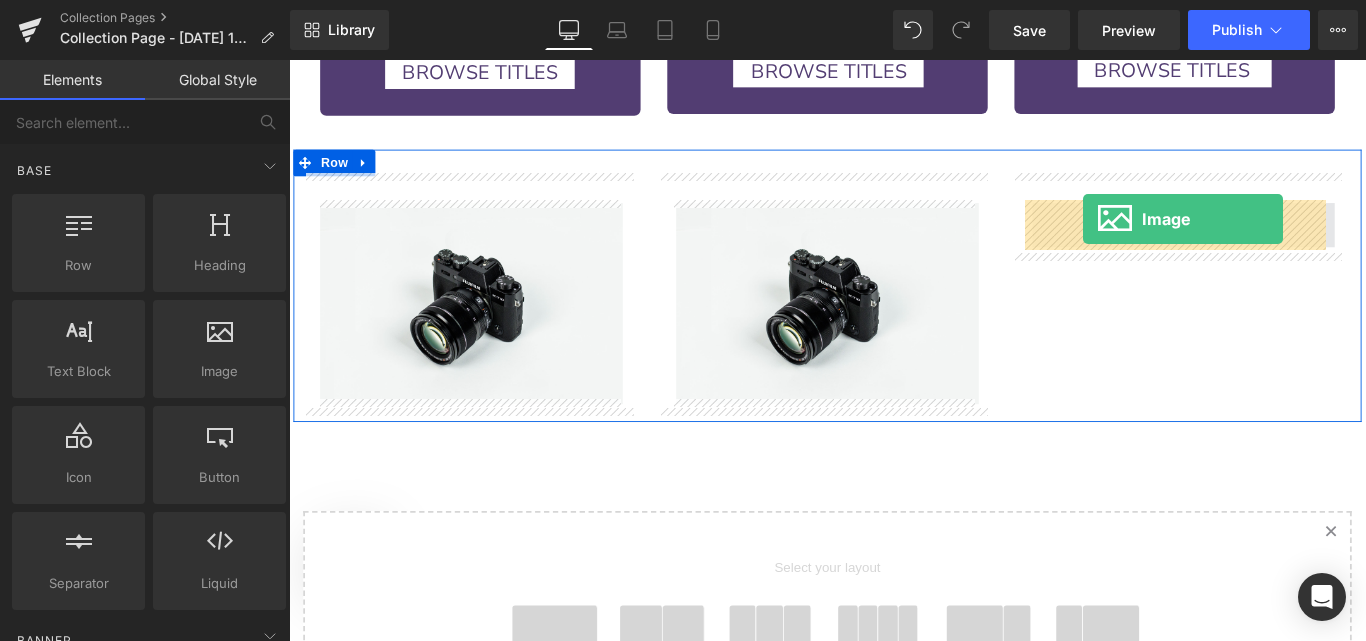 drag, startPoint x: 514, startPoint y: 414, endPoint x: 1181, endPoint y: 239, distance: 689.57526 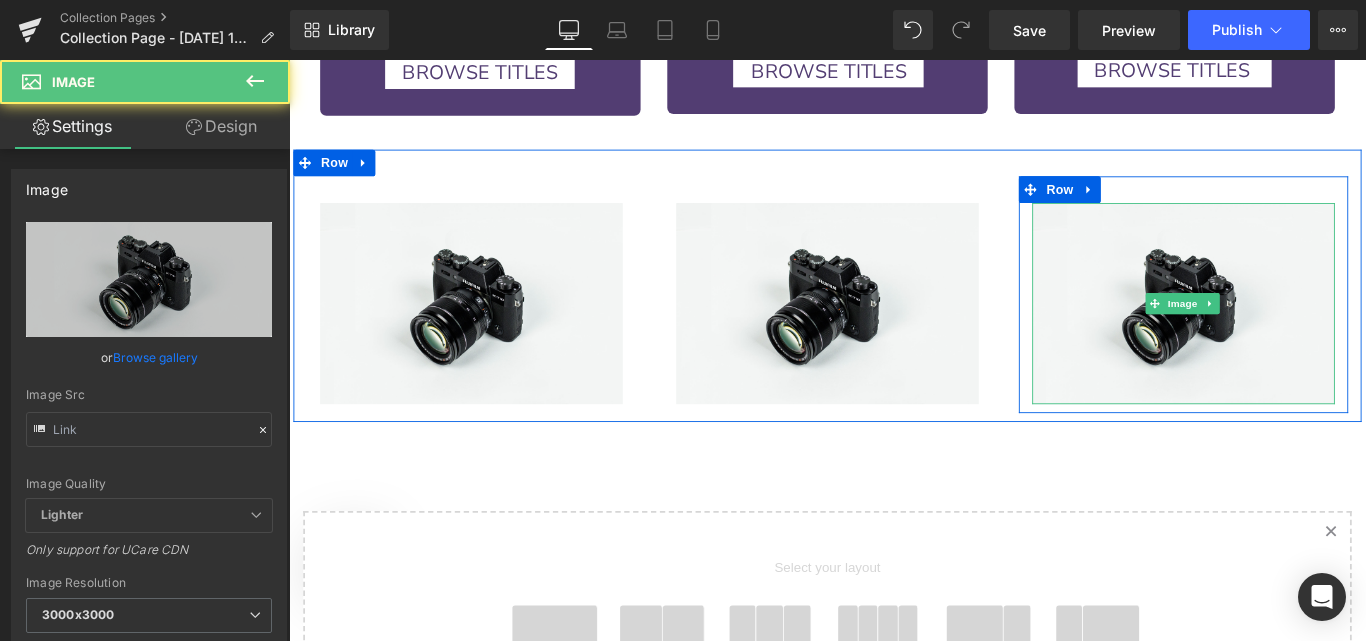 type on "//[DOMAIN_NAME][URL]" 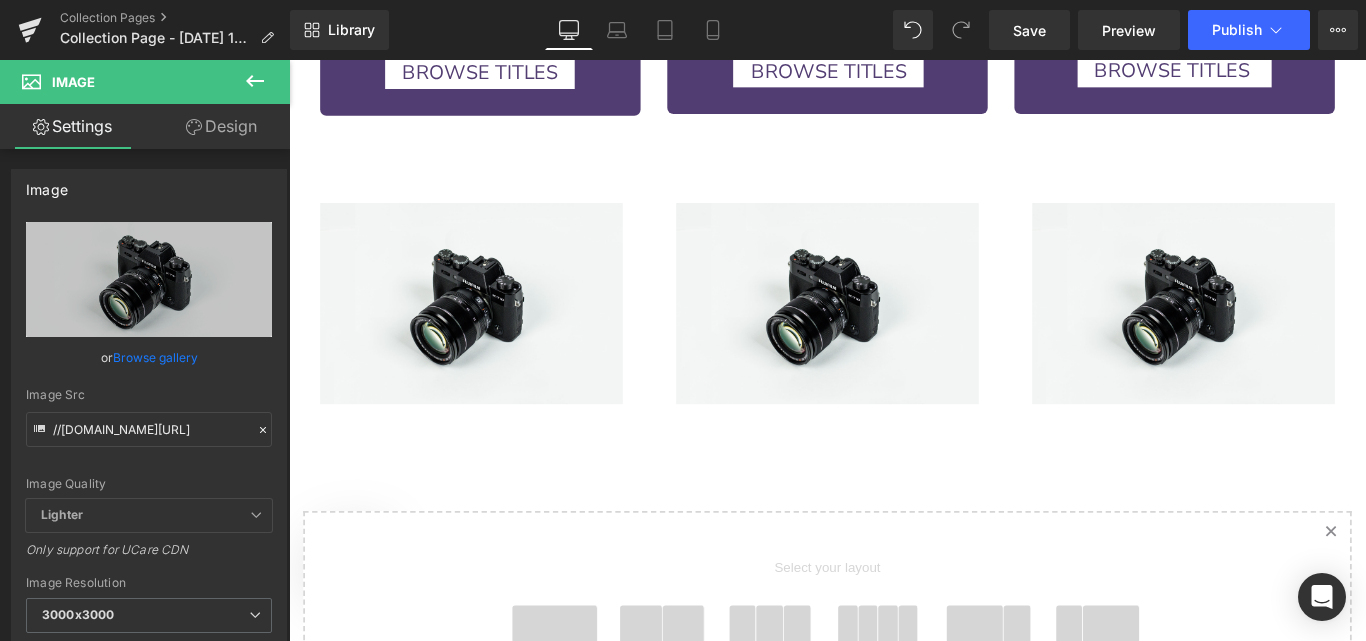 click 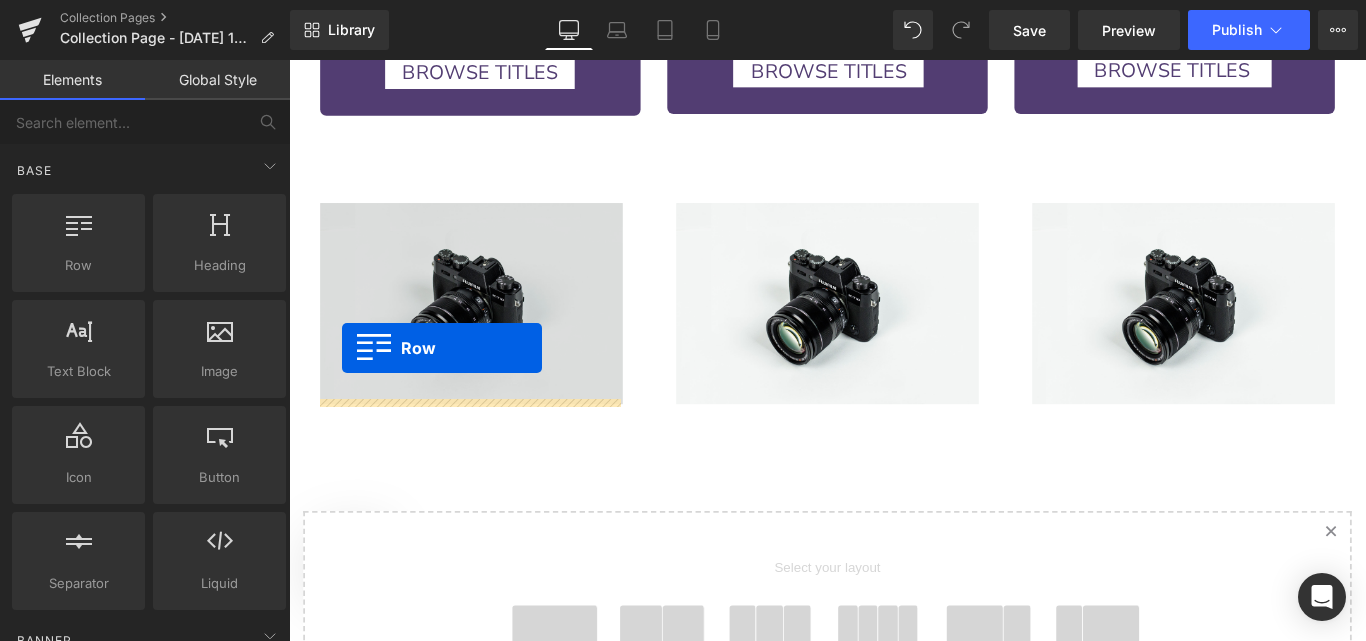 drag, startPoint x: 374, startPoint y: 311, endPoint x: 349, endPoint y: 384, distance: 77.16217 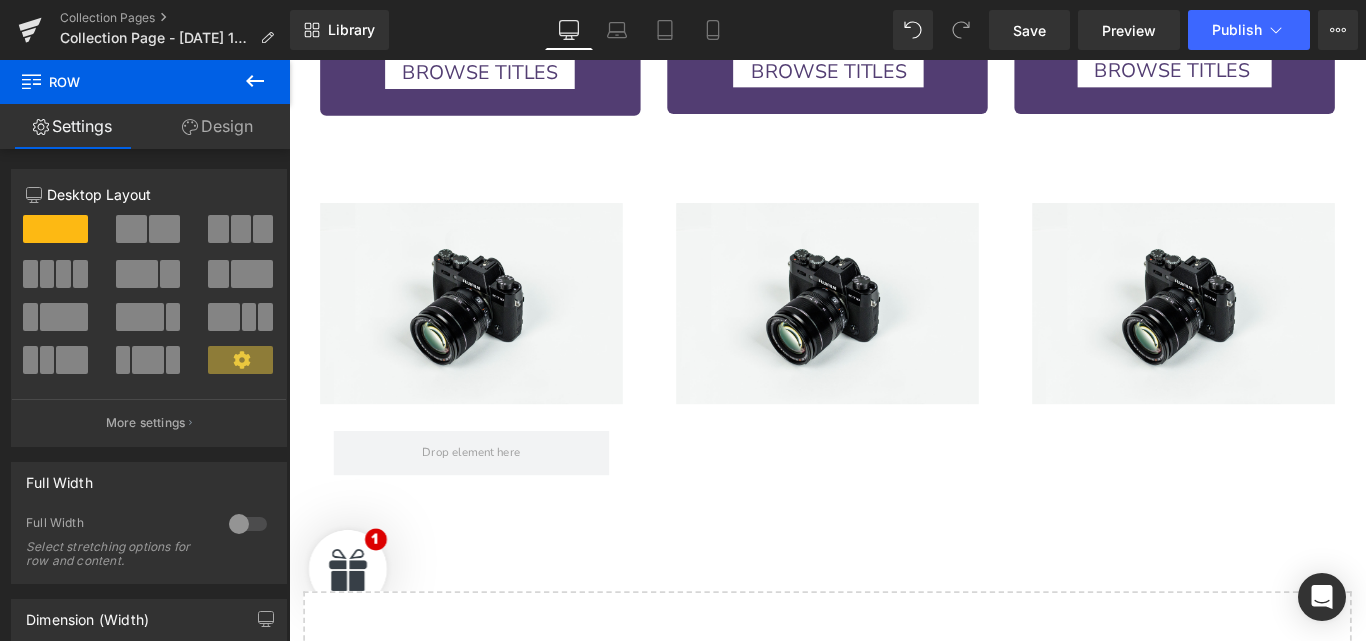 click 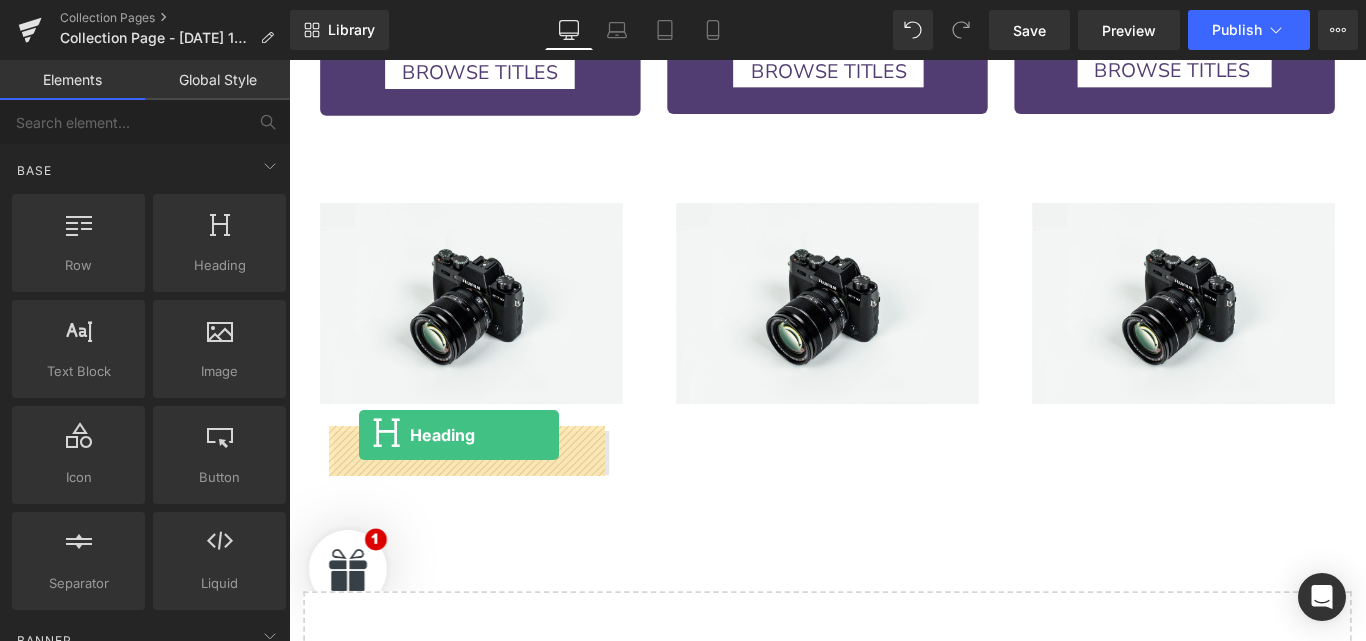 drag, startPoint x: 358, startPoint y: 471, endPoint x: 368, endPoint y: 481, distance: 14.142136 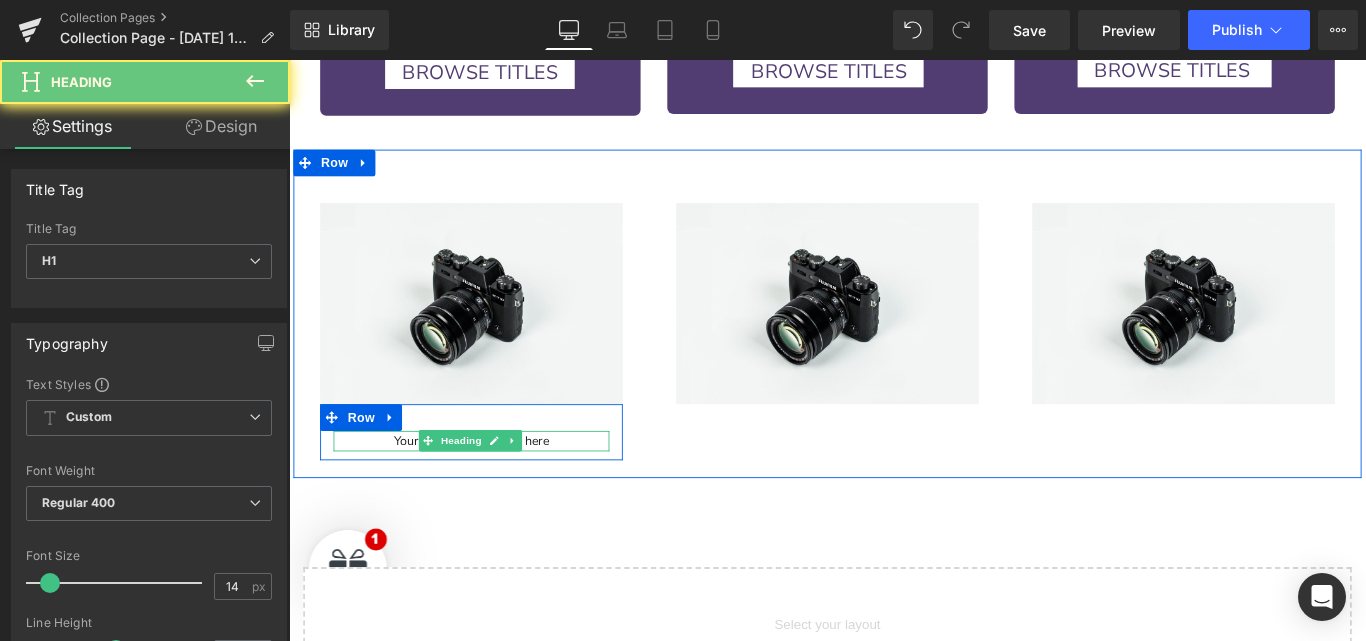 click on "Your heading text goes here" at bounding box center [494, 488] 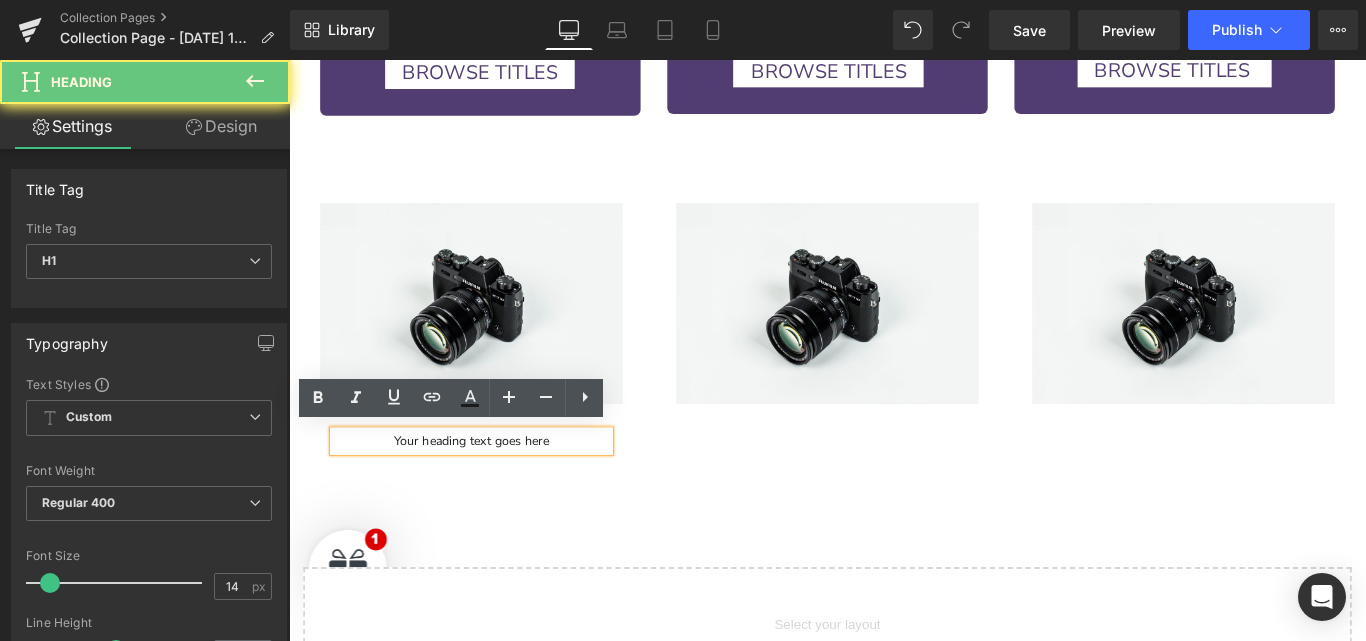 click on "Your heading text goes here" at bounding box center [494, 488] 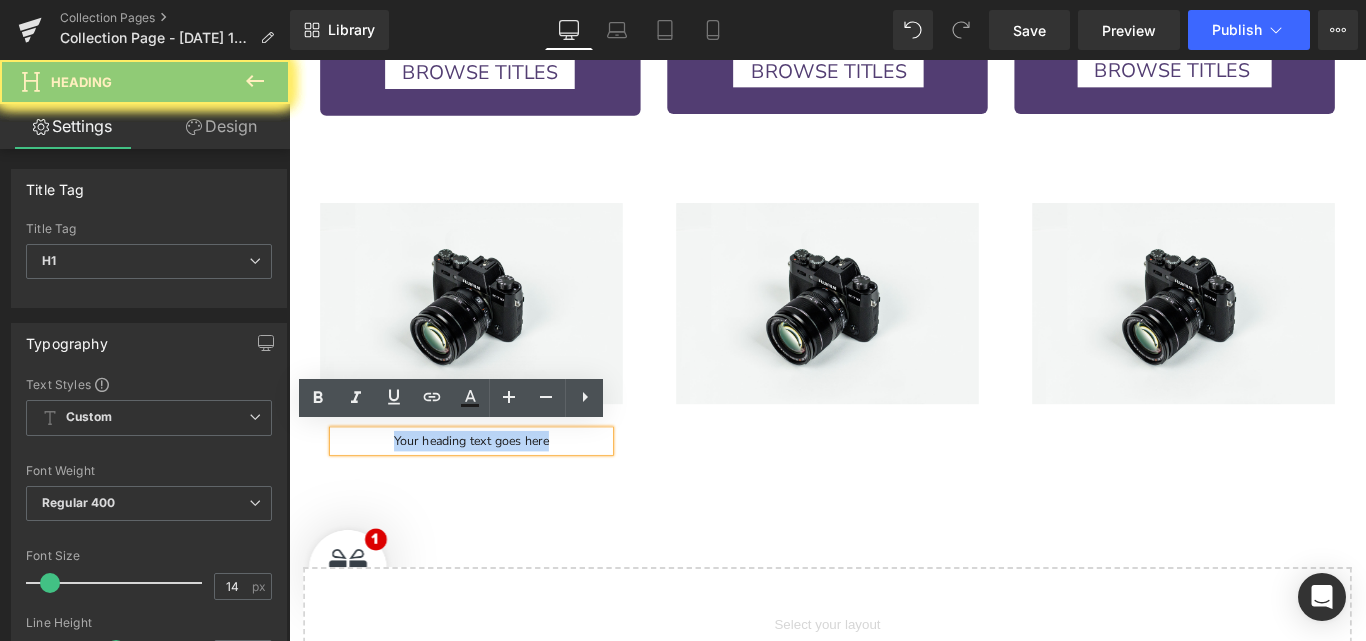 click on "Your heading text goes here" at bounding box center (494, 488) 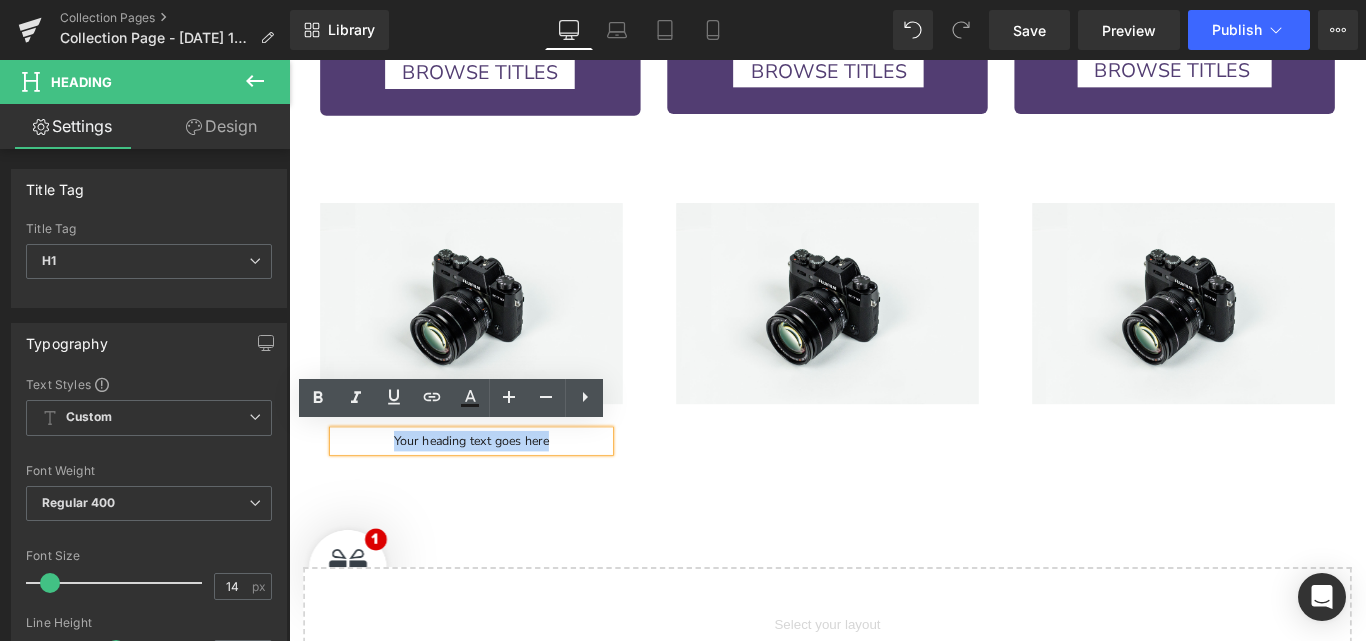 type 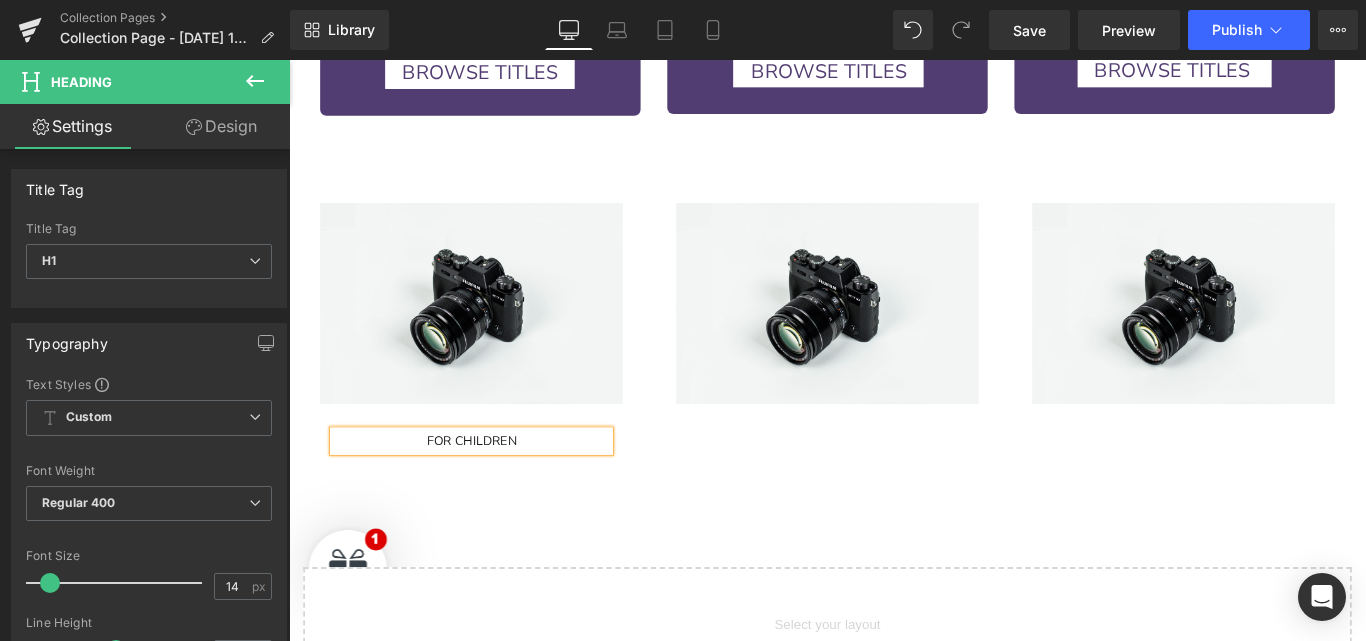click on "FOR CHILDREN" at bounding box center [494, 488] 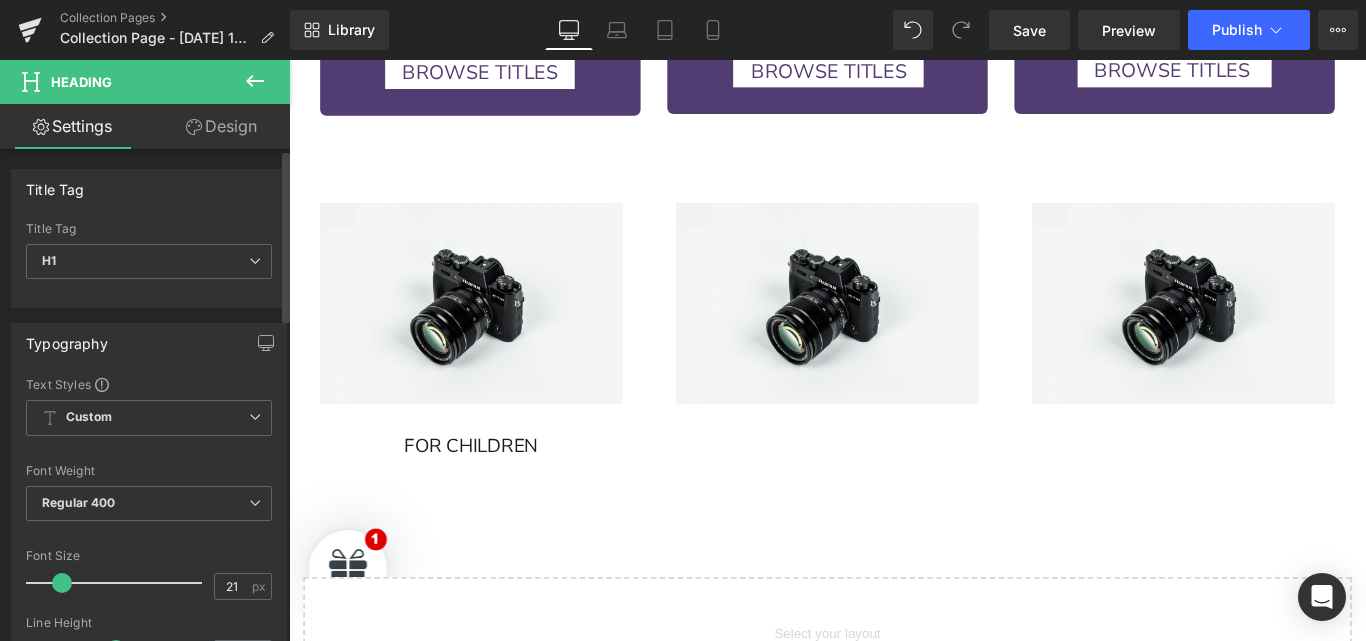 type on "22" 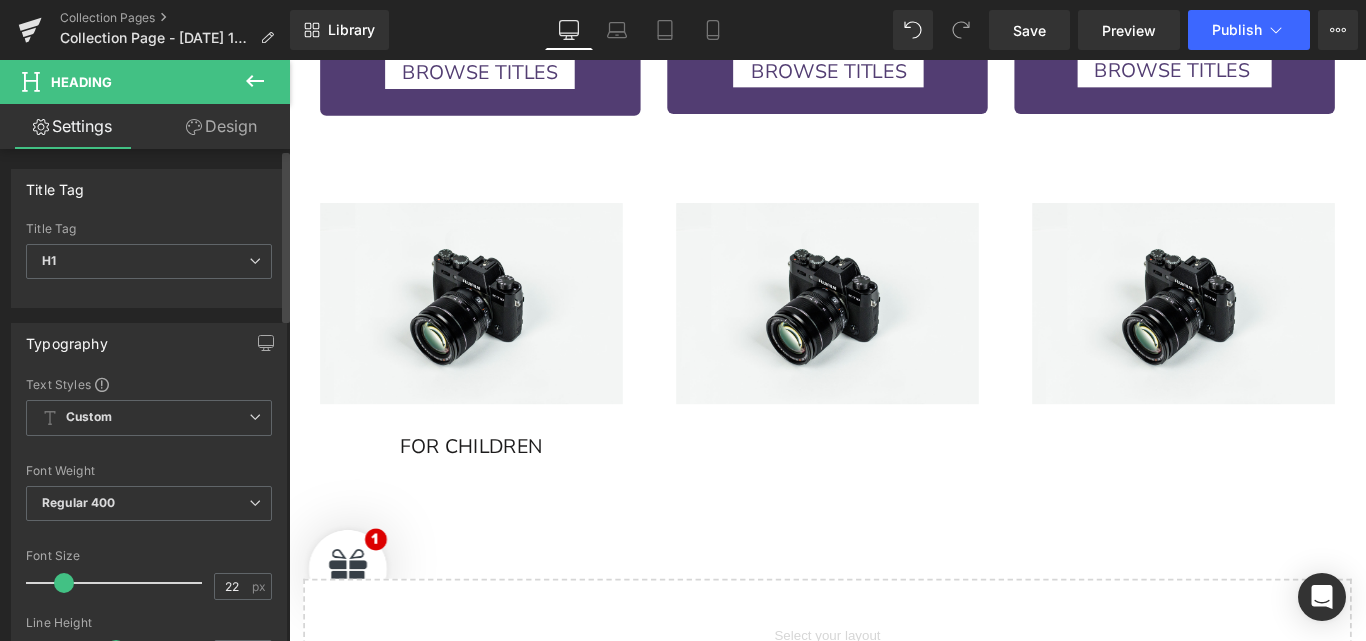 drag, startPoint x: 54, startPoint y: 581, endPoint x: 67, endPoint y: 571, distance: 16.40122 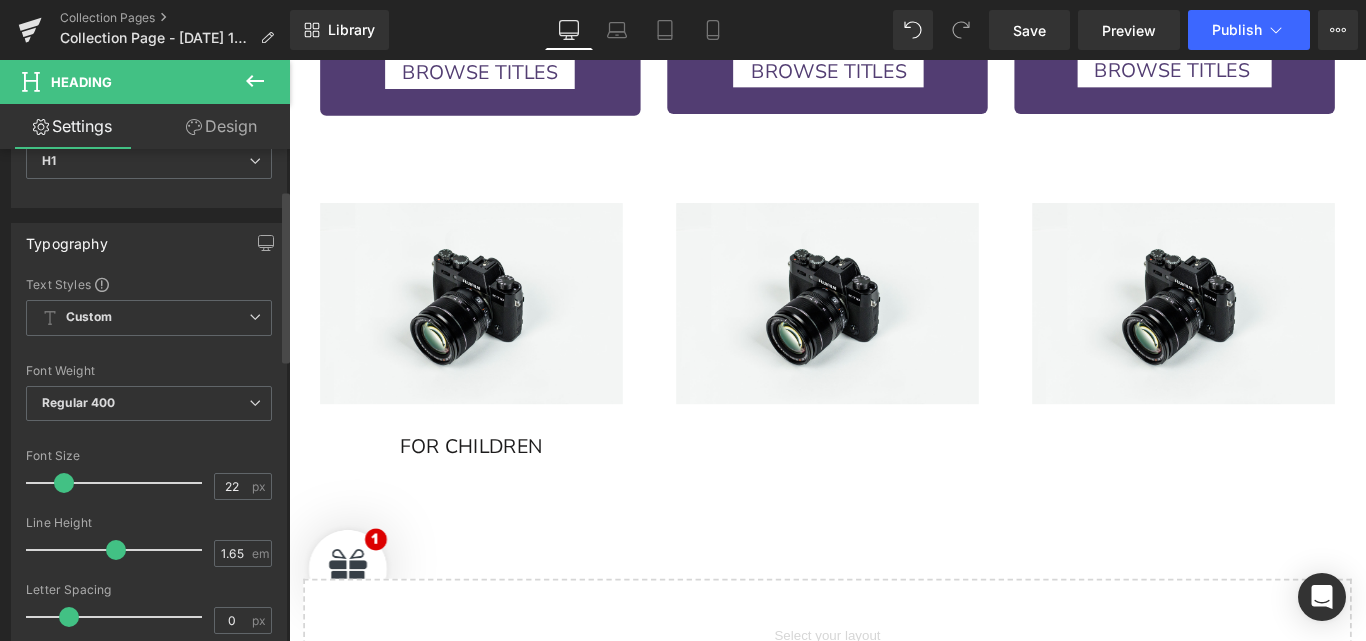 scroll, scrollTop: 119, scrollLeft: 0, axis: vertical 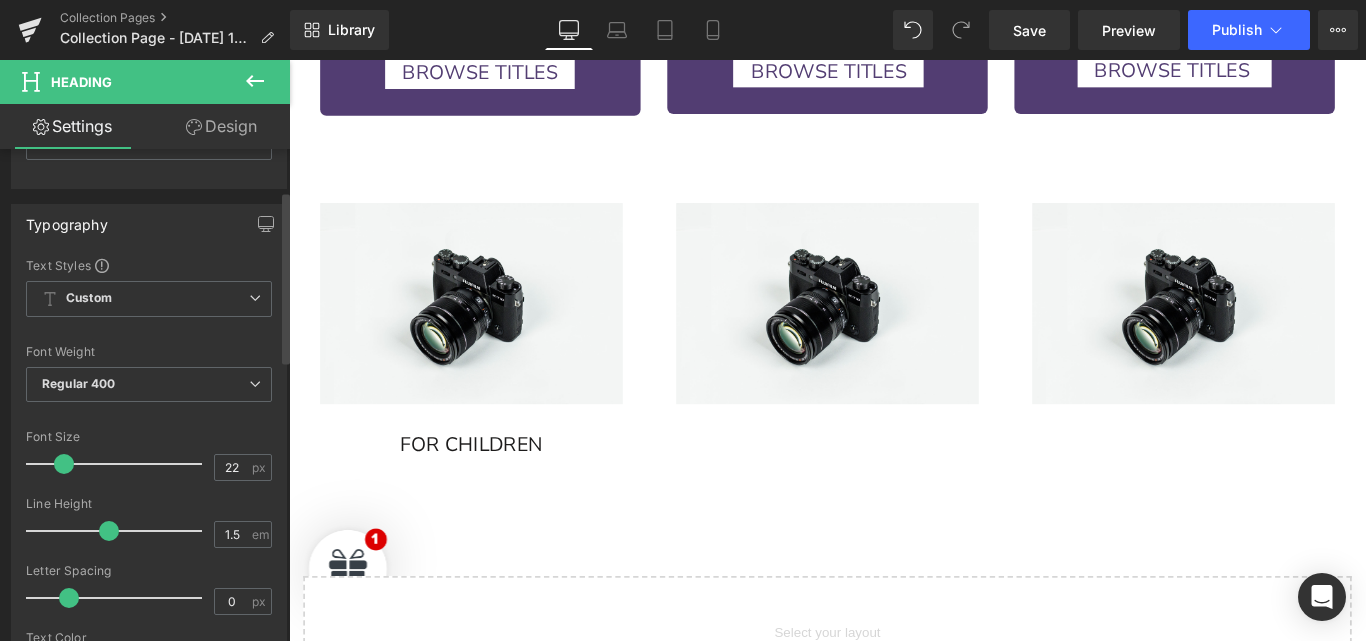 type on "1.3" 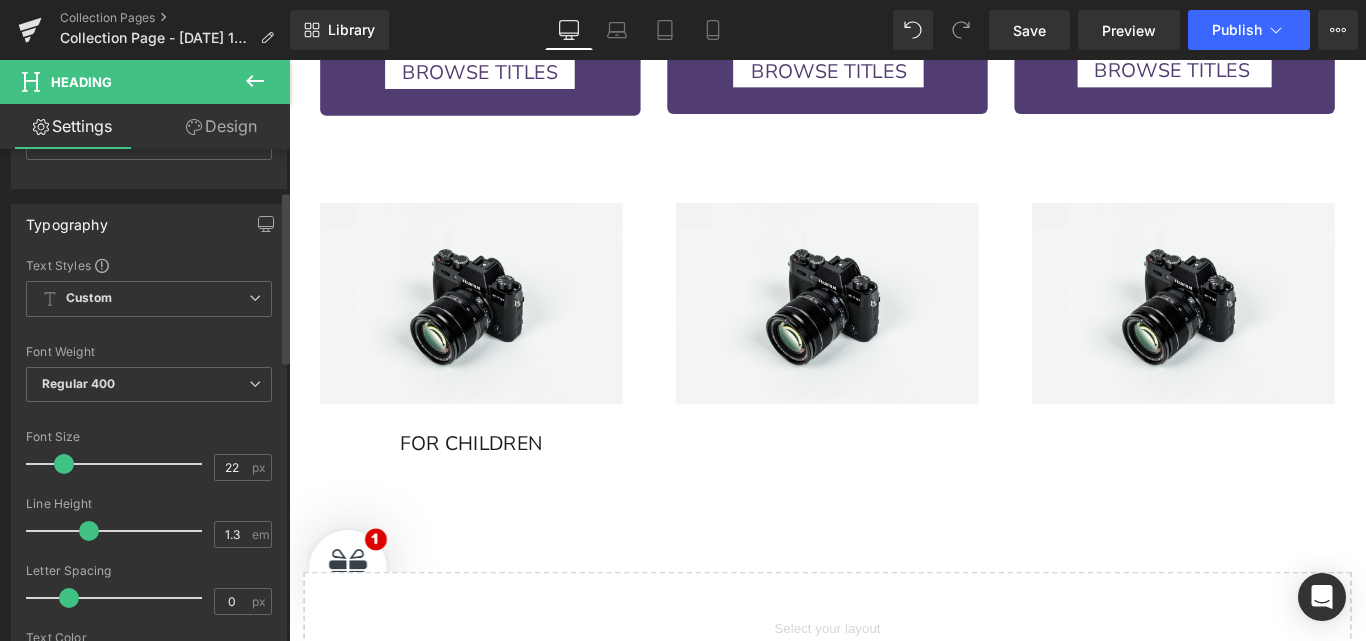 drag, startPoint x: 111, startPoint y: 529, endPoint x: 88, endPoint y: 533, distance: 23.345236 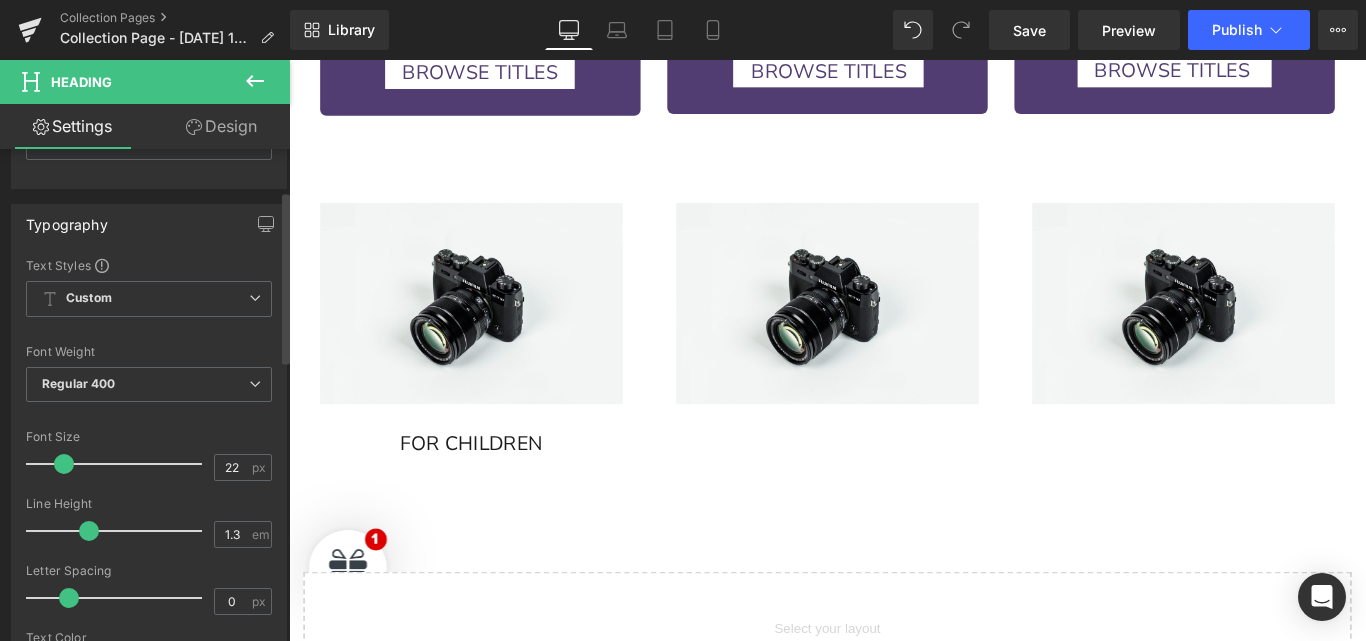 click at bounding box center [89, 531] 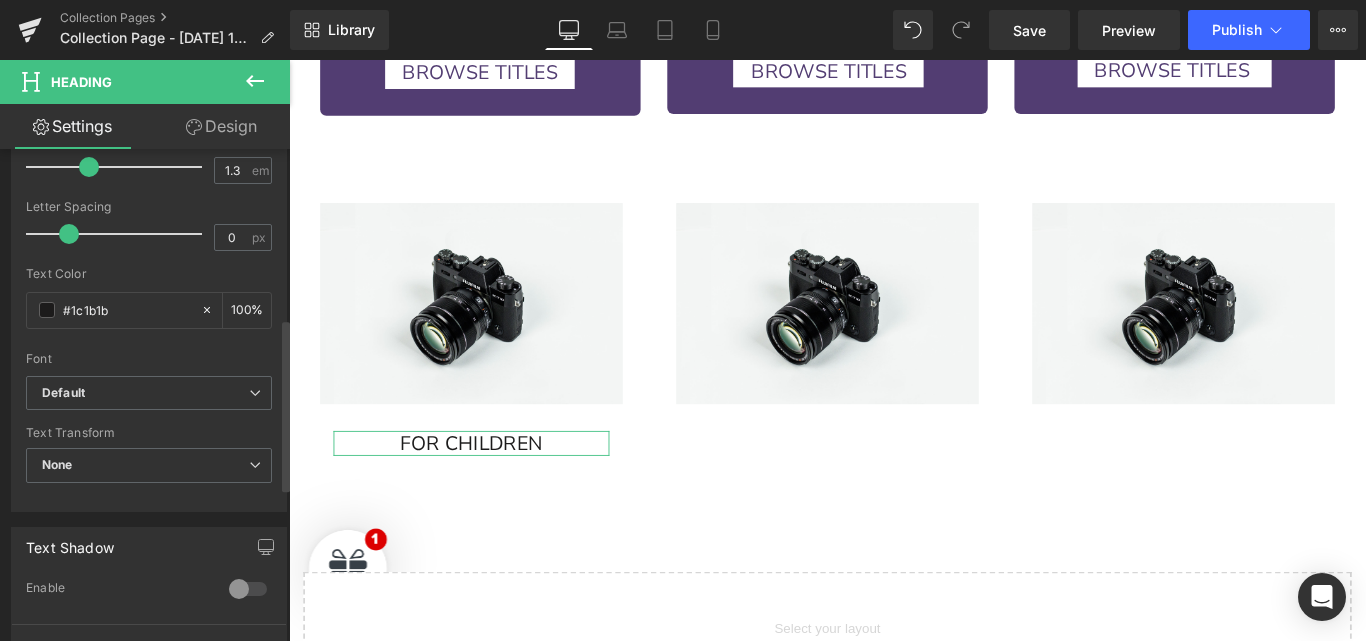 scroll, scrollTop: 485, scrollLeft: 0, axis: vertical 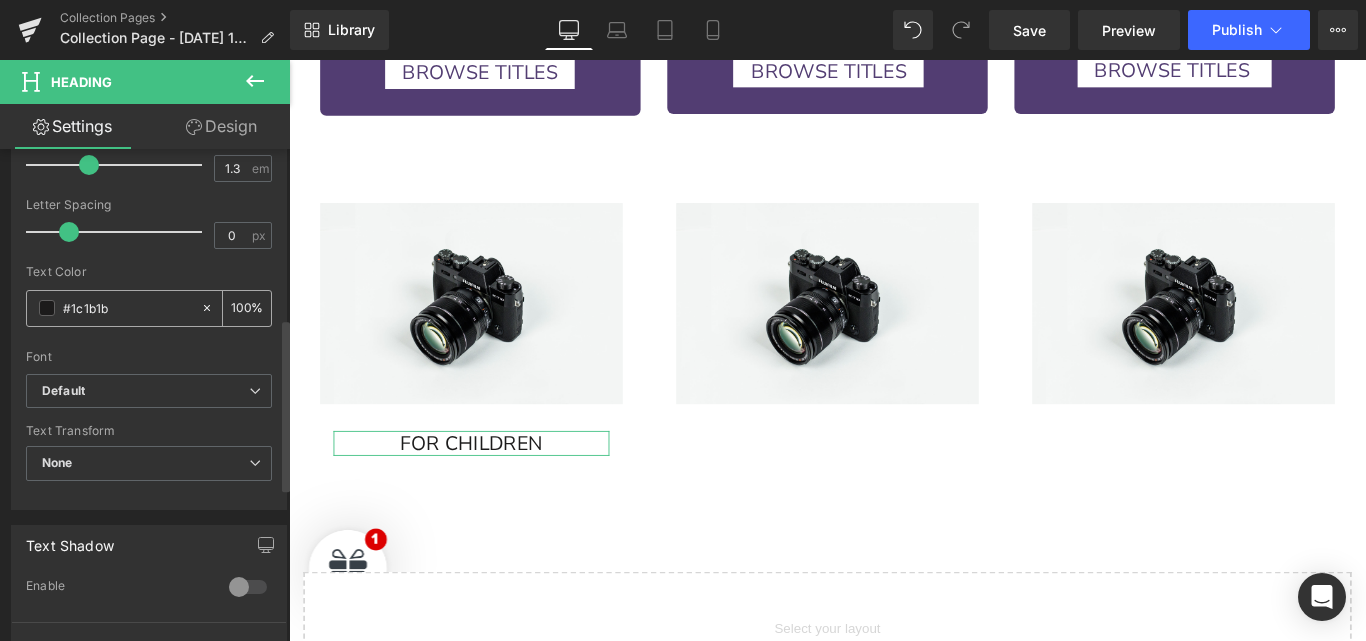 click on "#1c1b1b" at bounding box center (127, 308) 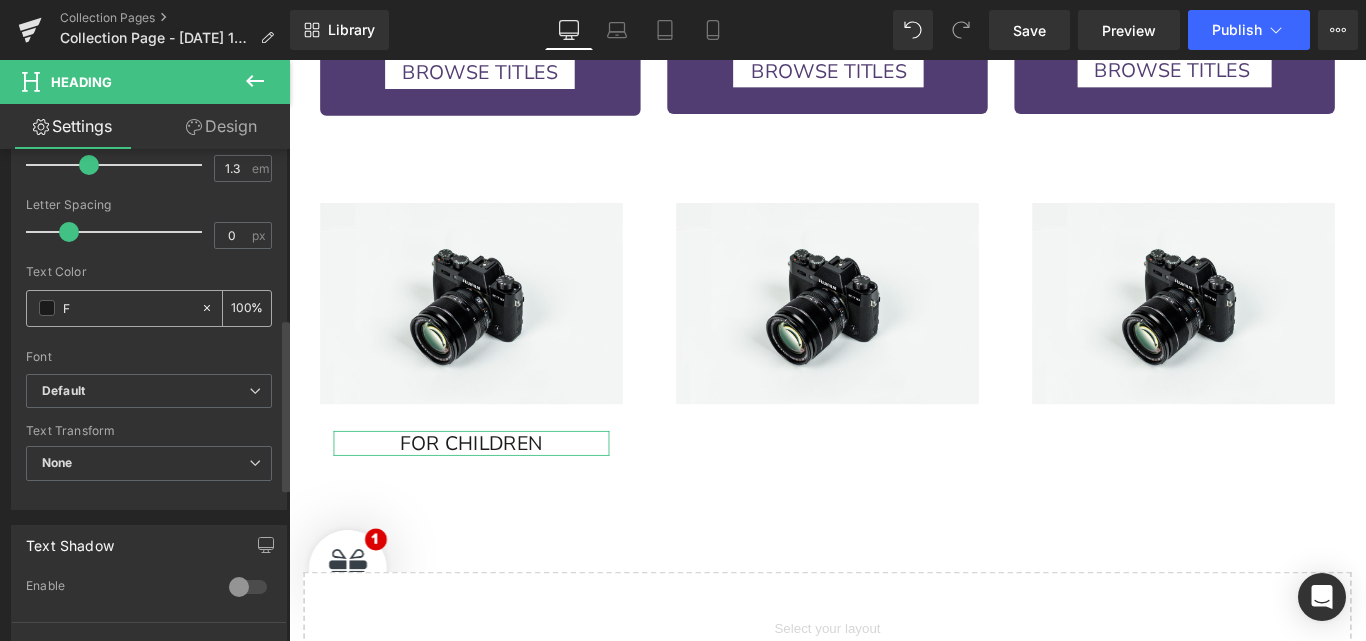 type on "FF" 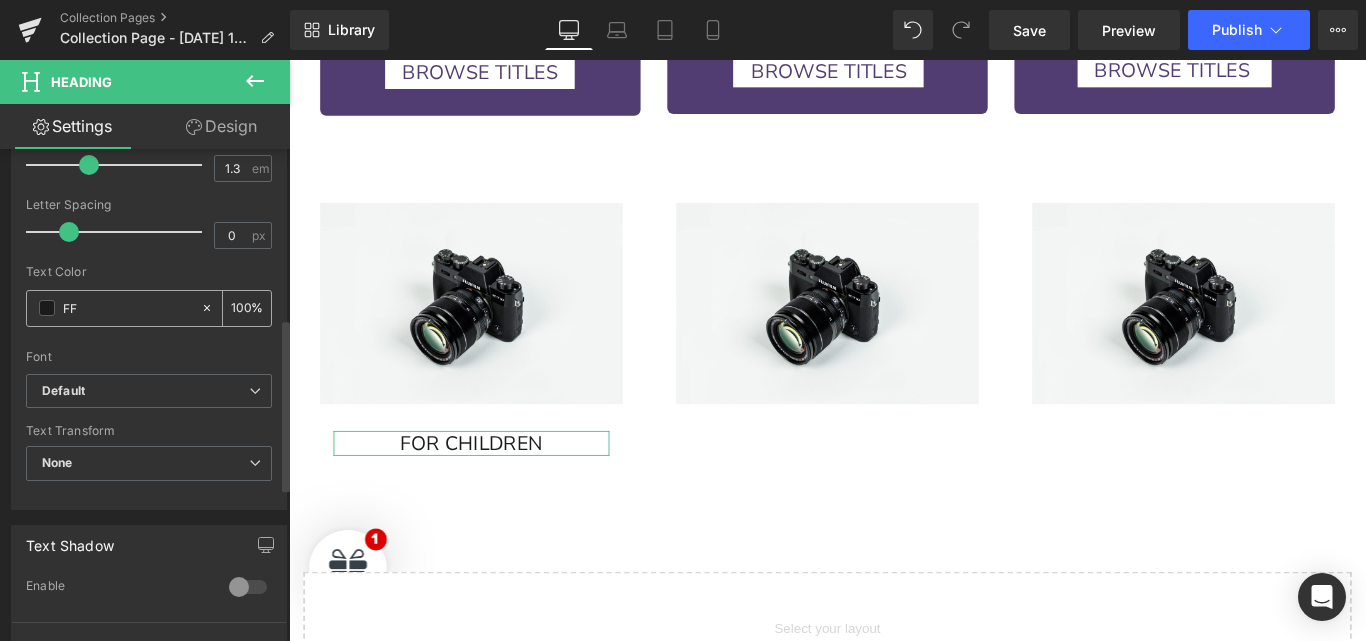 type on "0" 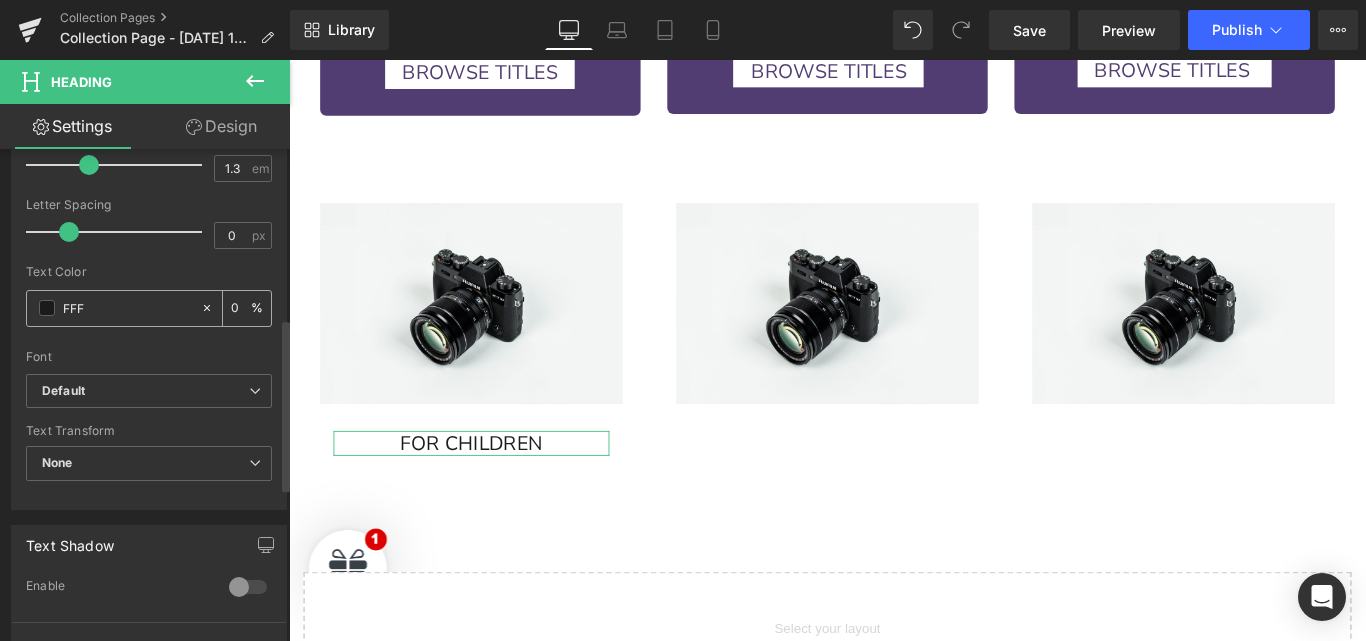 type on "FFFF" 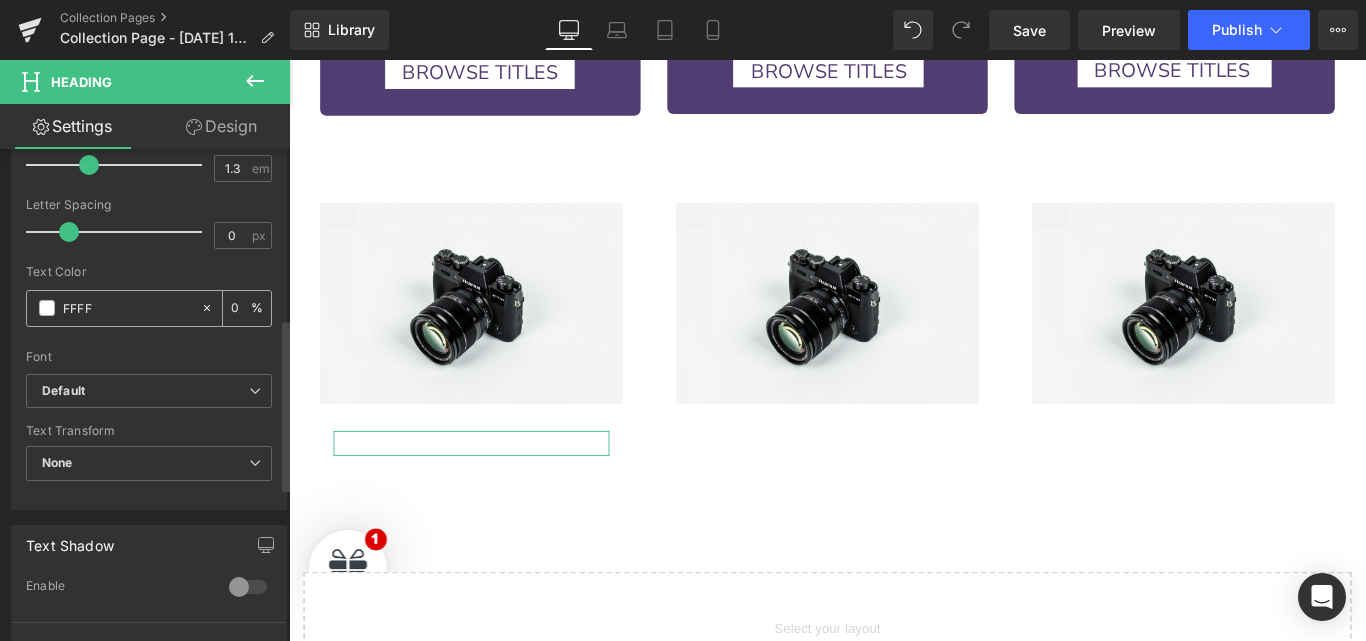 type on "100" 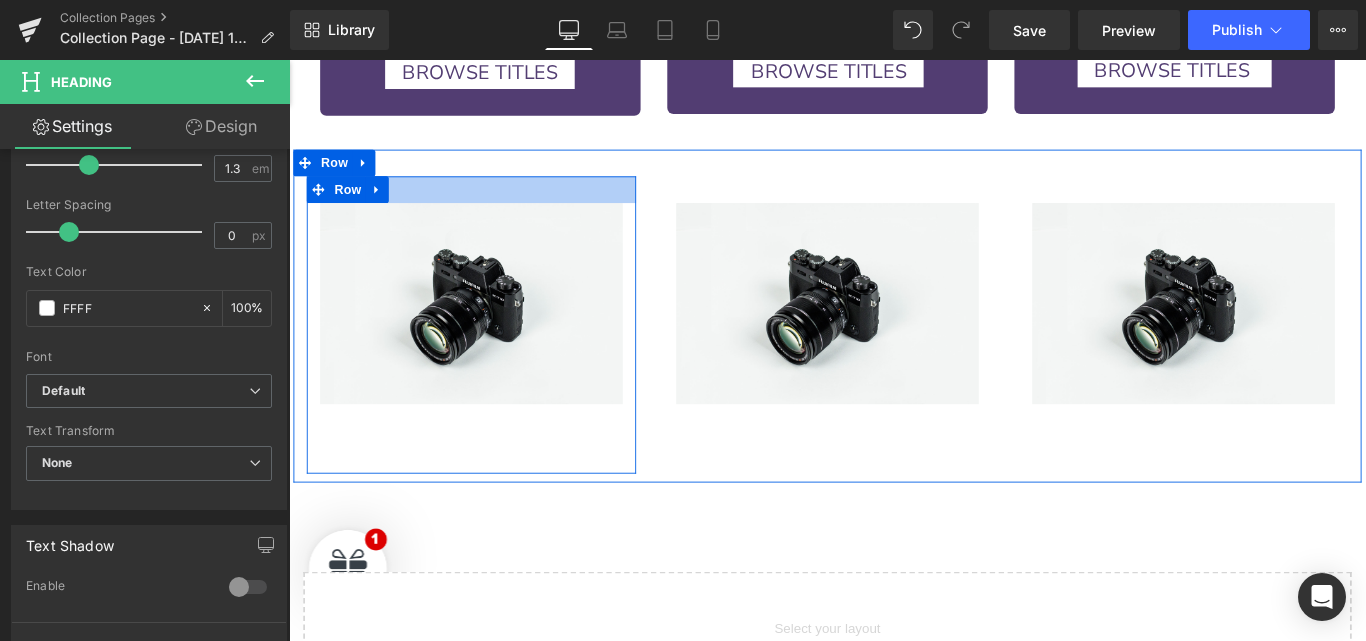 click at bounding box center (494, 206) 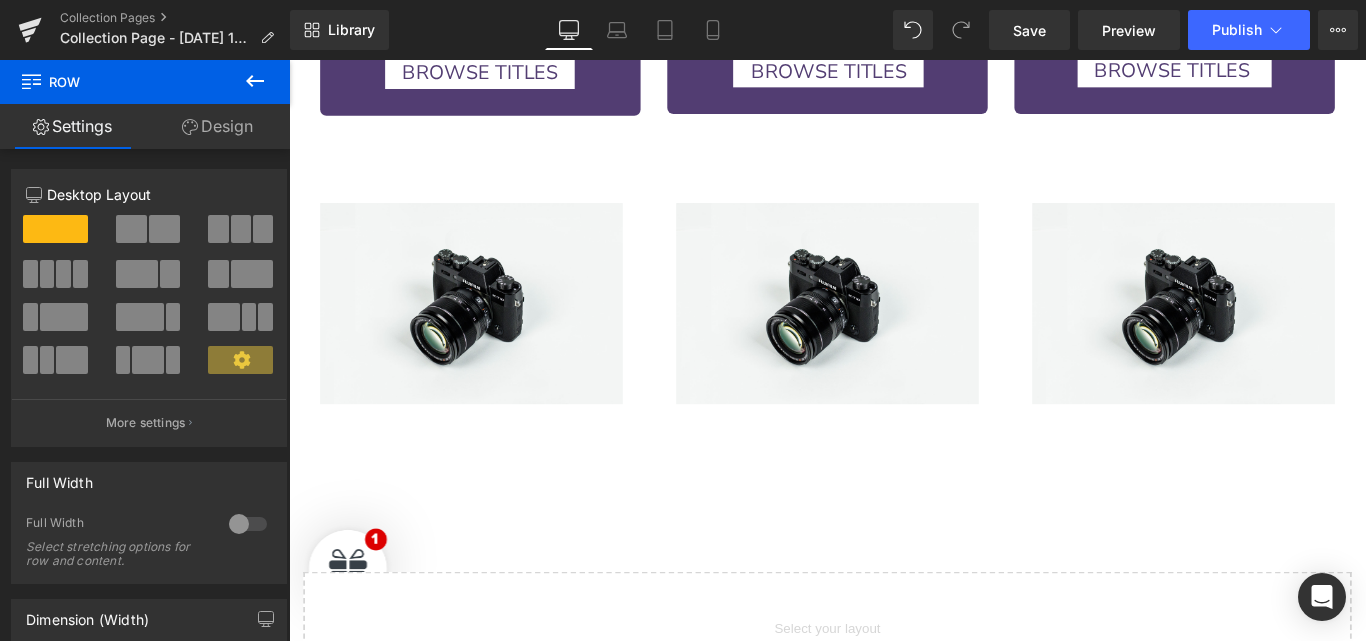 click 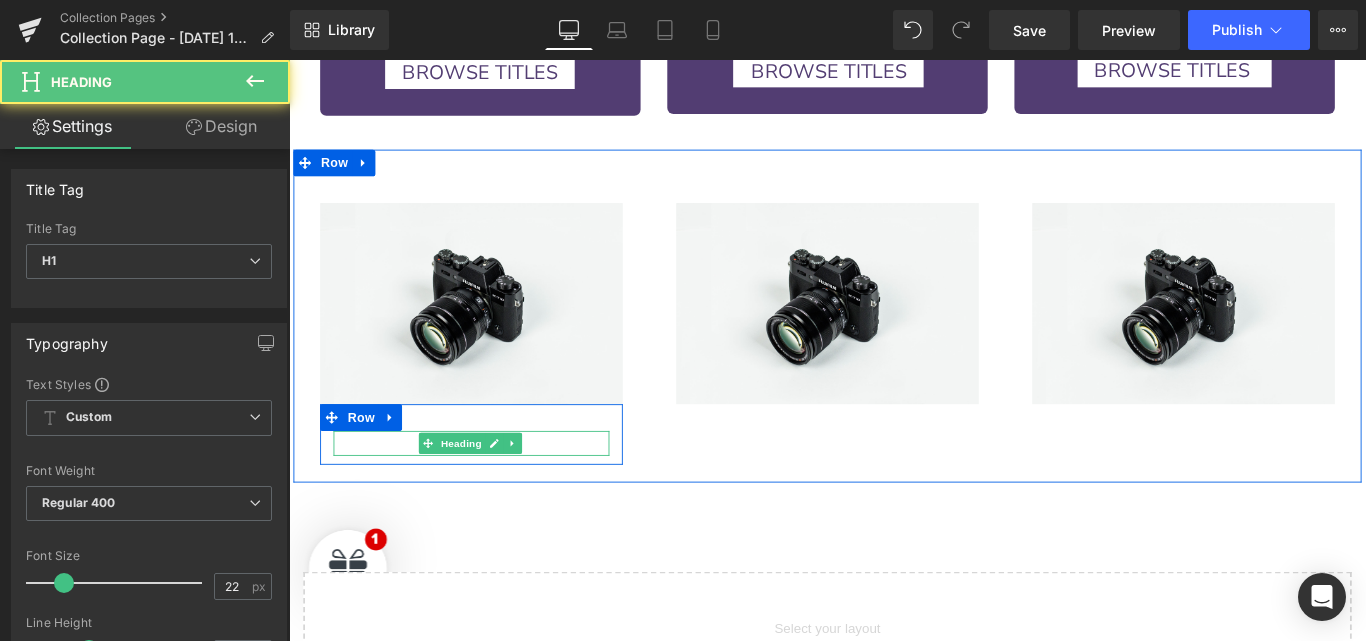 click on "FOR CHILDREN" at bounding box center [494, 491] 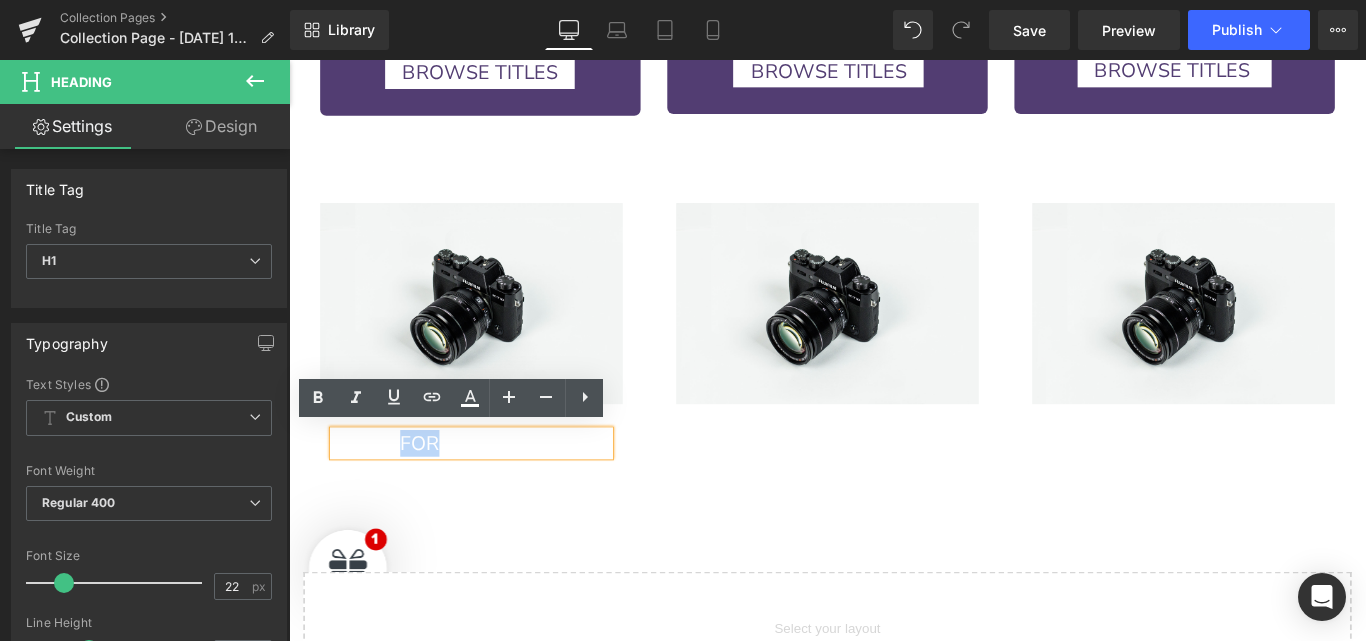 click on "FOR CHILDREN" at bounding box center (494, 491) 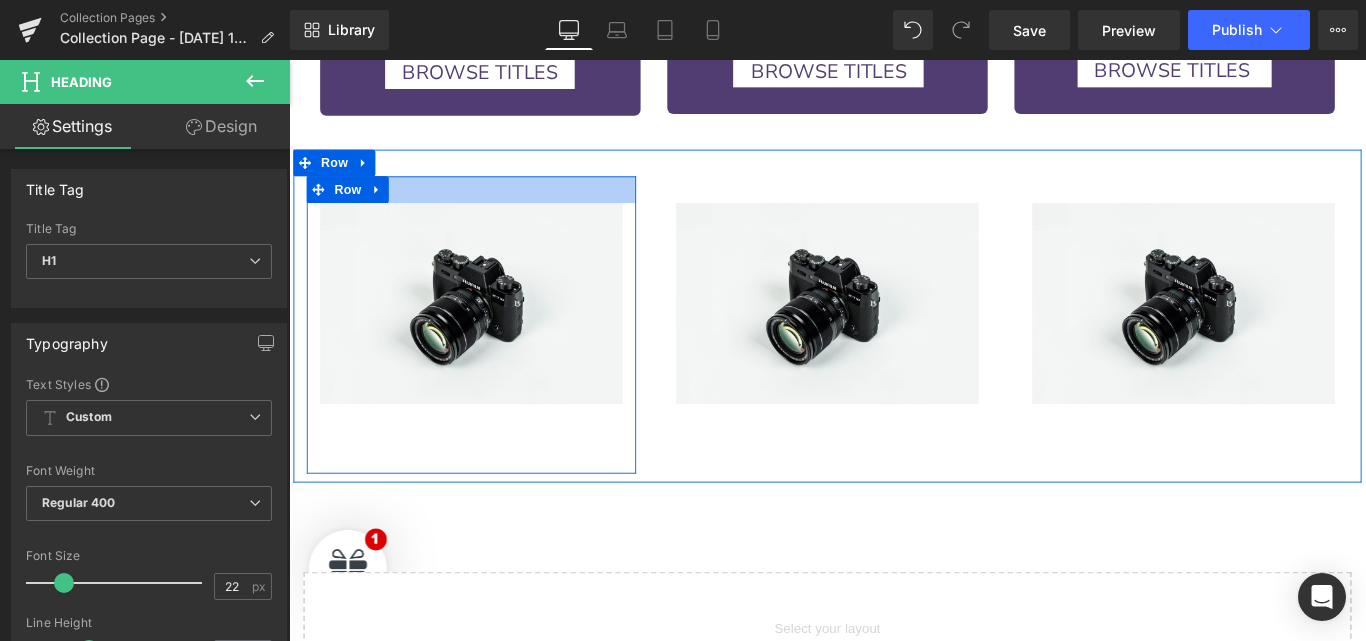 click at bounding box center (494, 206) 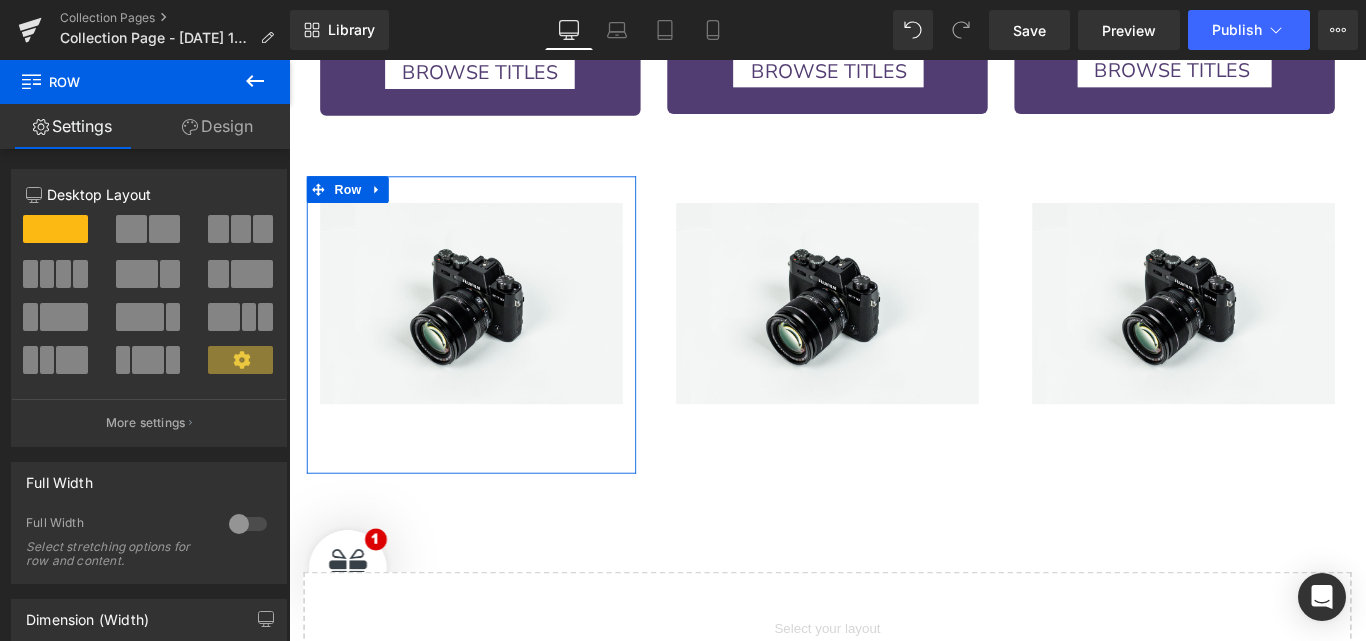 click on "Design" at bounding box center [217, 126] 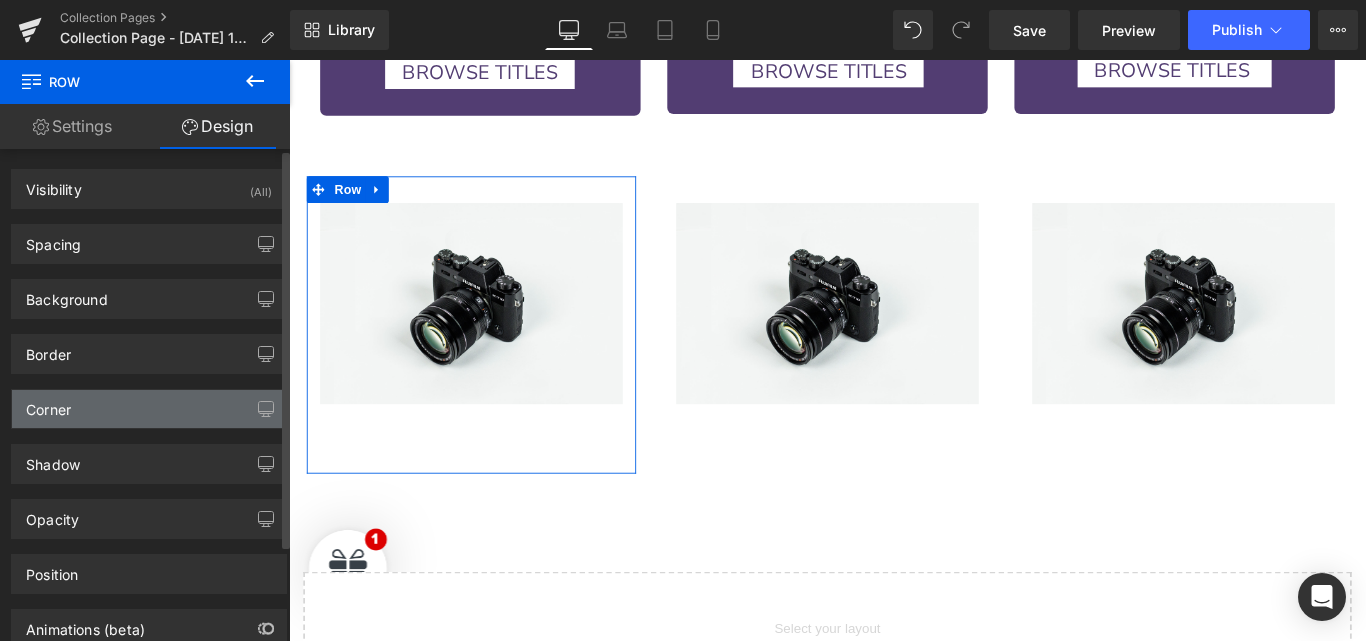 type on "transparent" 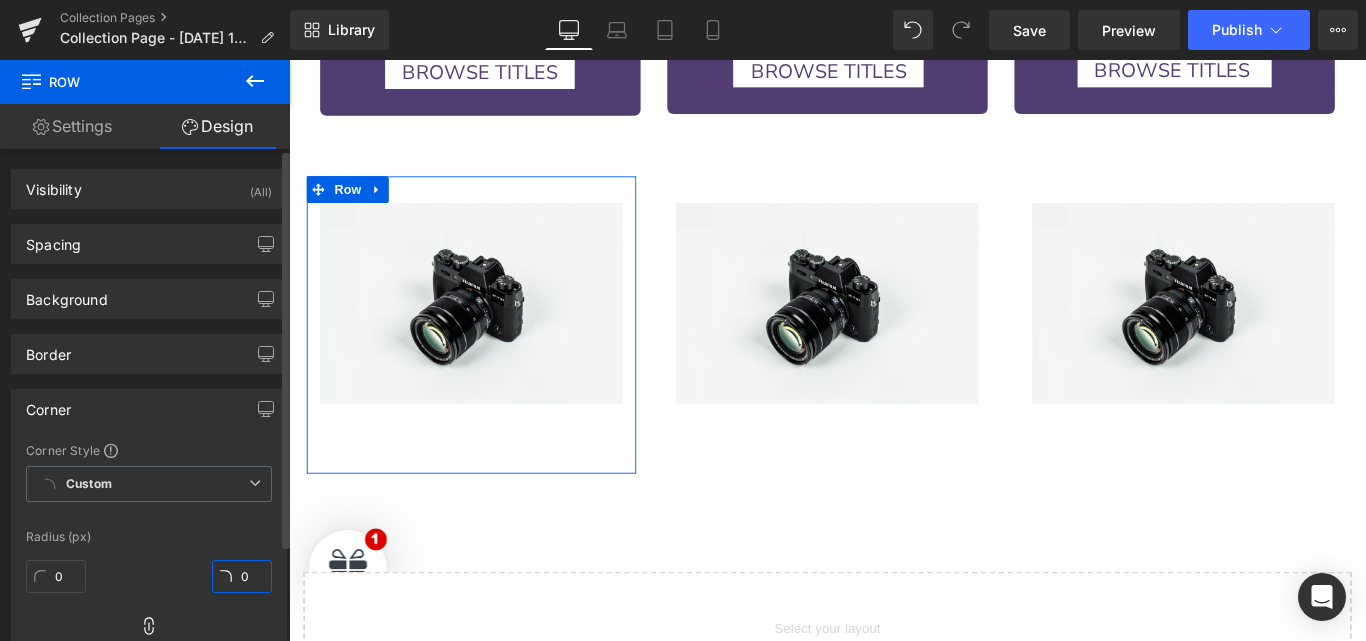 click on "0" at bounding box center (242, 576) 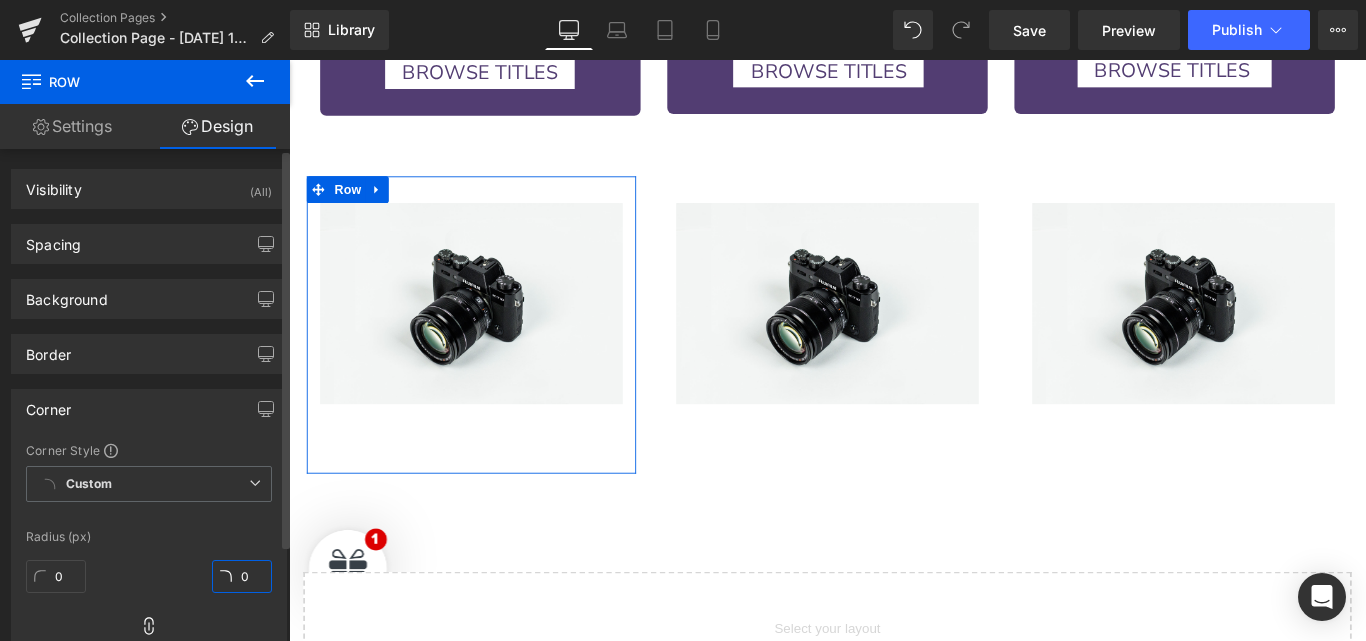 type on "7" 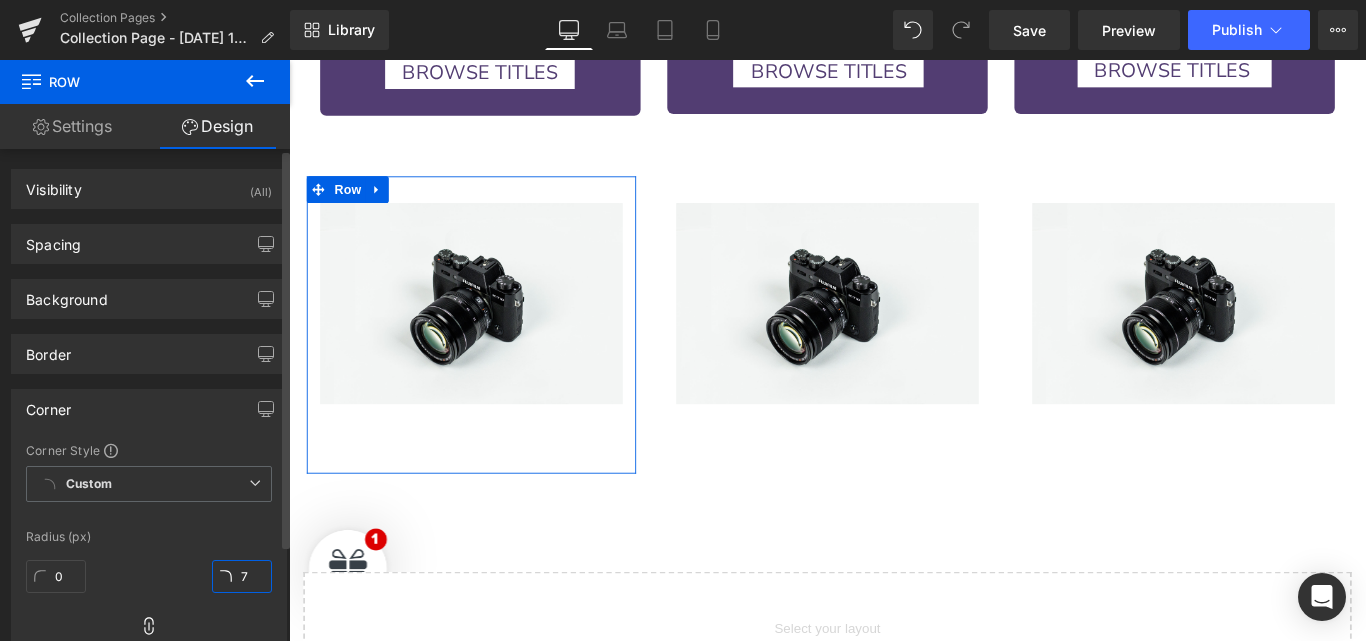 type on "7" 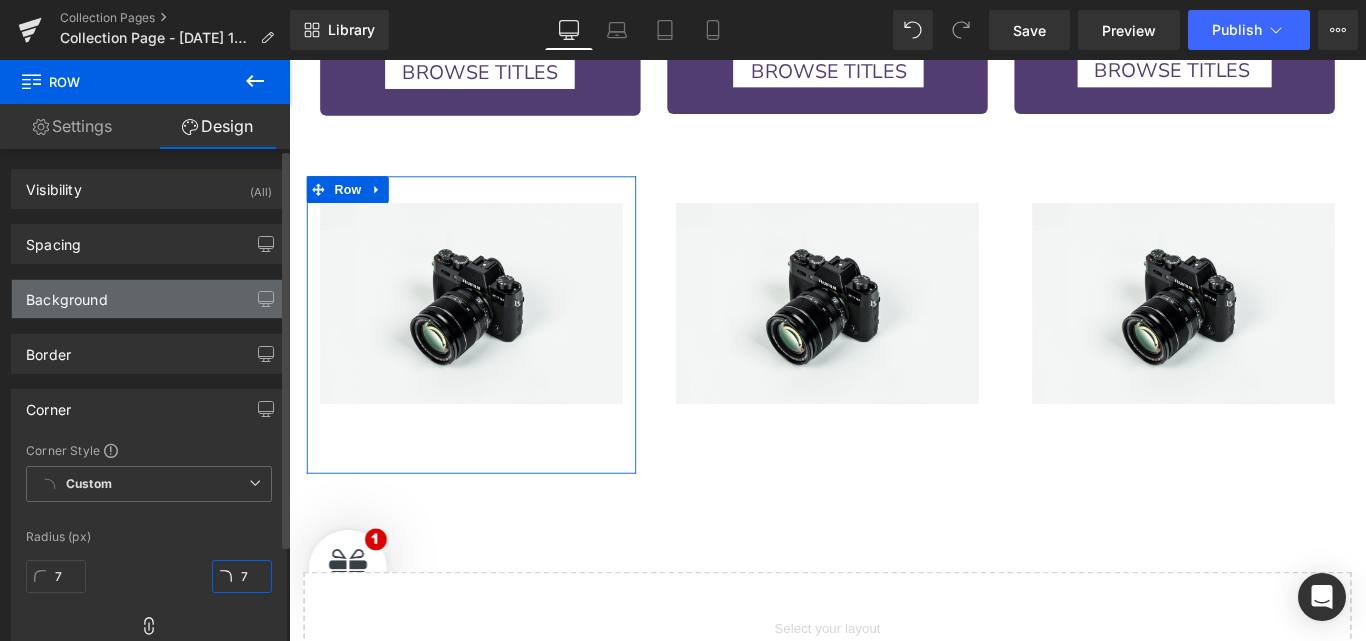 type on "7" 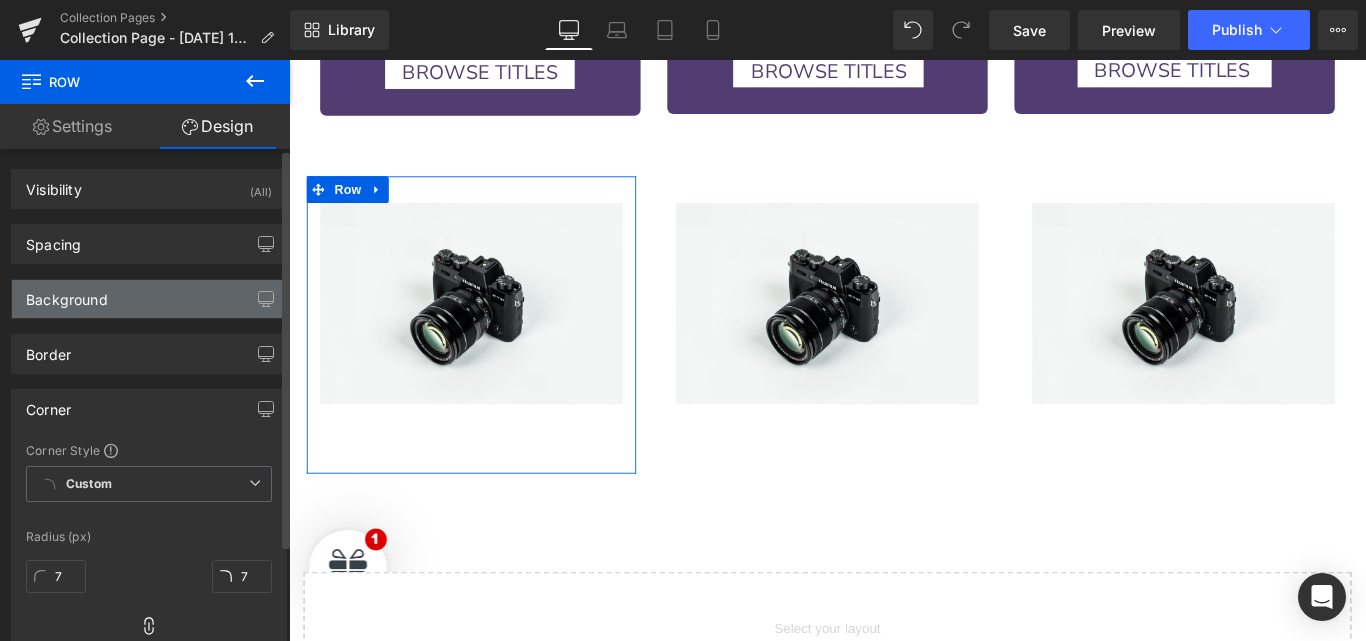 click on "Background" at bounding box center [149, 299] 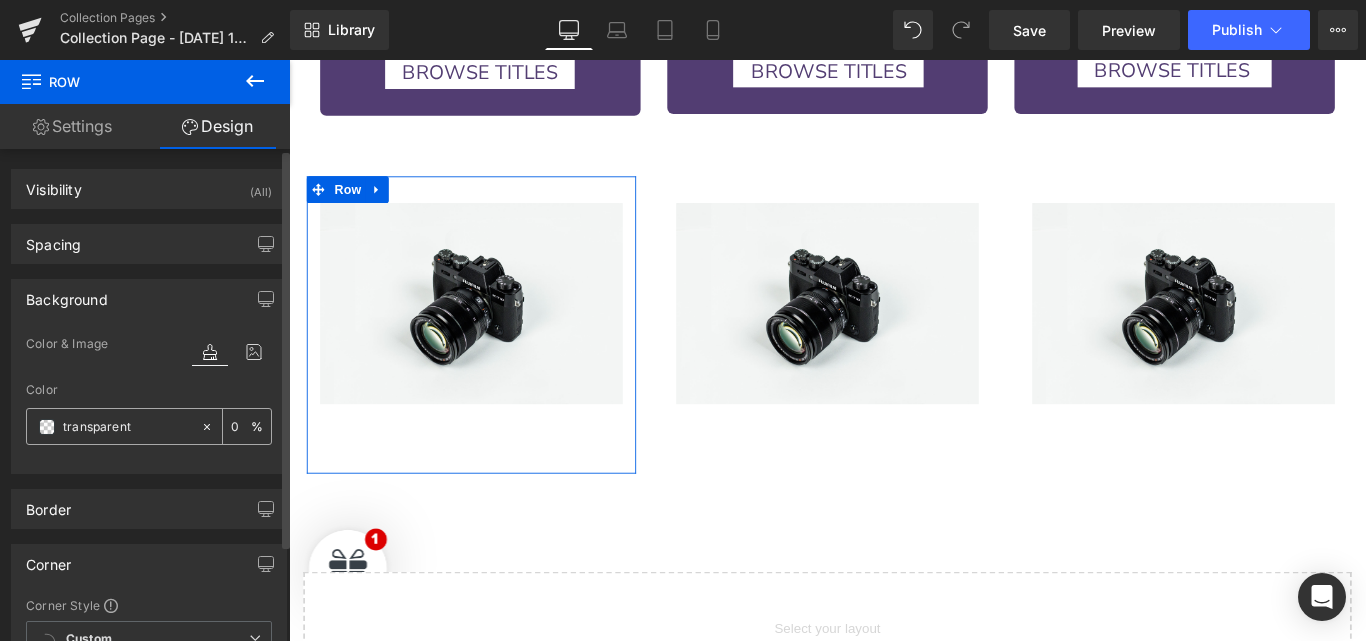 click on "transparent" at bounding box center [127, 427] 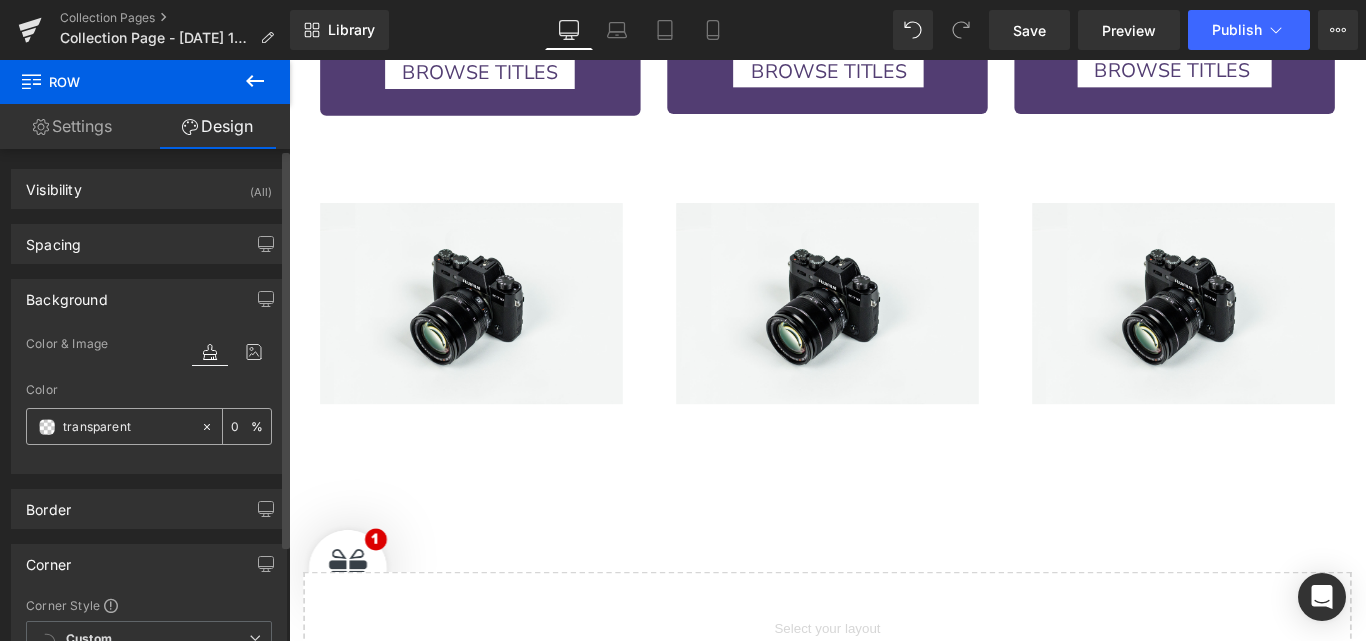 paste on "#523d72" 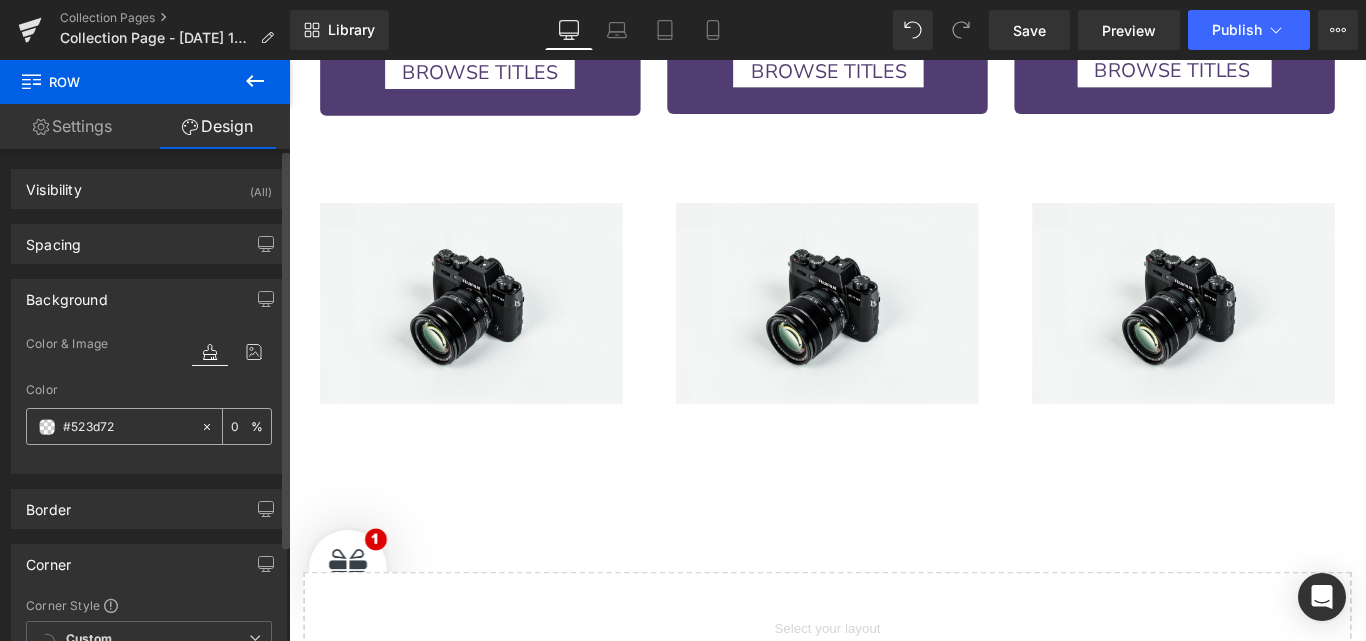 type on "100" 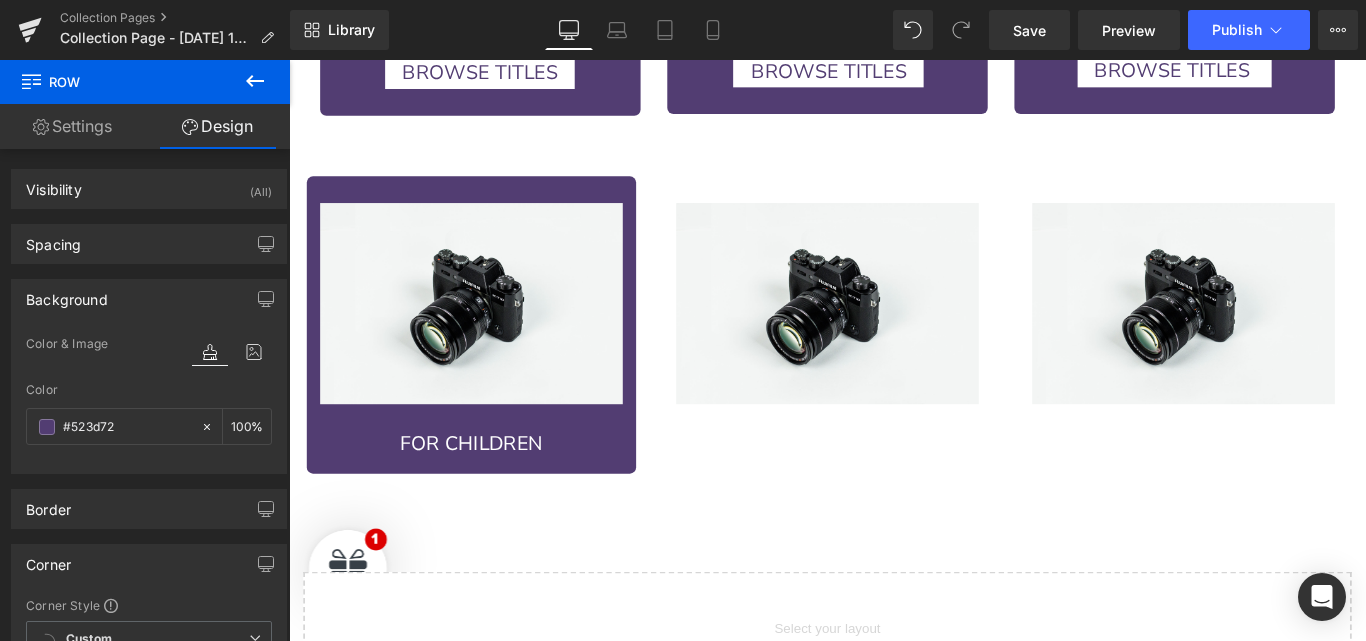 type on "#523d72" 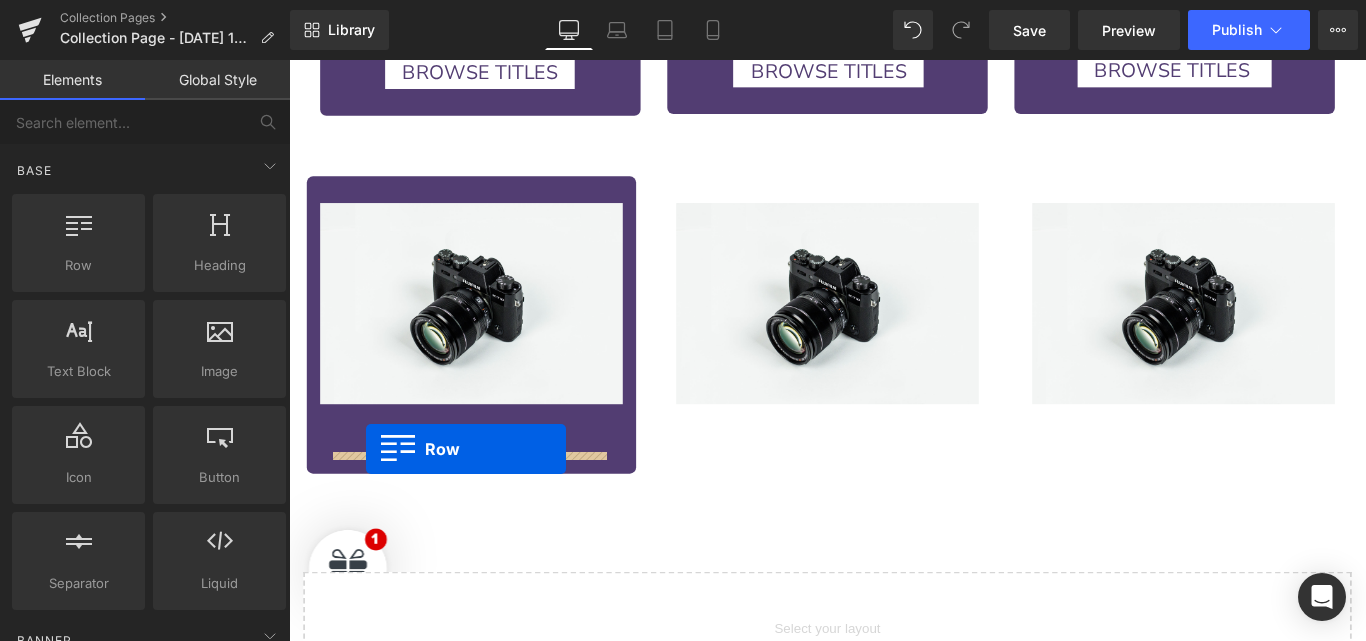 drag, startPoint x: 306, startPoint y: 436, endPoint x: 375, endPoint y: 495, distance: 90.78546 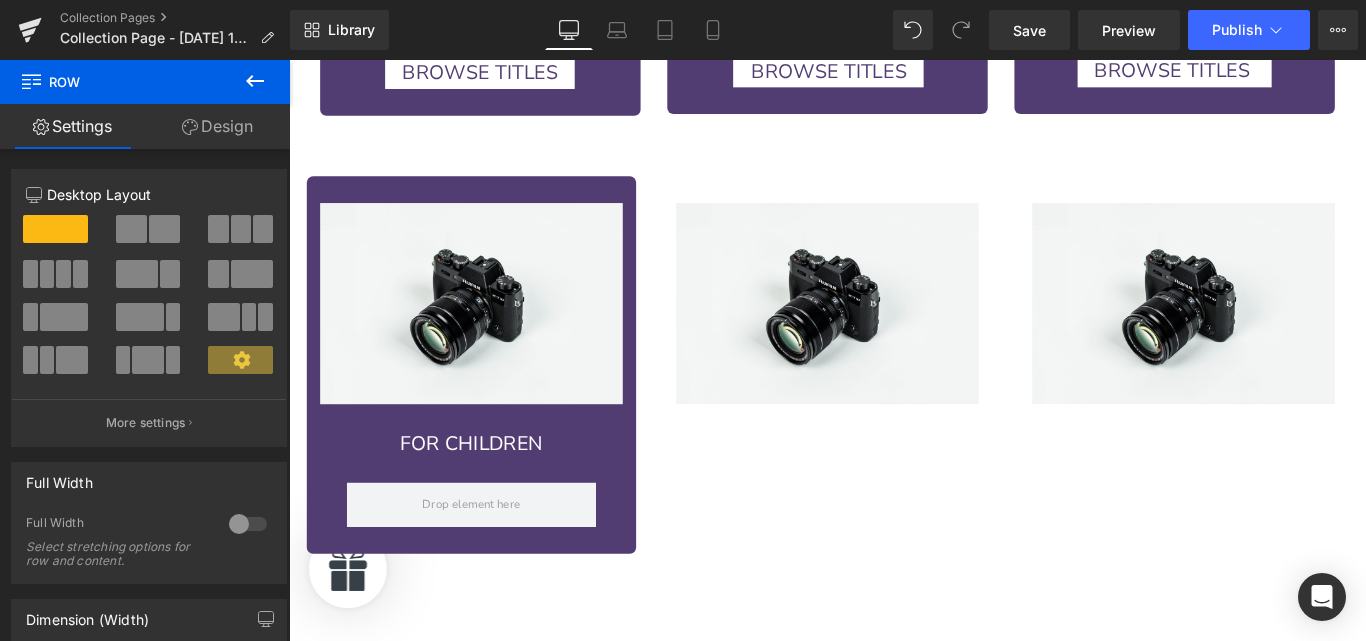 click 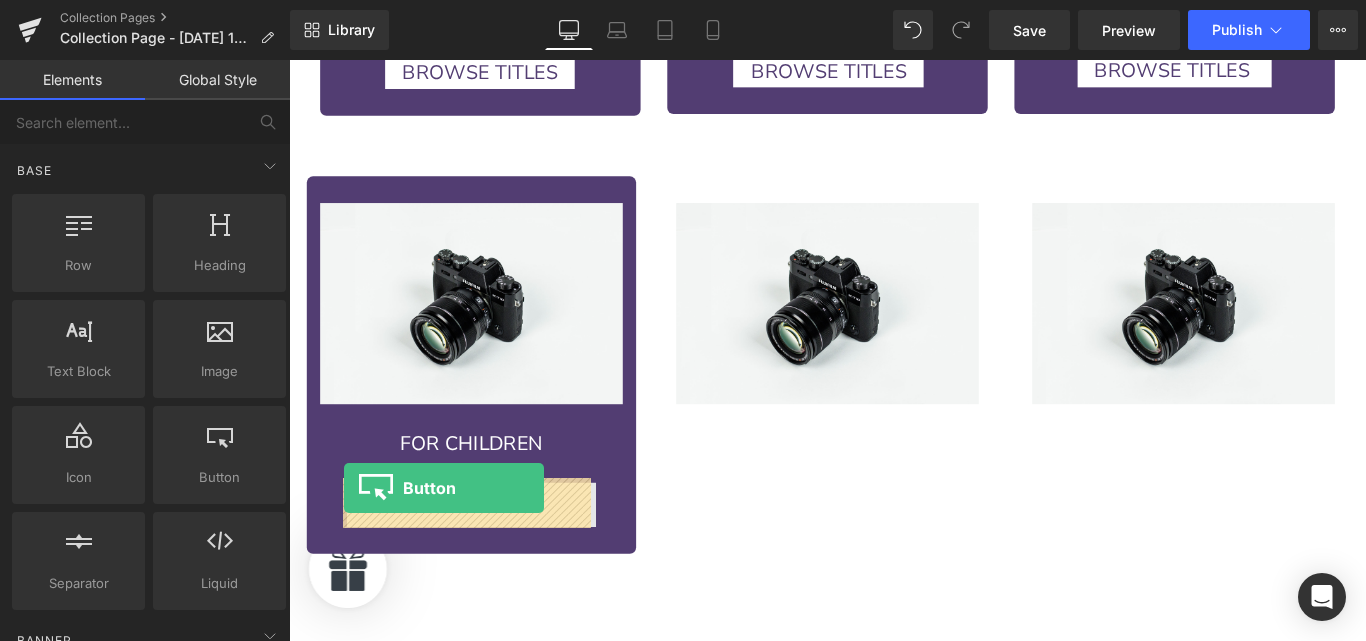 drag, startPoint x: 499, startPoint y: 515, endPoint x: 351, endPoint y: 539, distance: 149.93332 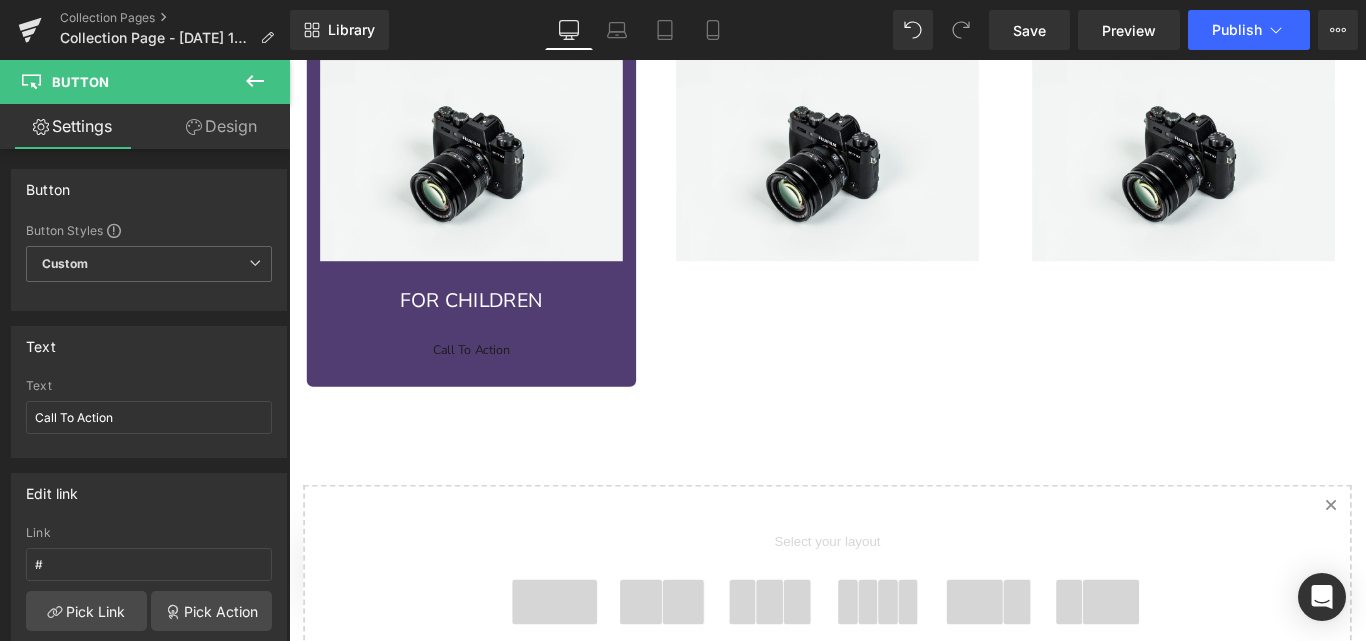 scroll, scrollTop: 1818, scrollLeft: 0, axis: vertical 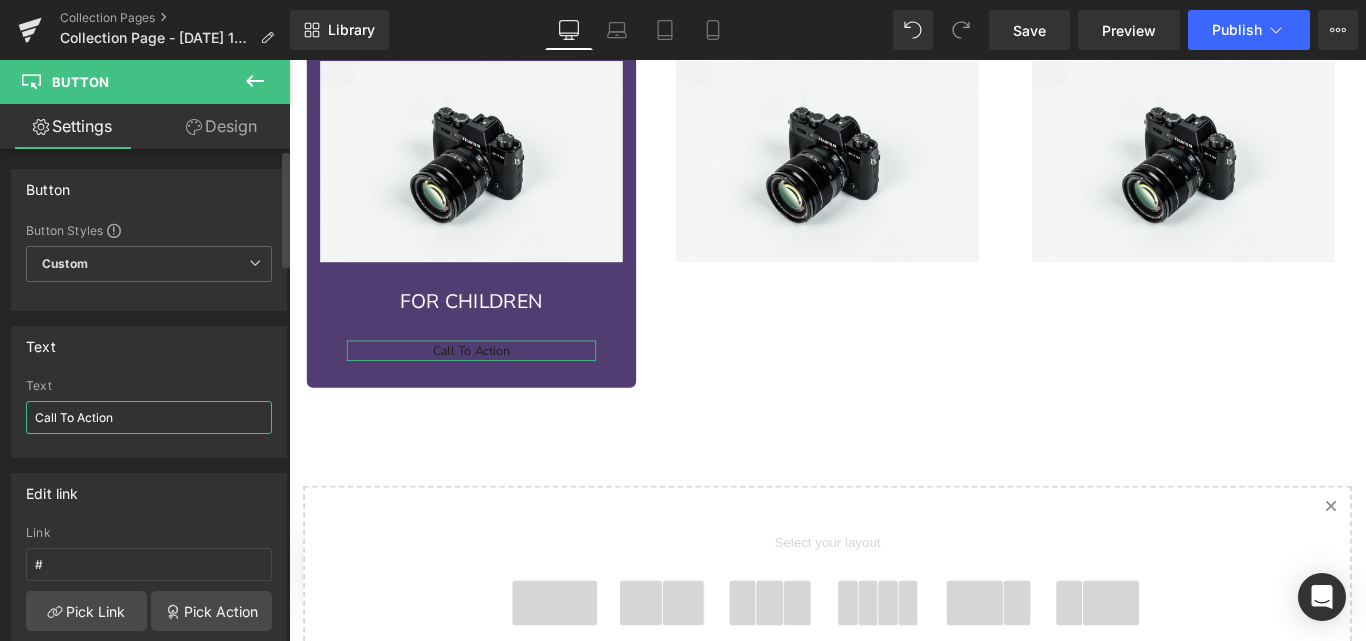click on "Call To Action" at bounding box center [149, 417] 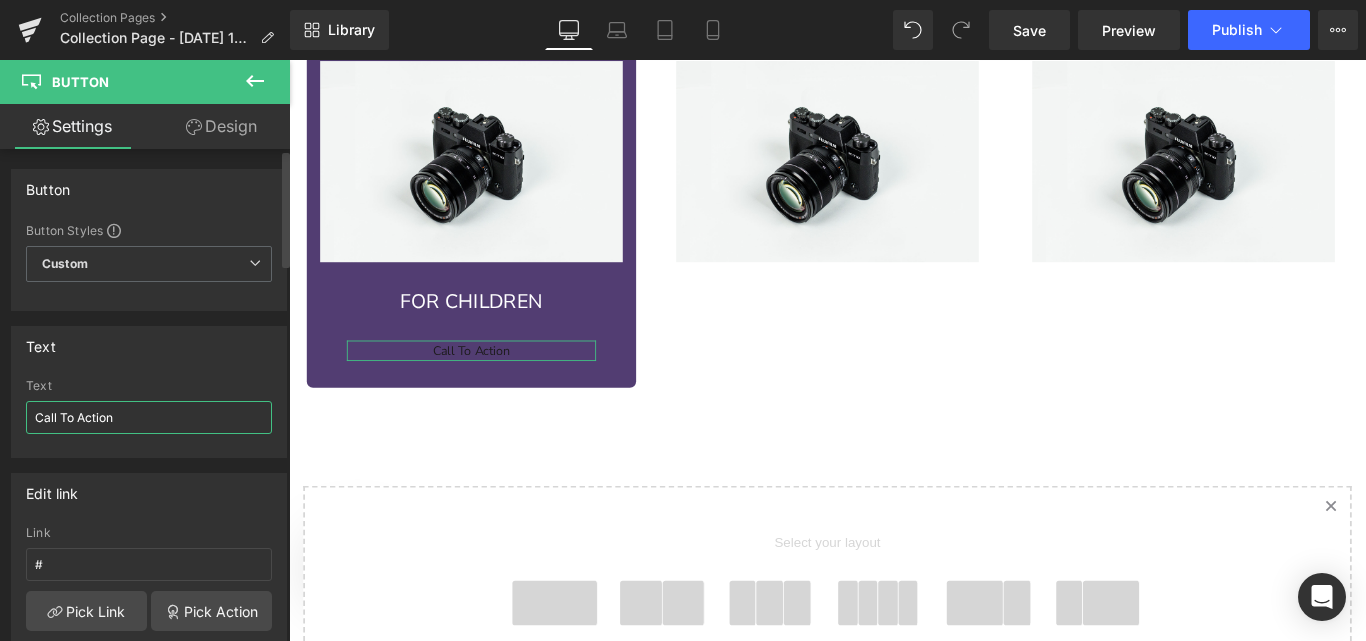 click on "Call To Action" at bounding box center [149, 417] 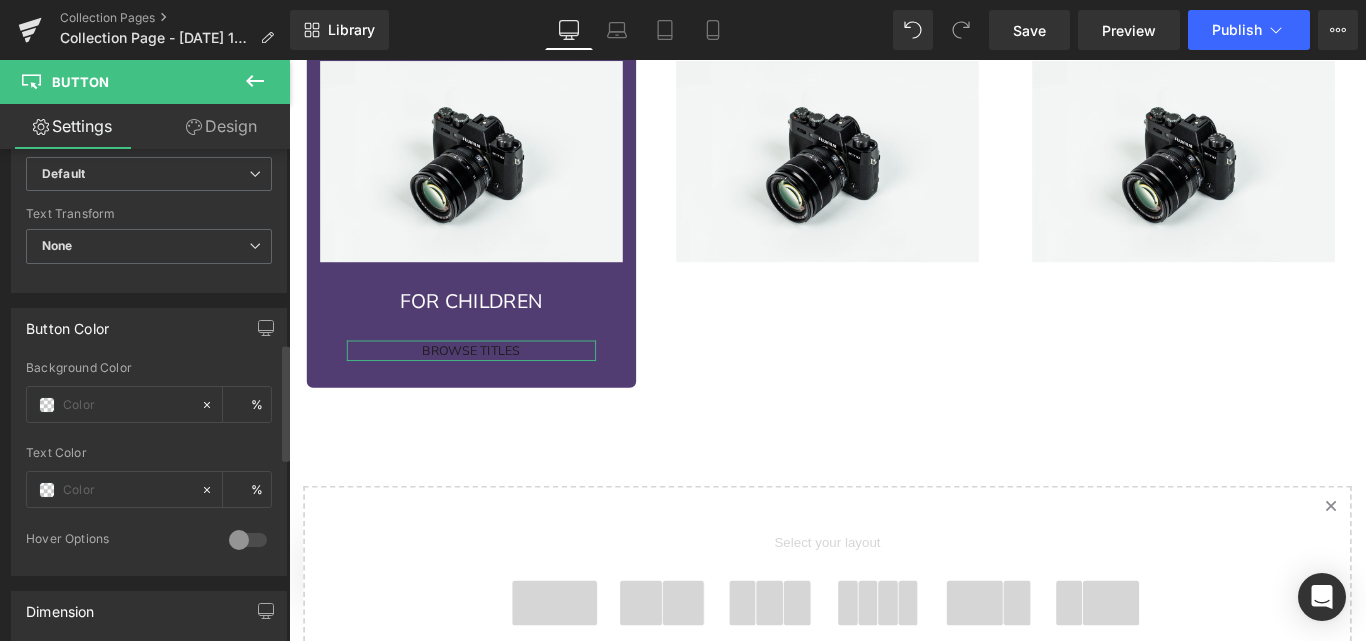 scroll, scrollTop: 820, scrollLeft: 0, axis: vertical 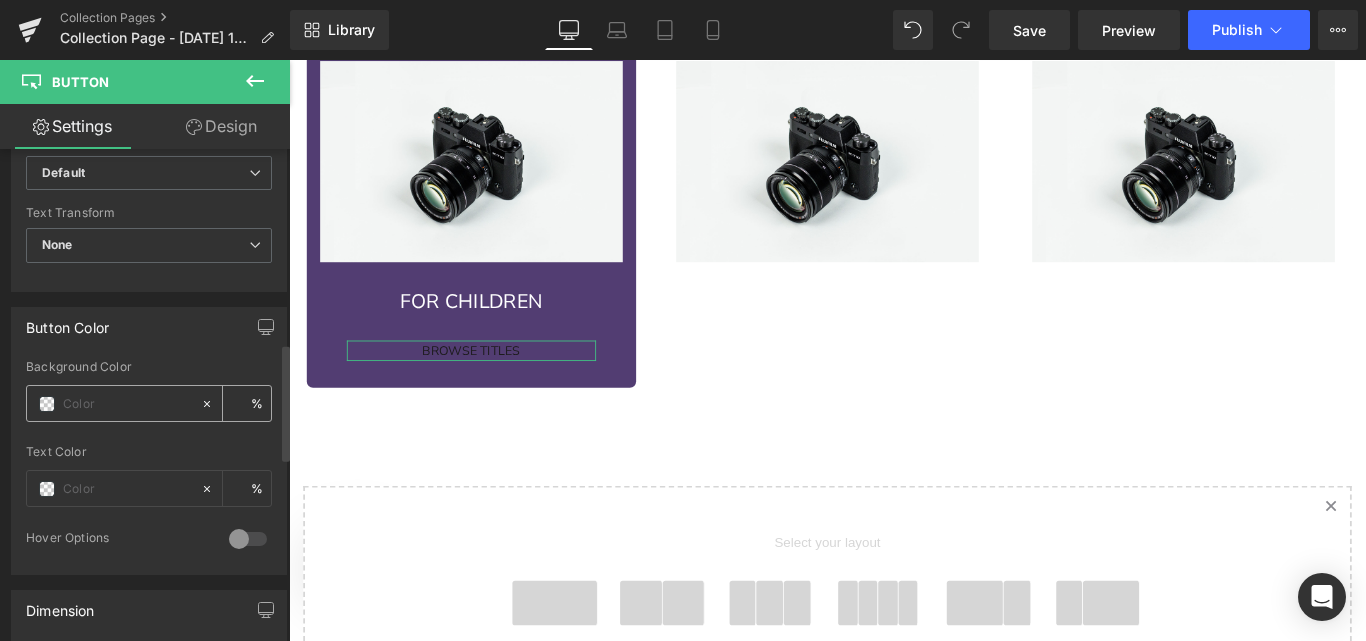 type on "BROWSE TITLES" 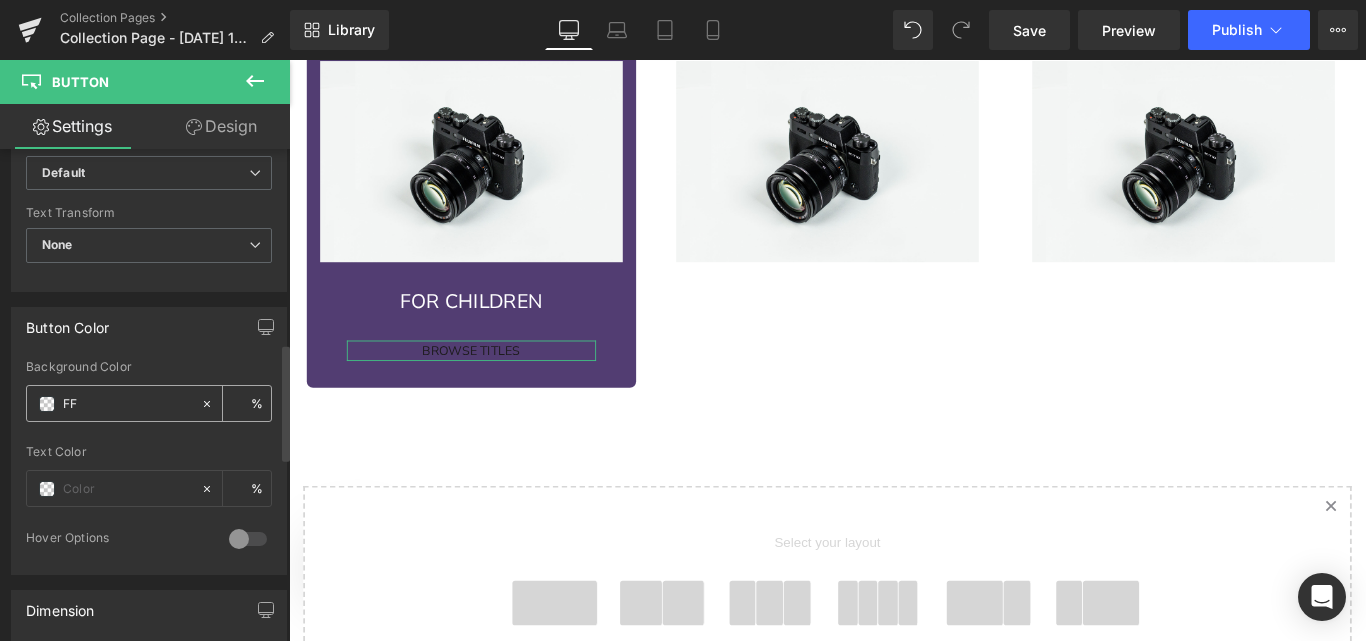 type on "FFF" 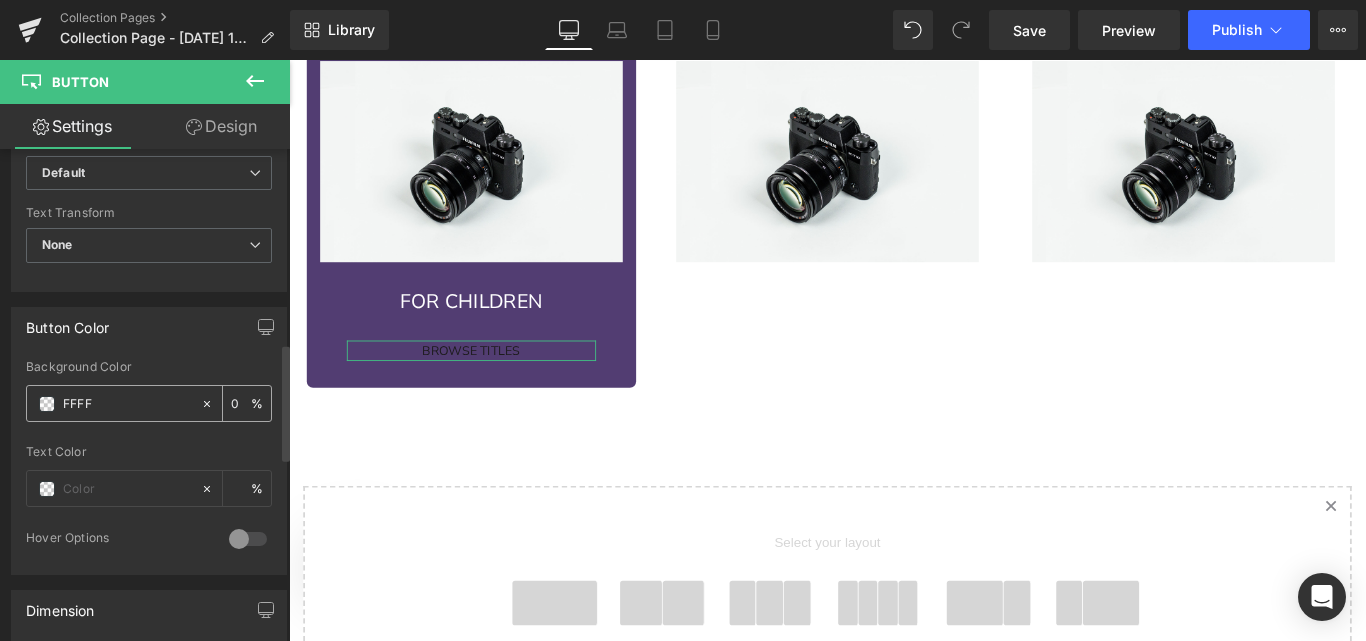 type on "FFFFF" 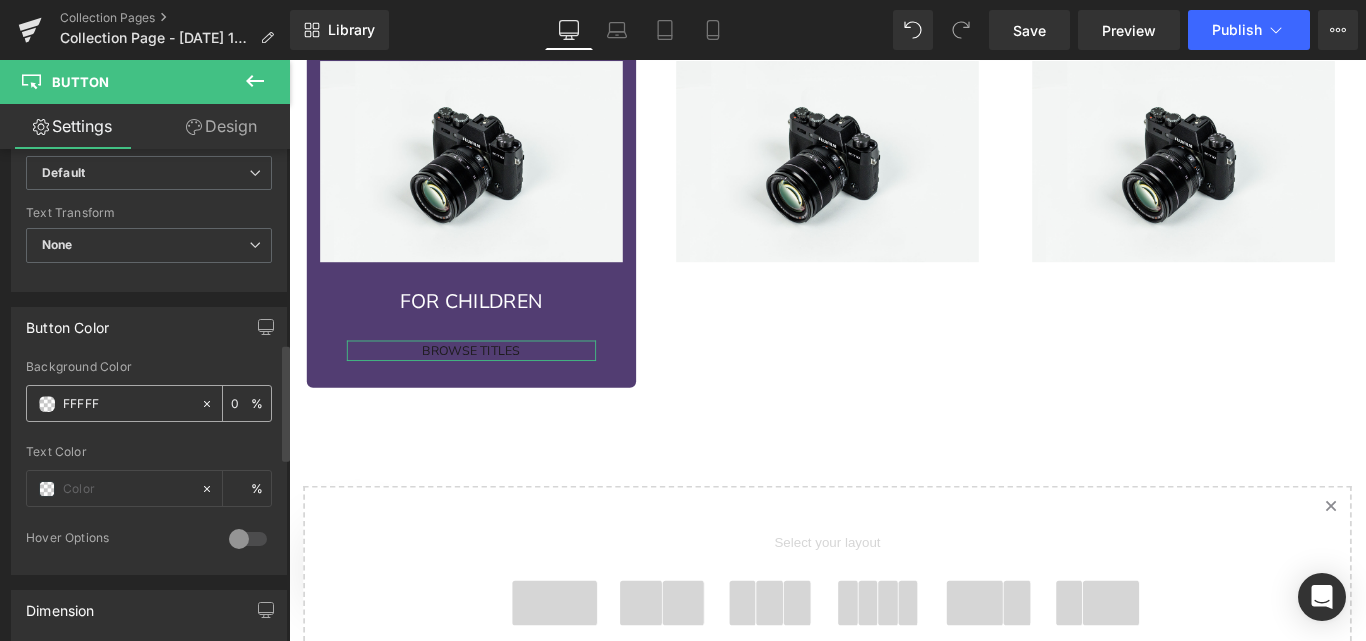 type on "0" 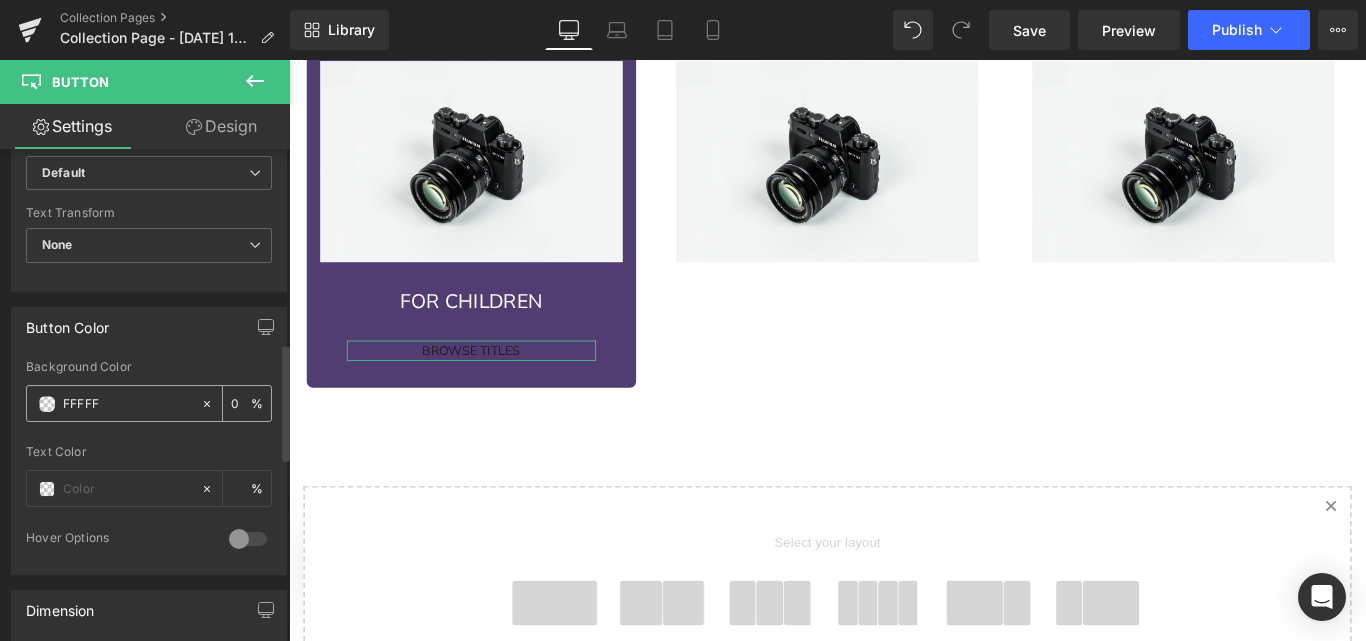 type on "FFFF" 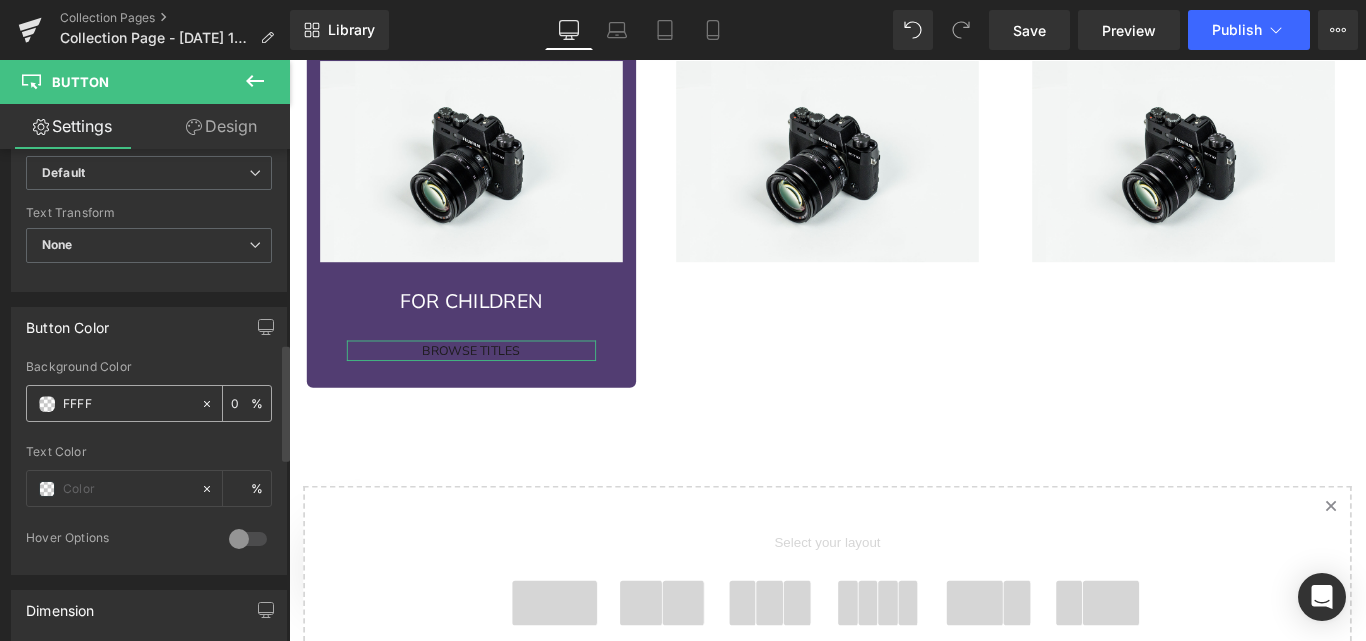type on "100" 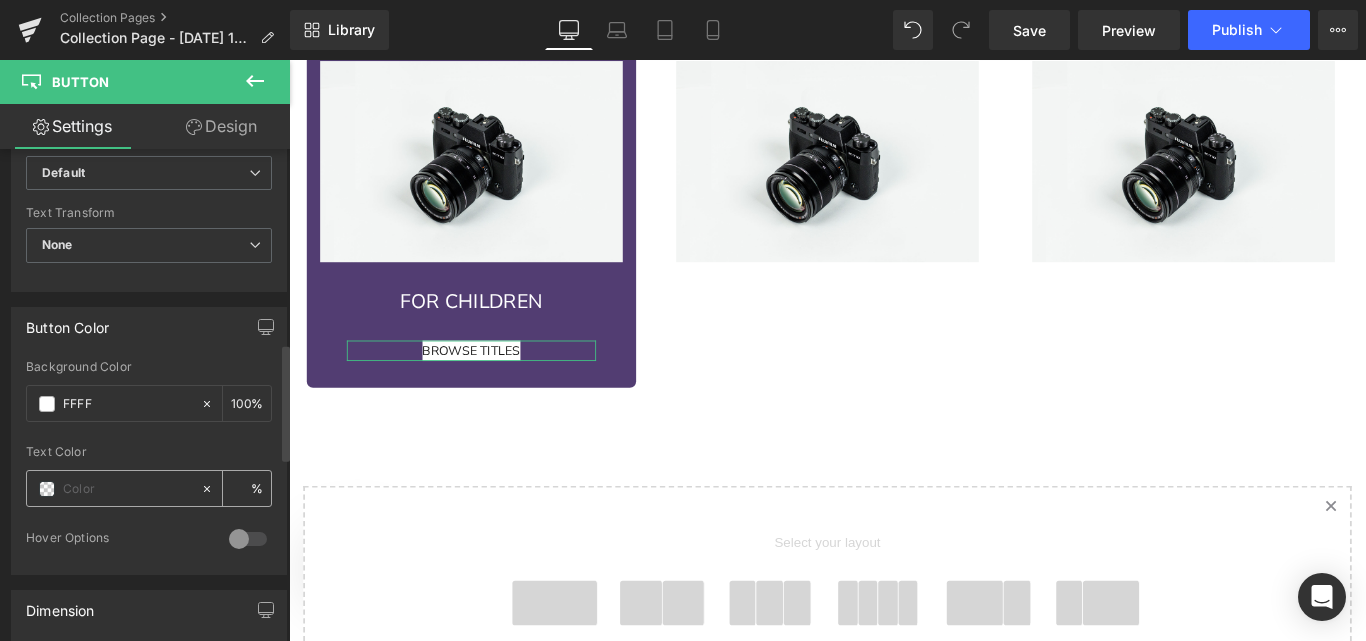 type on "#ffffff" 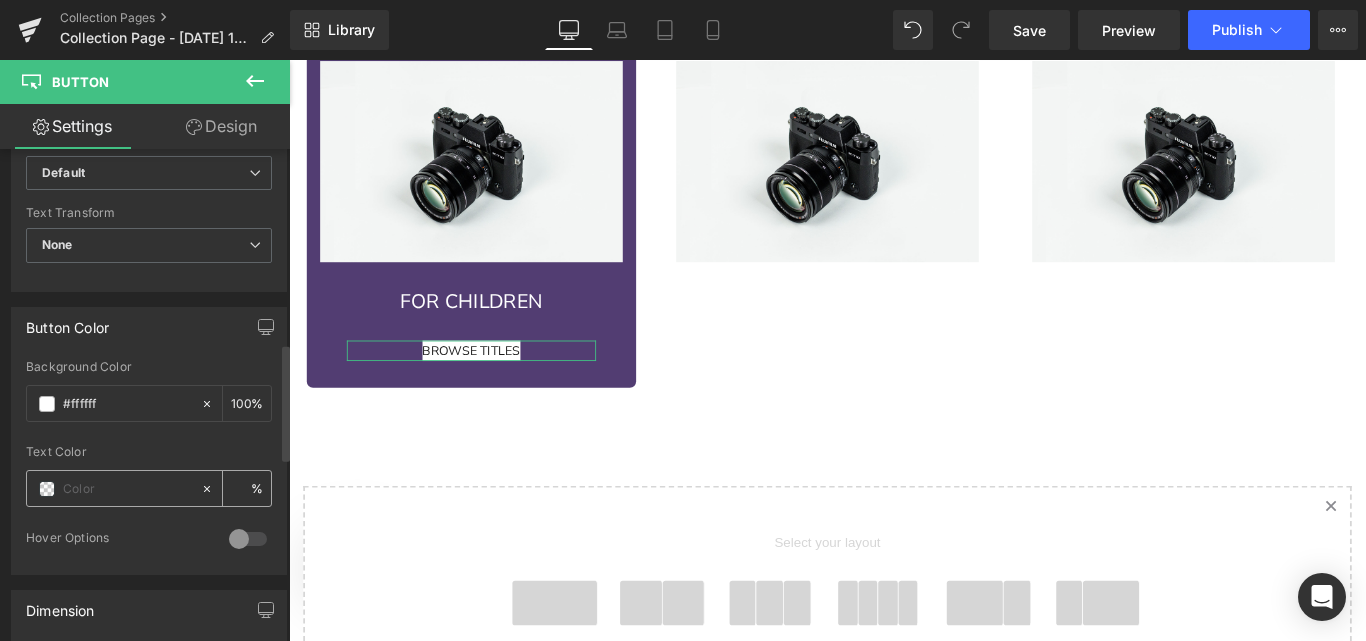 click at bounding box center (127, 489) 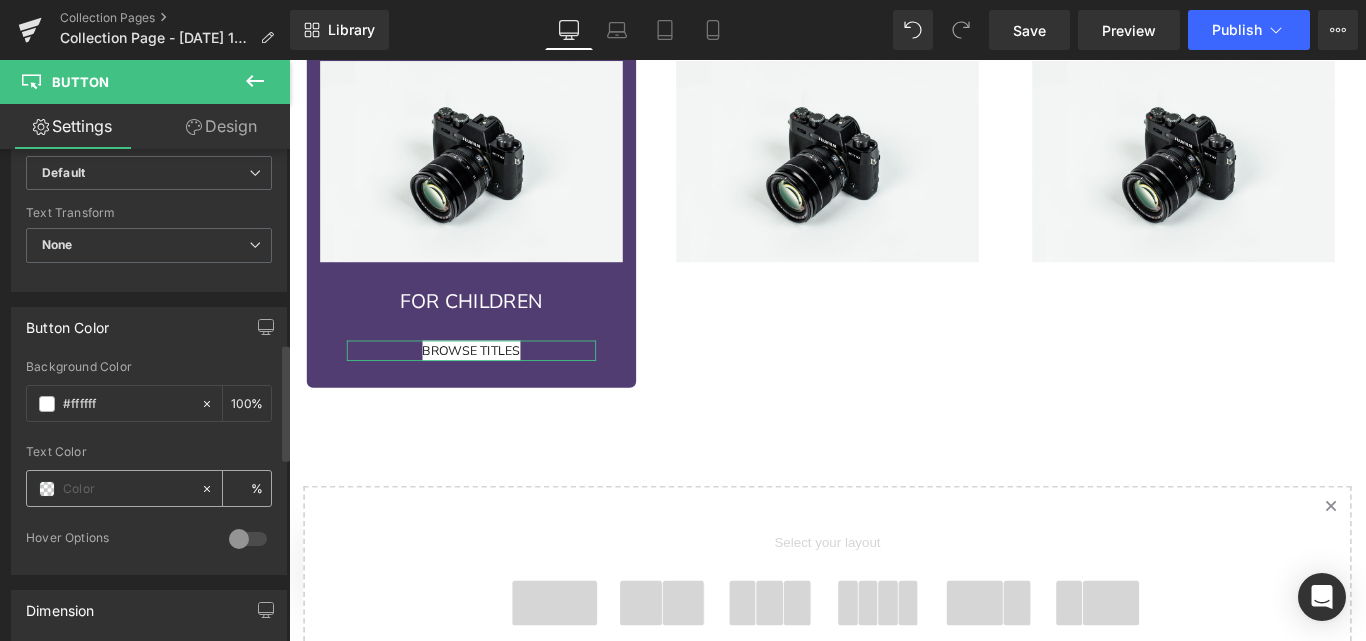 type on "0" 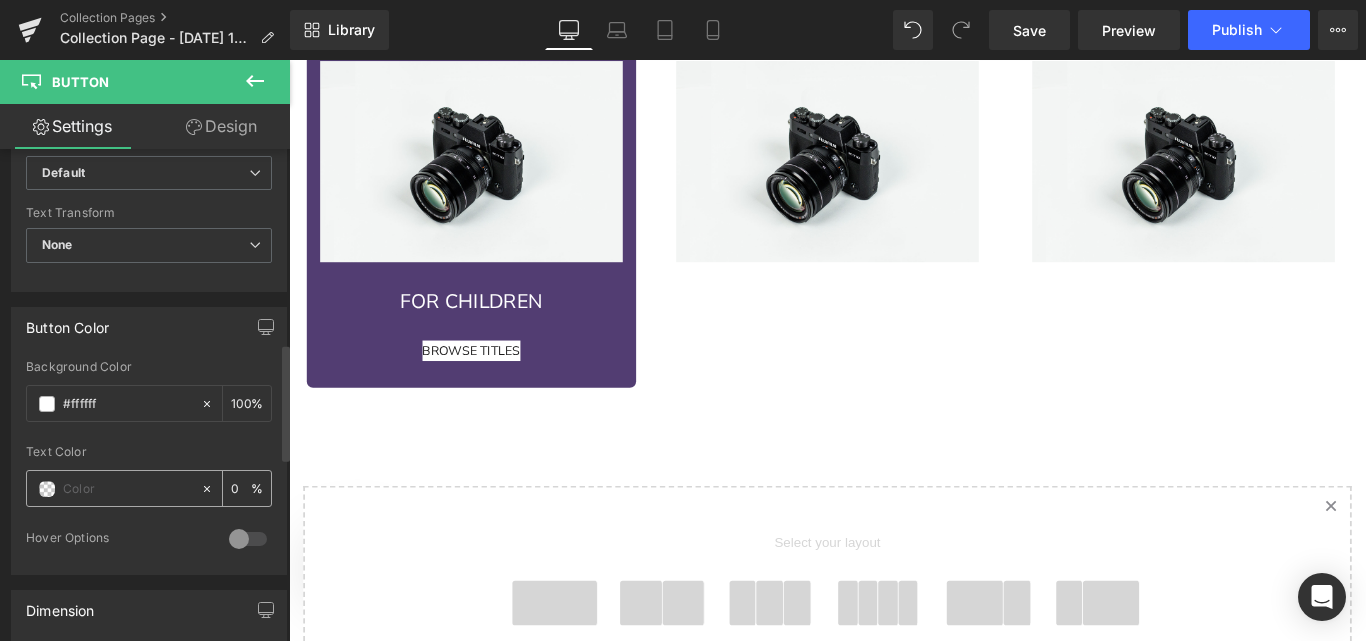 paste on "#523d72" 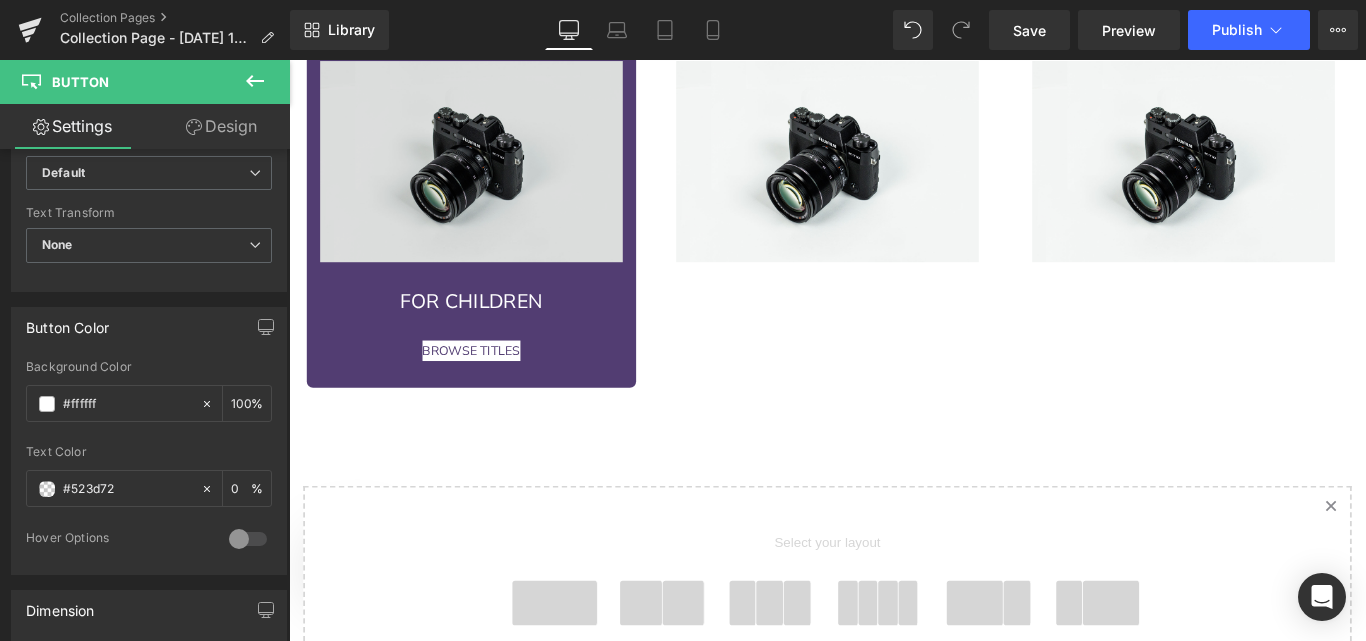type on "100" 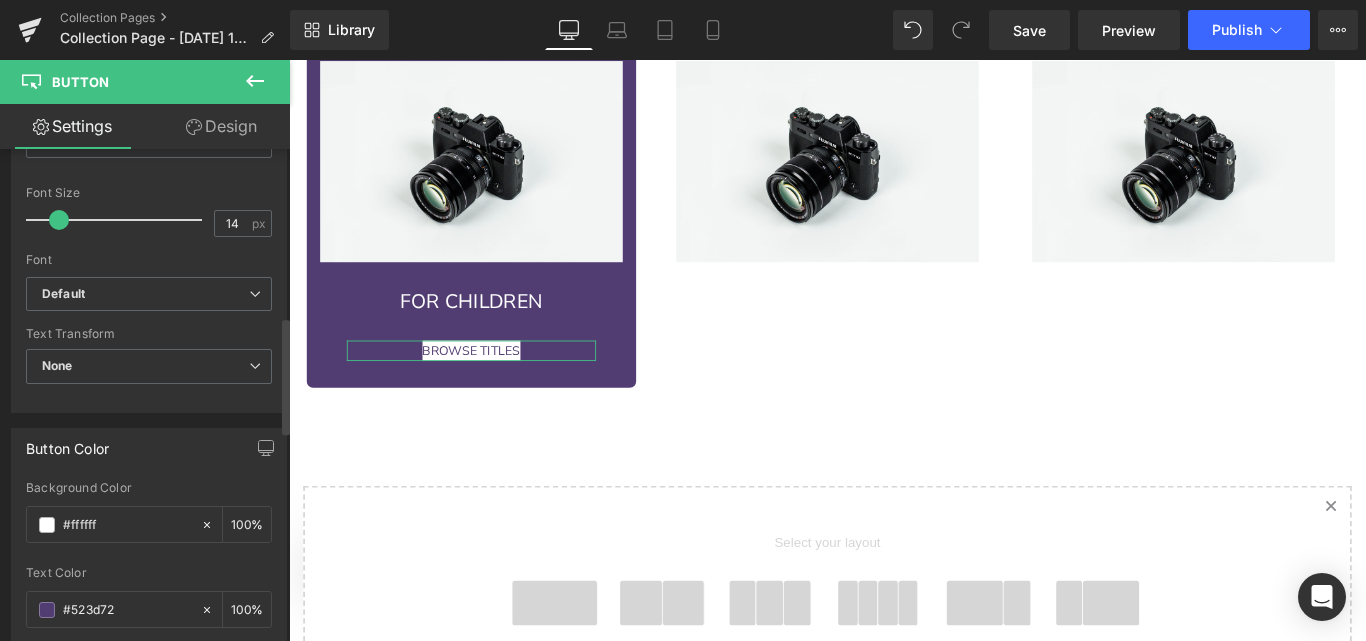 scroll, scrollTop: 662, scrollLeft: 0, axis: vertical 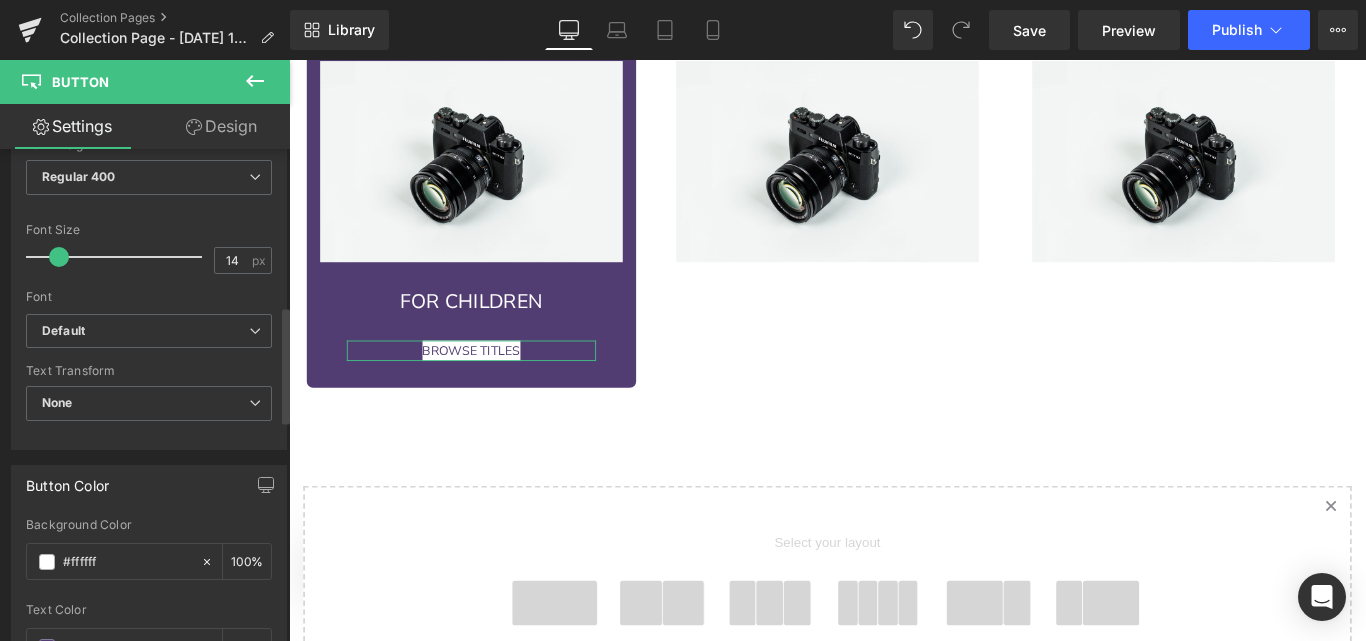 type on "#523d72" 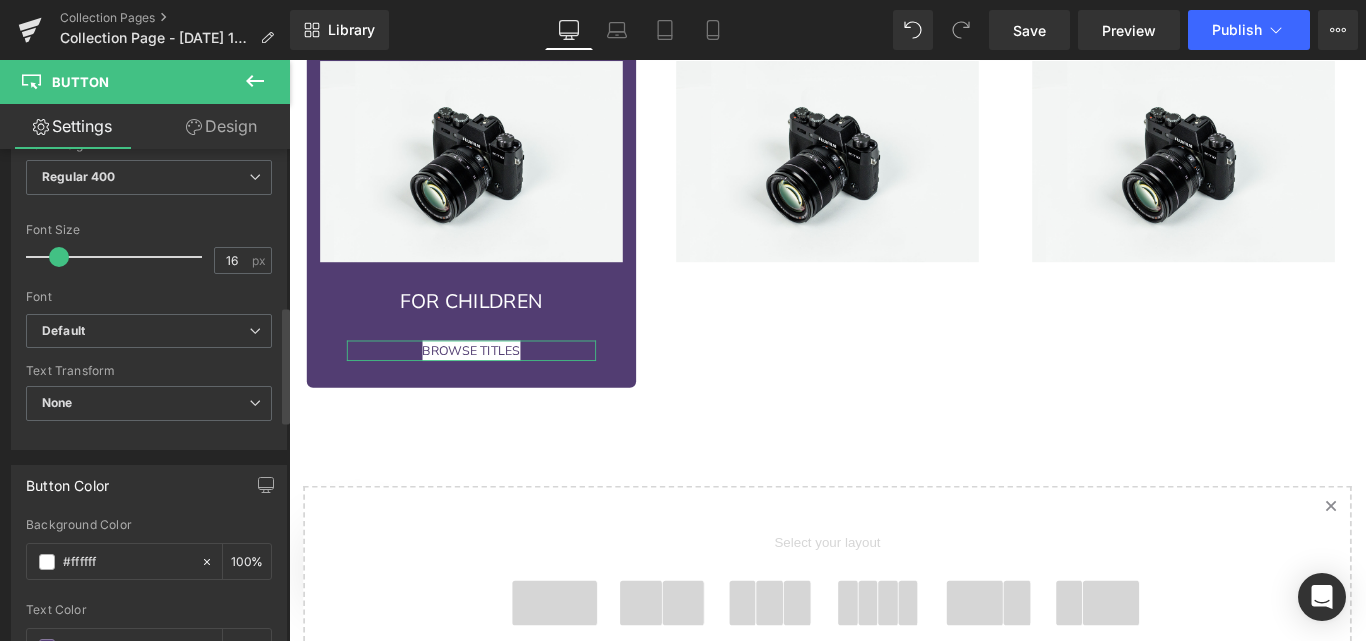 type on "20" 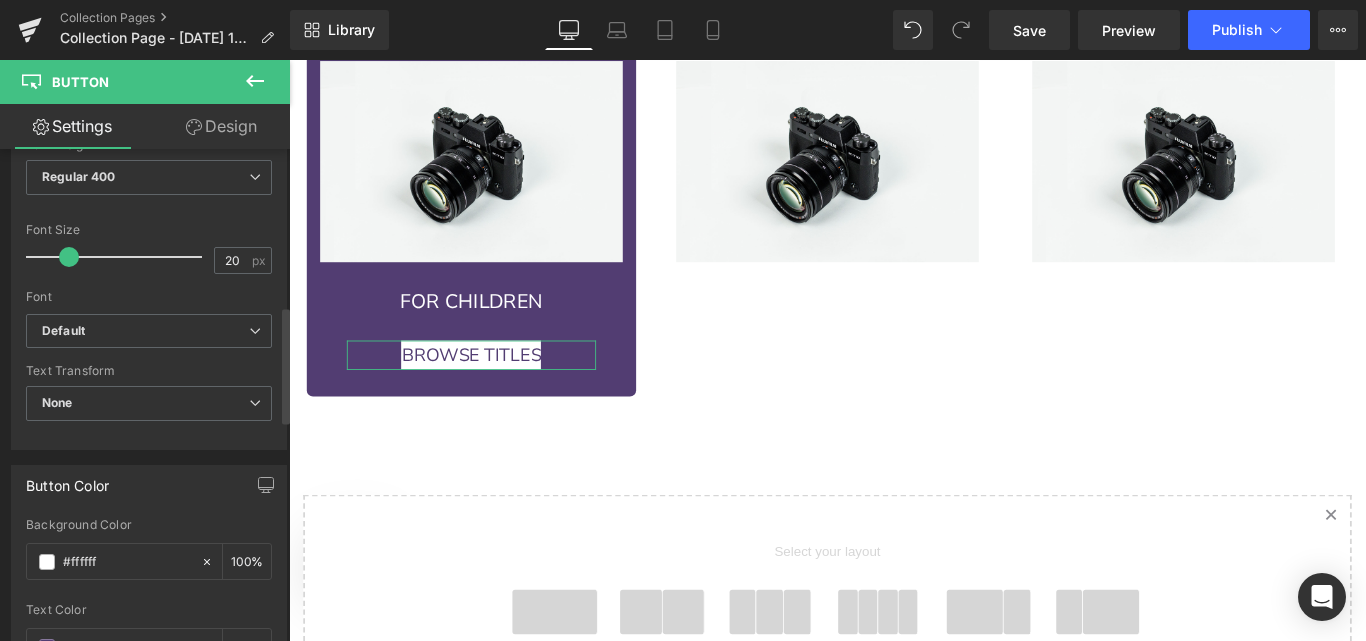 click at bounding box center (69, 257) 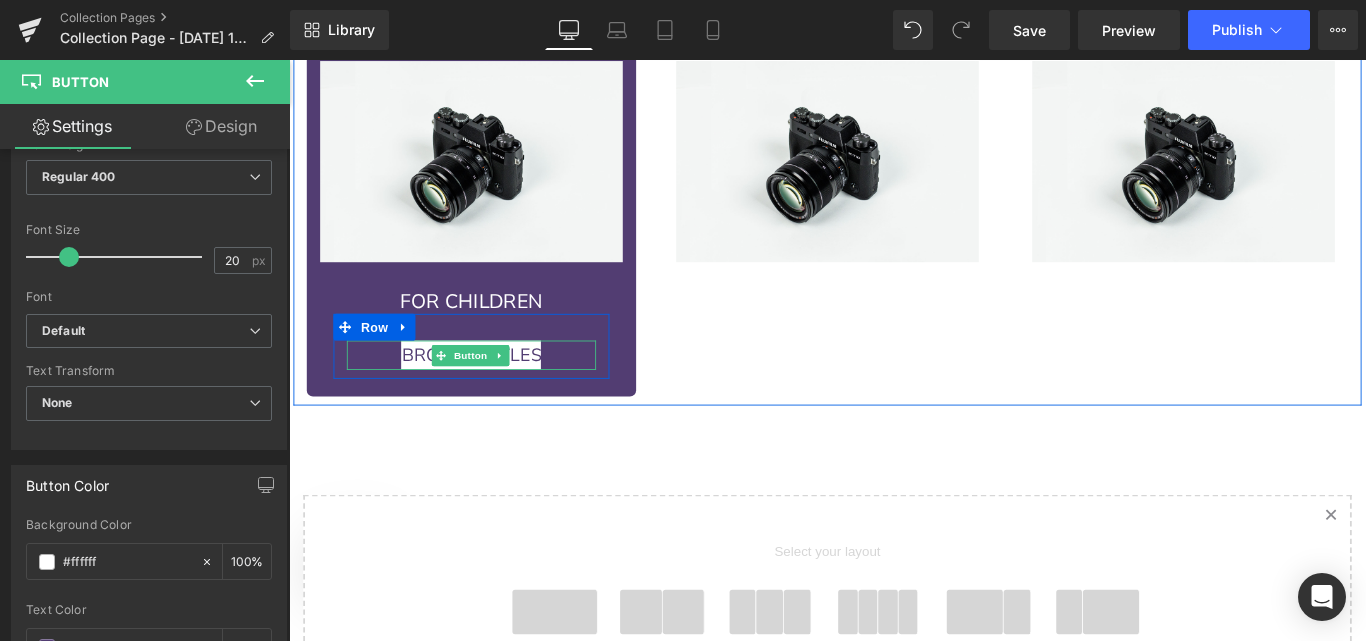 click on "BROWSE TITLES" at bounding box center (494, 391) 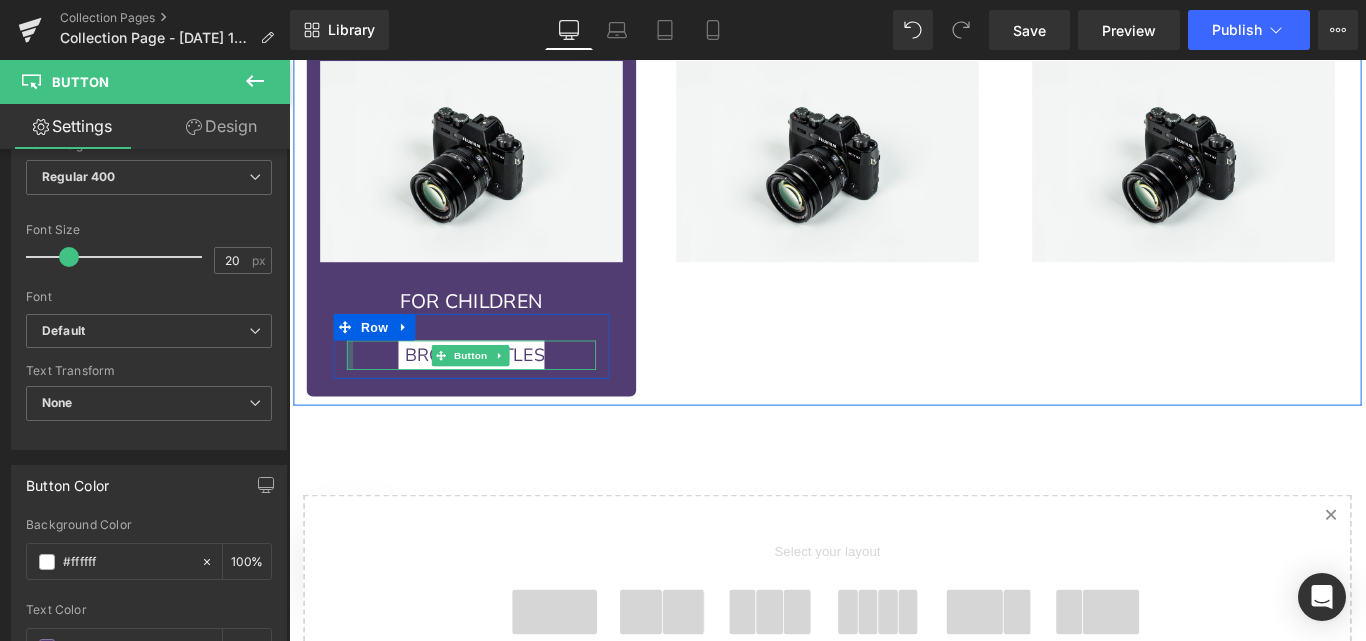 click on "BROWSE TITLES
Button" at bounding box center (494, 391) 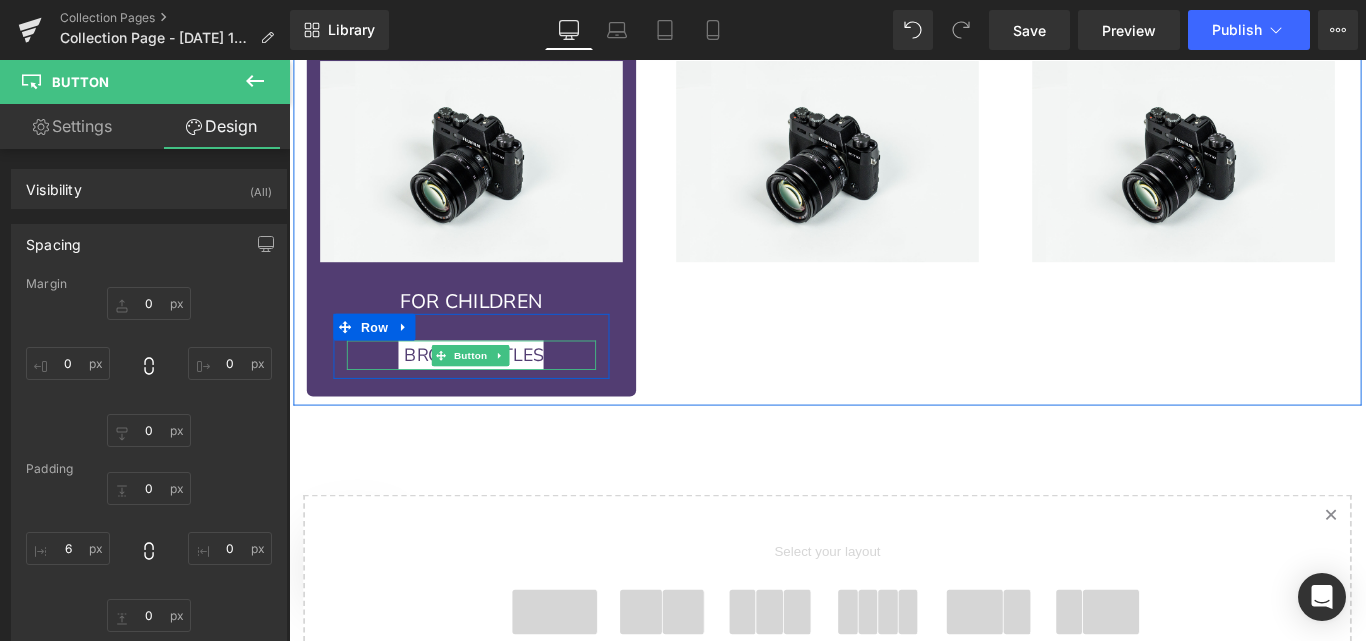 click on "BROWSE TITLES" at bounding box center (494, 391) 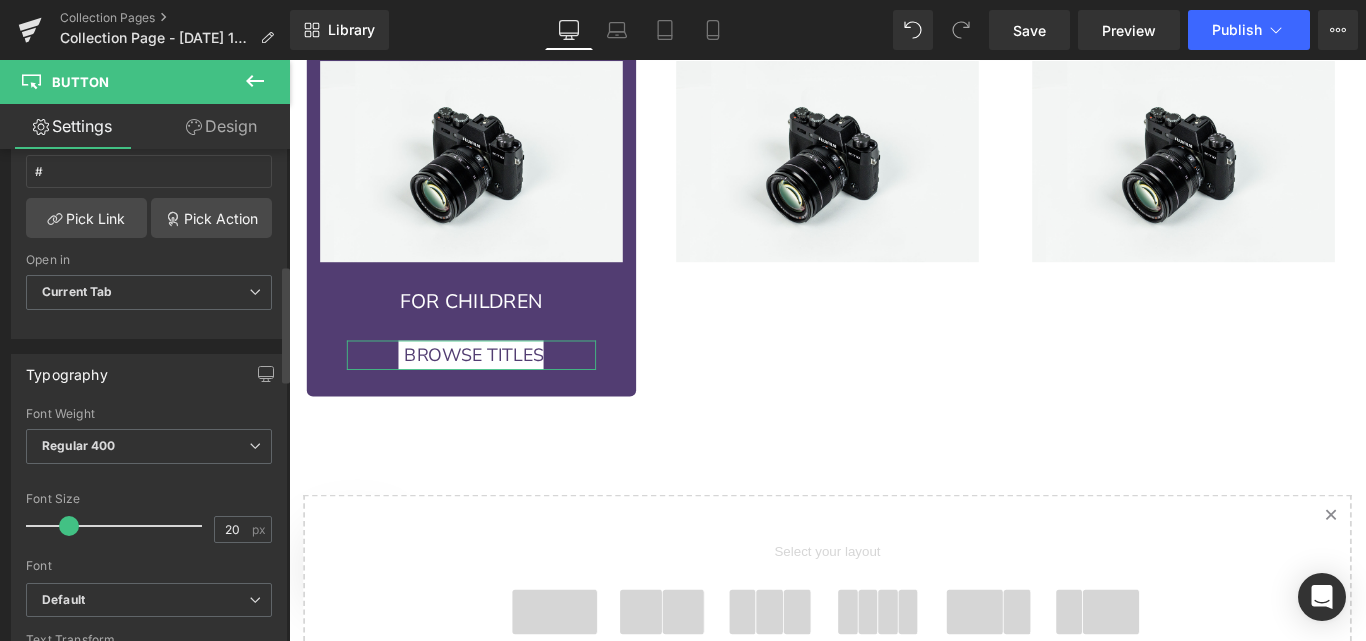 scroll, scrollTop: 488, scrollLeft: 0, axis: vertical 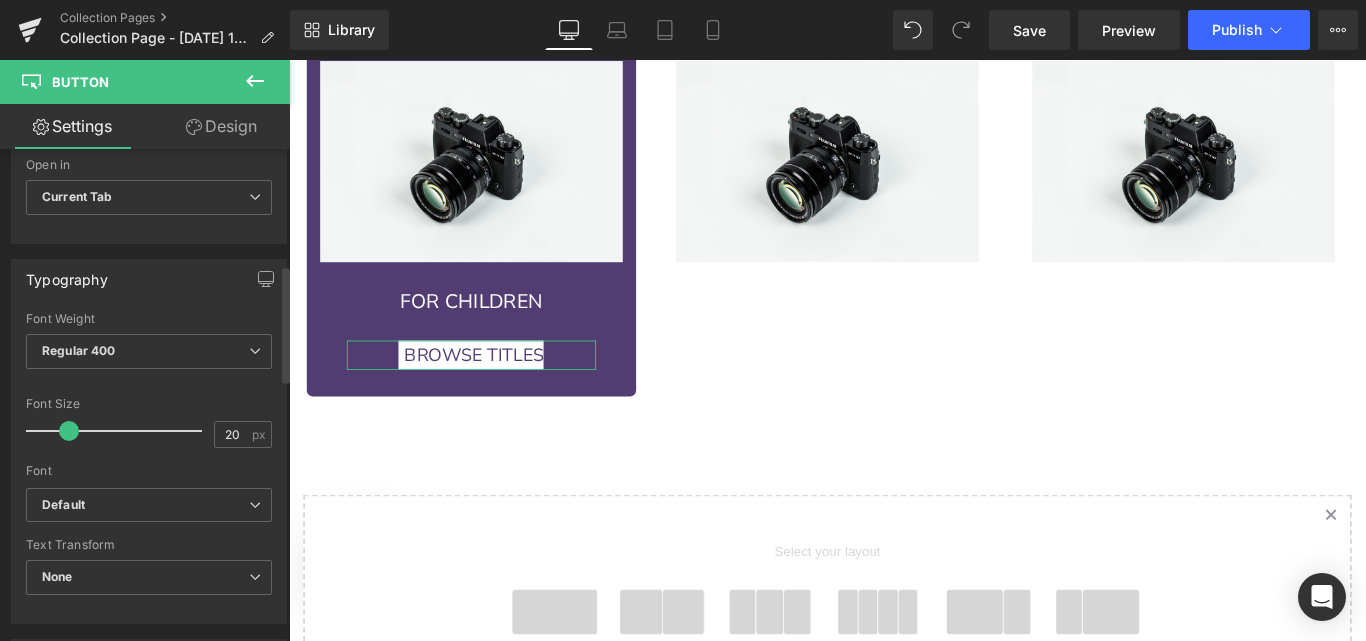 type on "22" 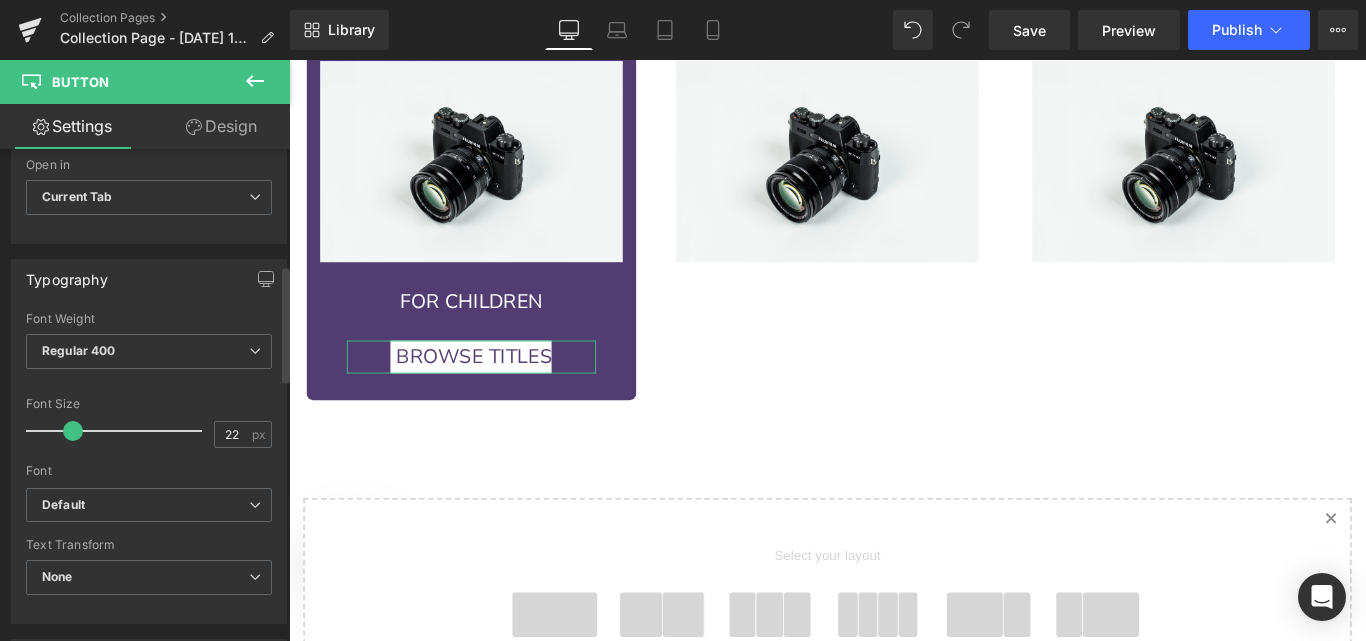 click at bounding box center (73, 431) 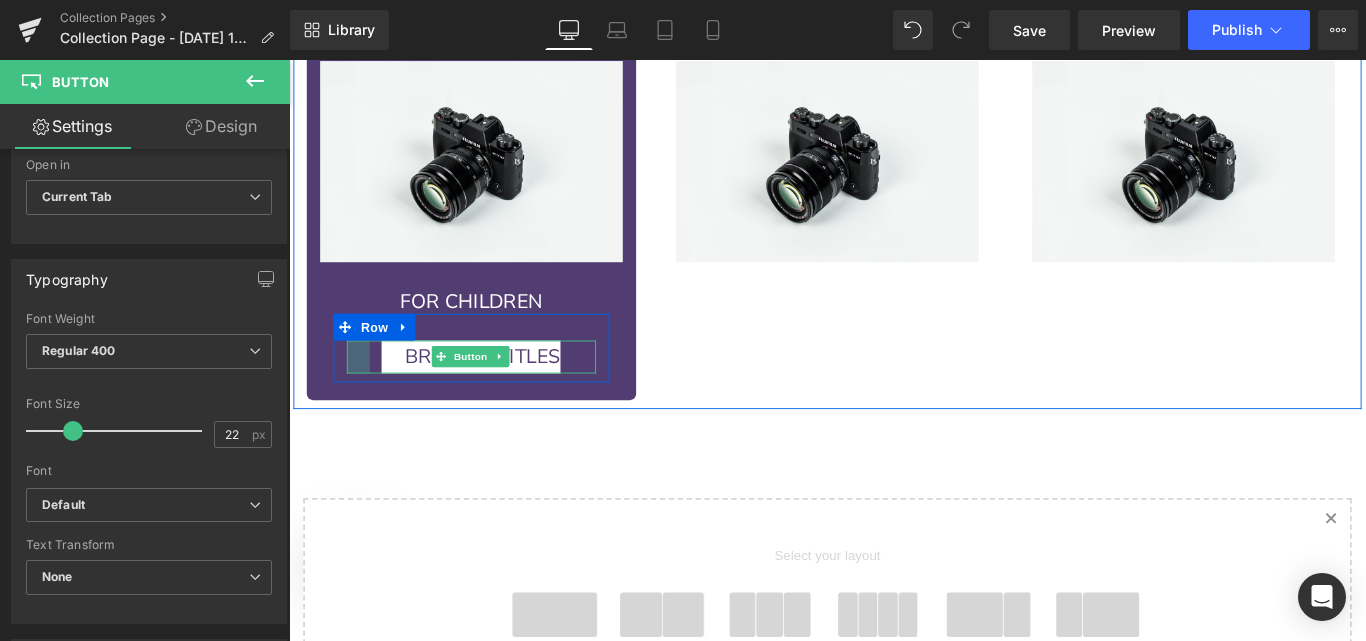 drag, startPoint x: 351, startPoint y: 382, endPoint x: 638, endPoint y: 391, distance: 287.14108 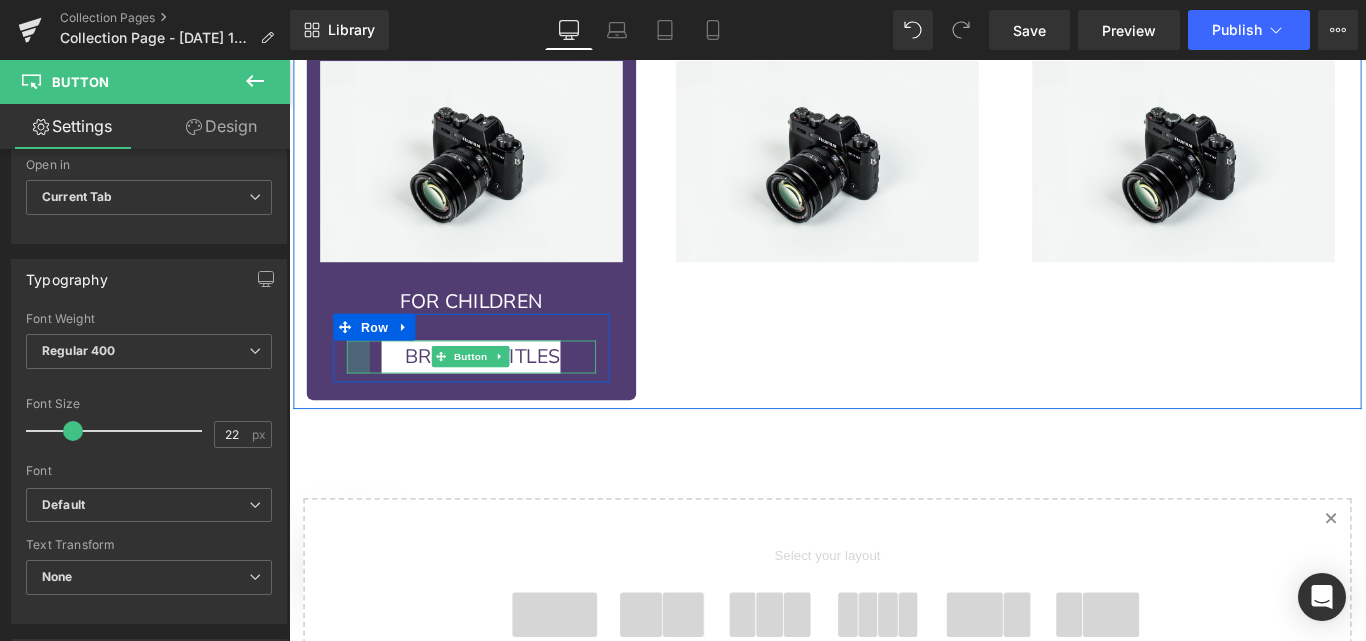click at bounding box center [367, 393] 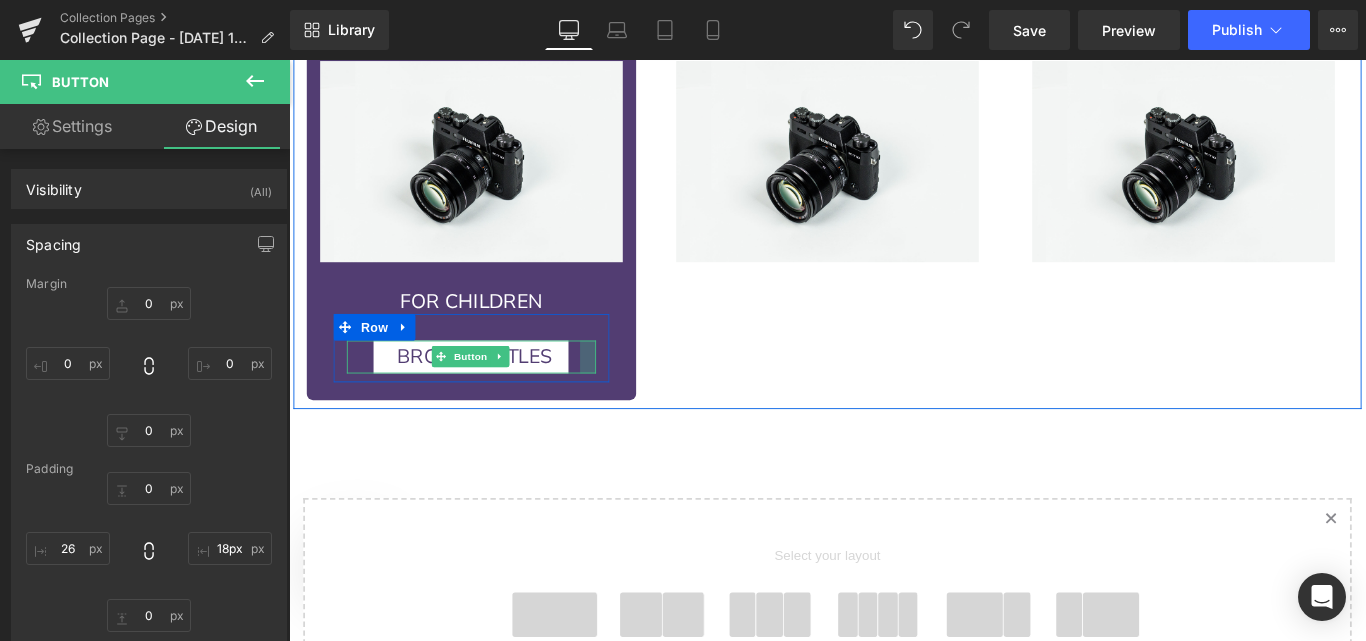 type on "21px" 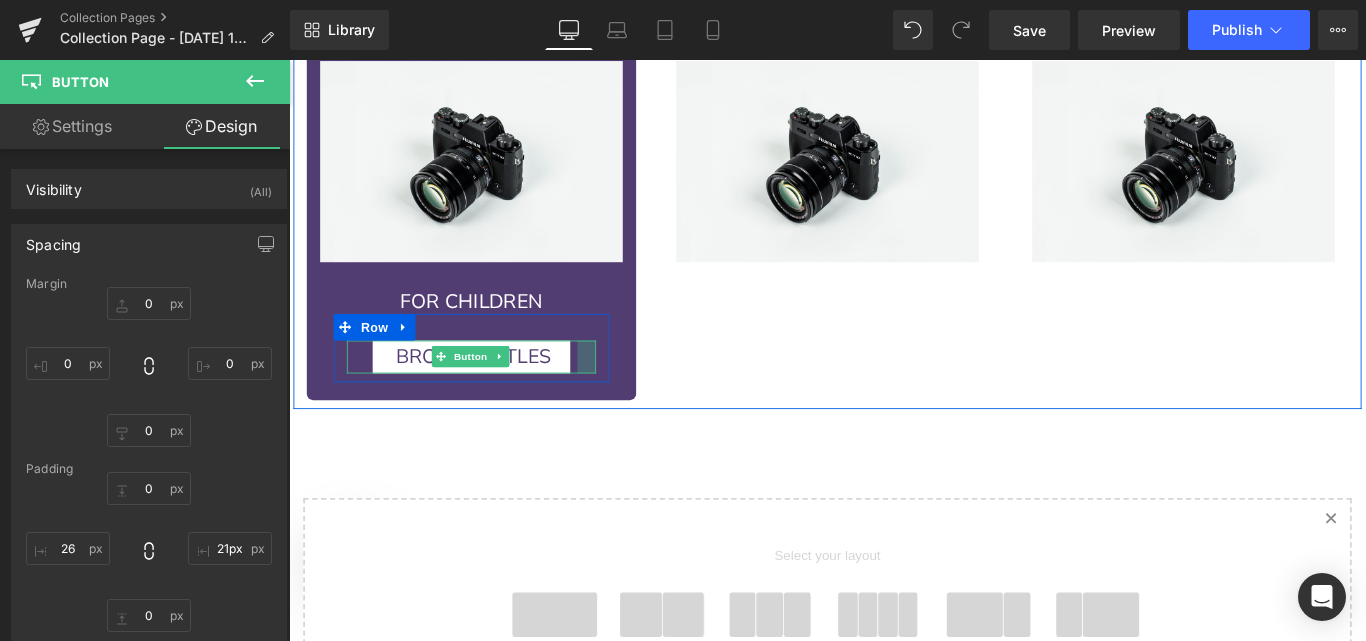 drag, startPoint x: 626, startPoint y: 385, endPoint x: 605, endPoint y: 384, distance: 21.023796 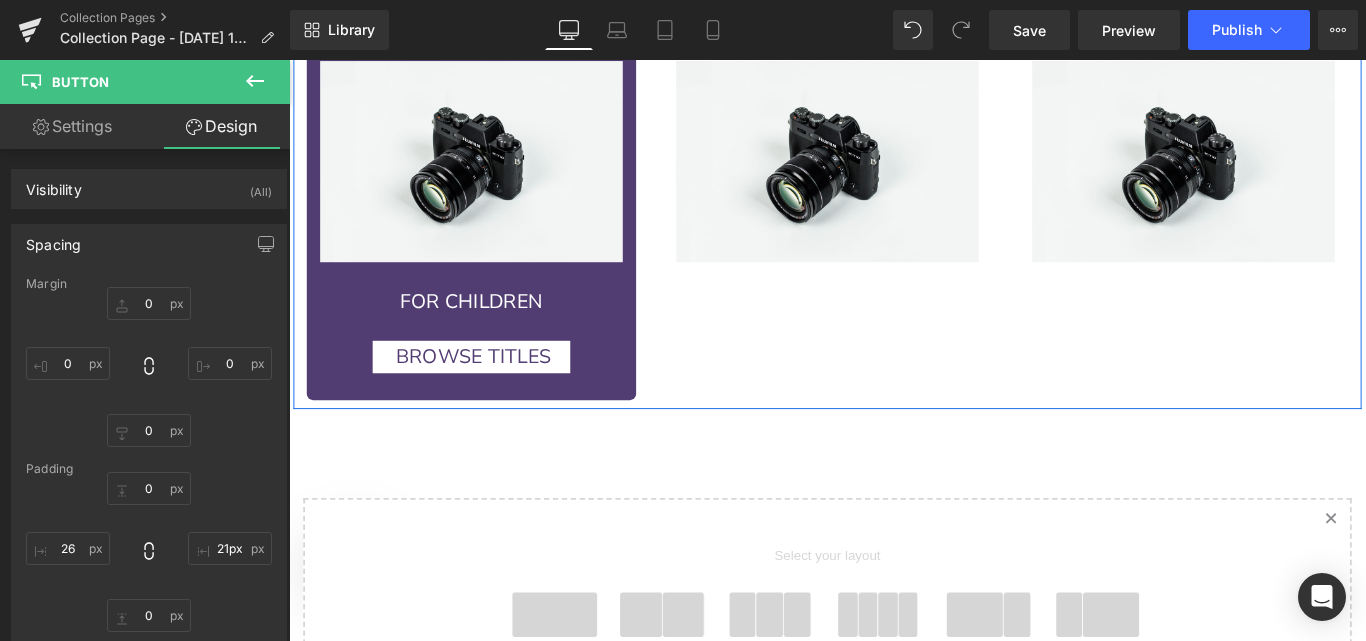 click on "Image
FOR CHILDREN
Heading
BROWSE TITLES
[GEOGRAPHIC_DATA]
Image
Row
Image
Row
Row" at bounding box center (894, 226) 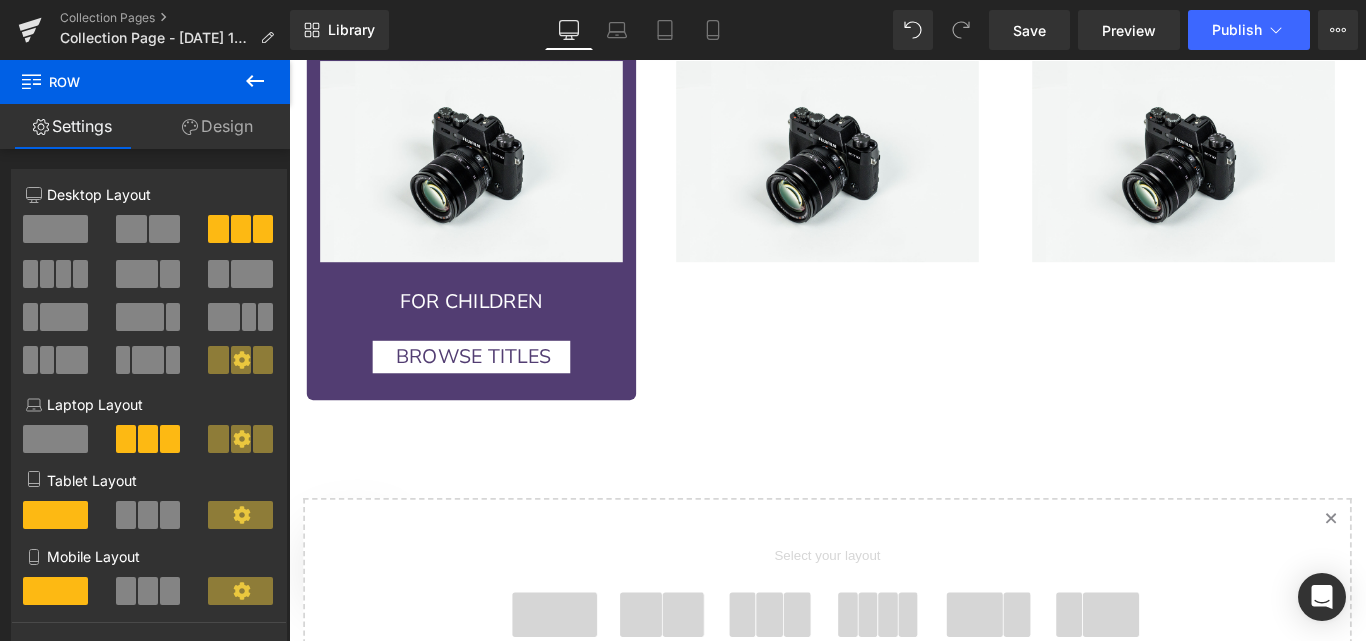 click 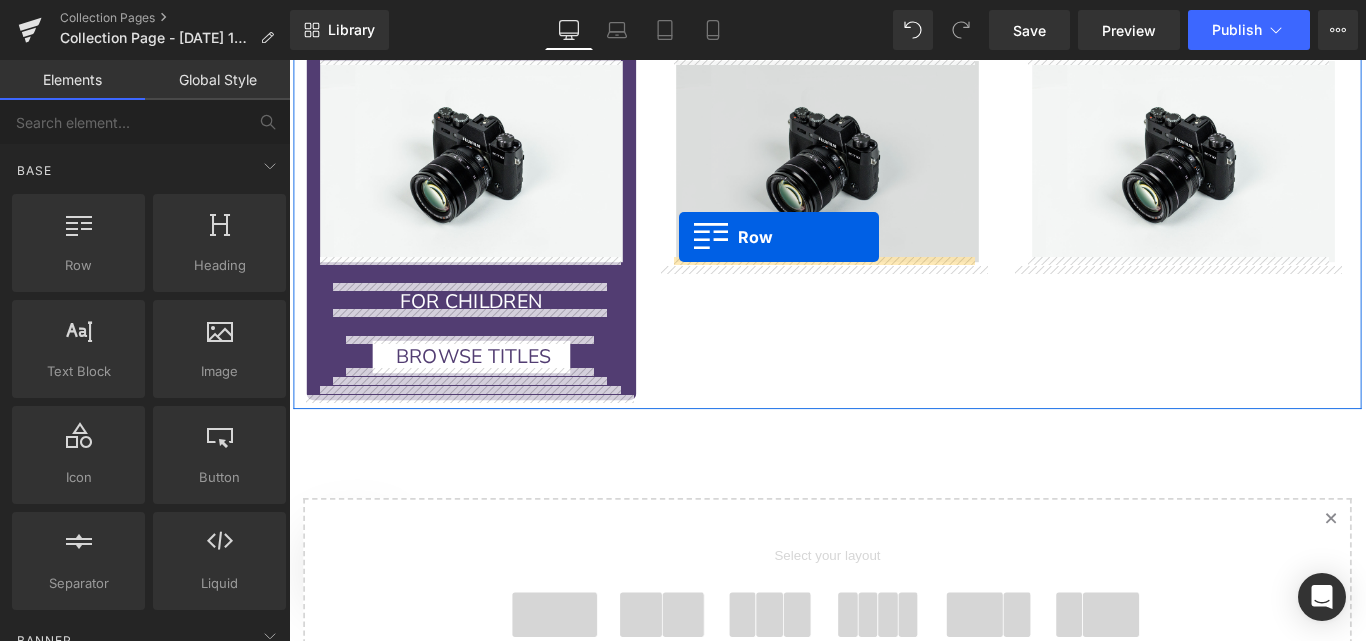 drag, startPoint x: 492, startPoint y: 259, endPoint x: 727, endPoint y: 259, distance: 235 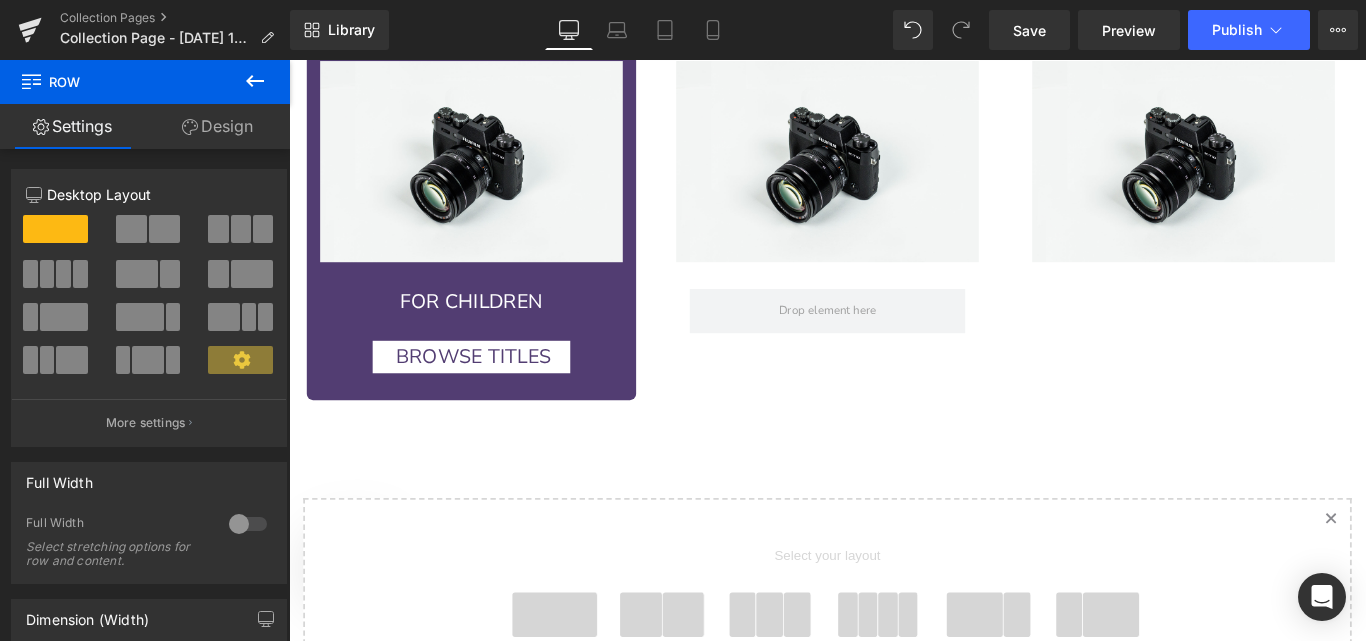 click 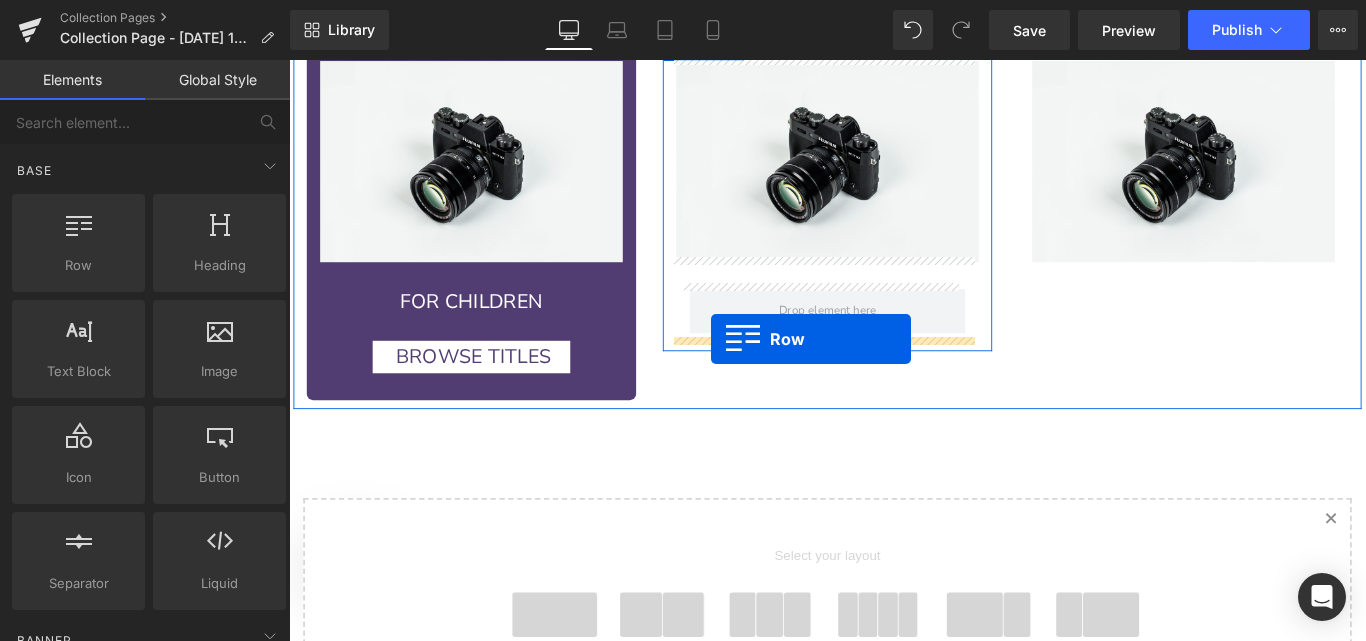drag, startPoint x: 419, startPoint y: 307, endPoint x: 763, endPoint y: 374, distance: 350.464 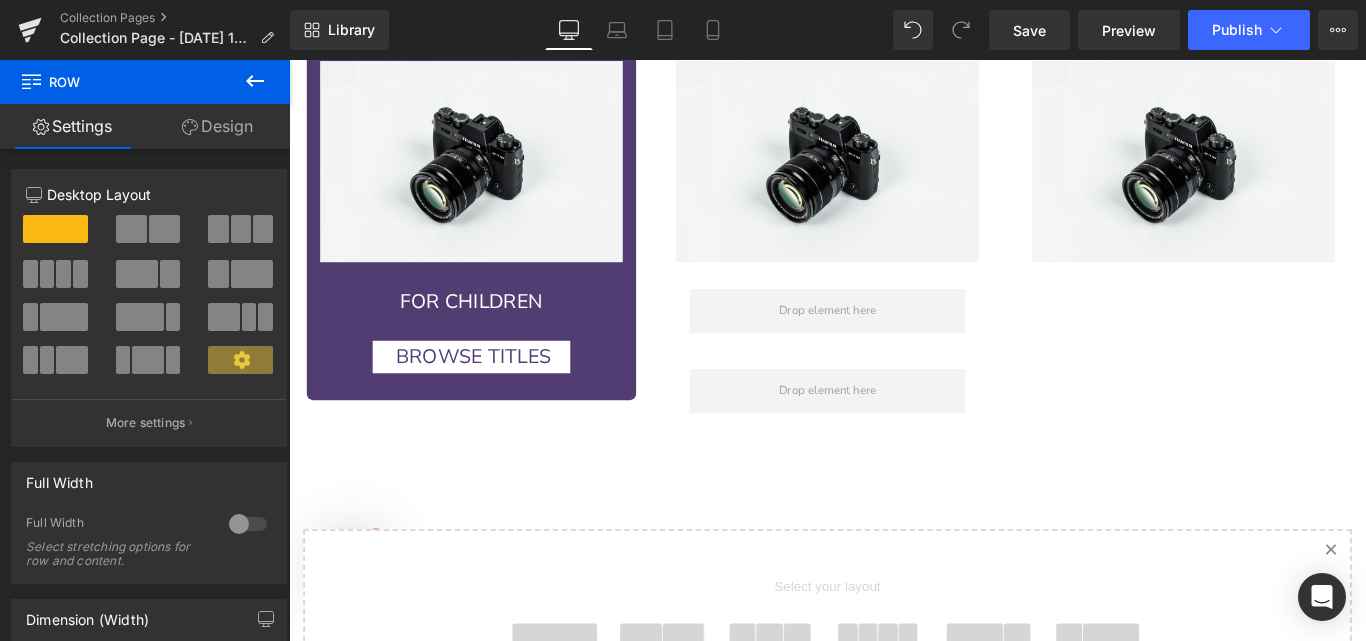 click 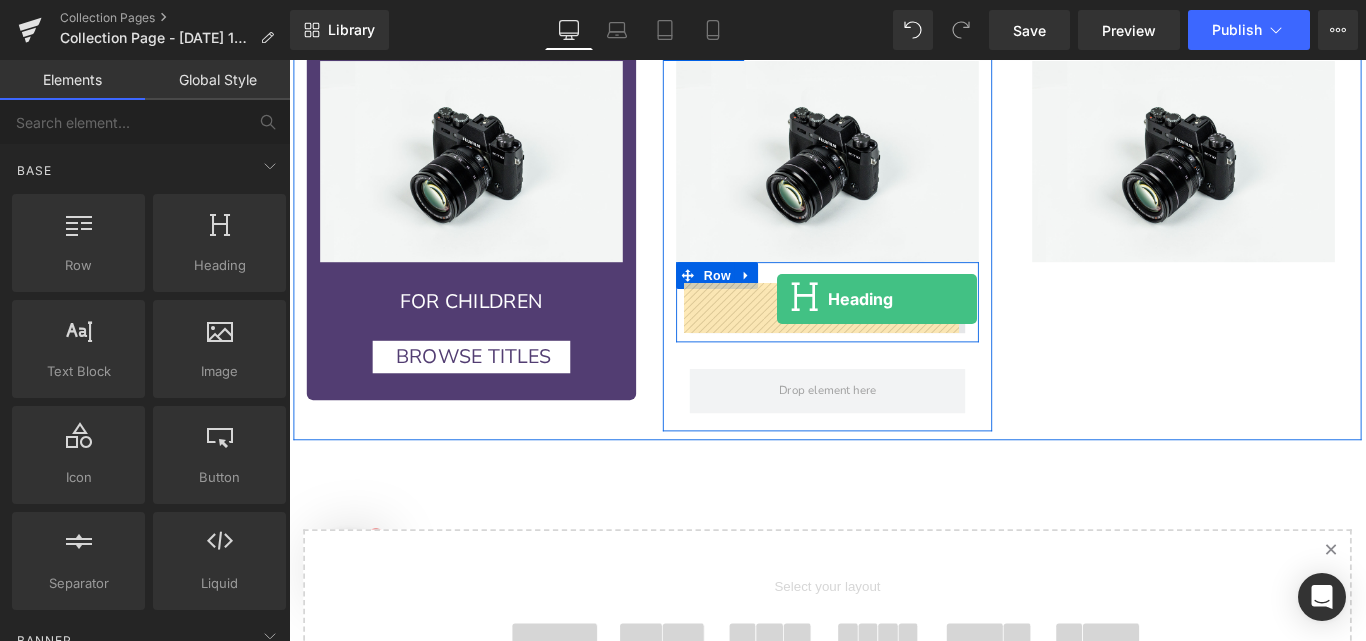drag, startPoint x: 499, startPoint y: 302, endPoint x: 837, endPoint y: 329, distance: 339.0767 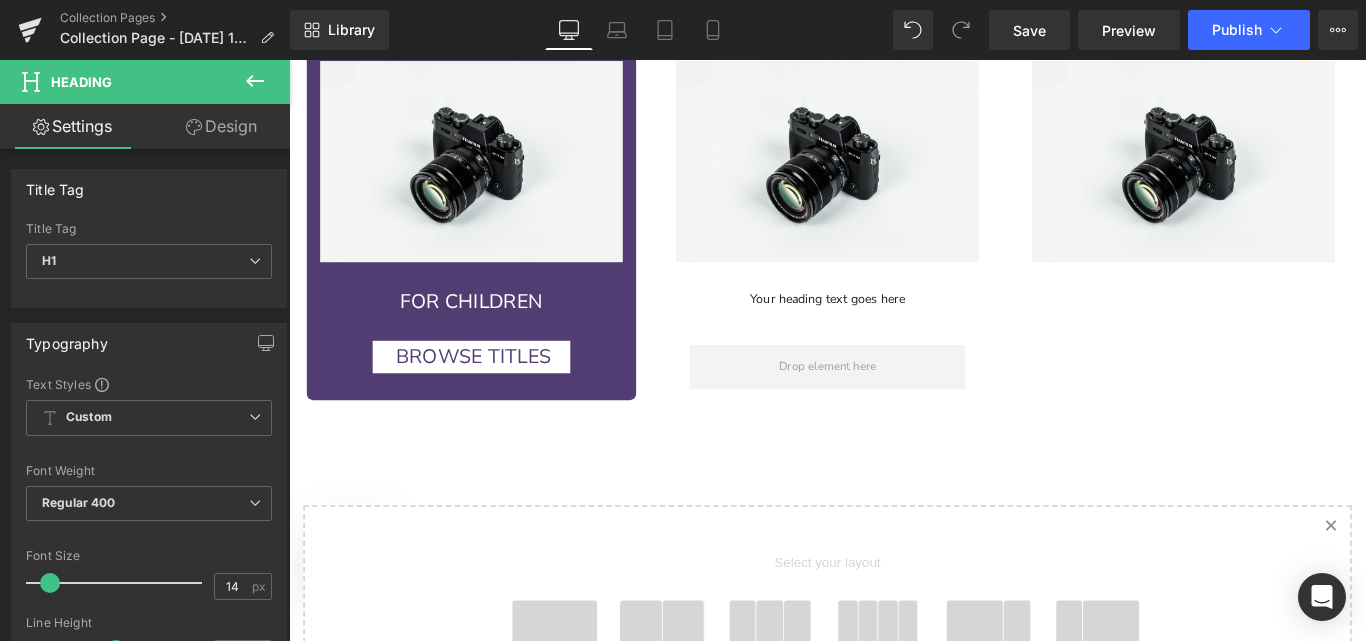 click 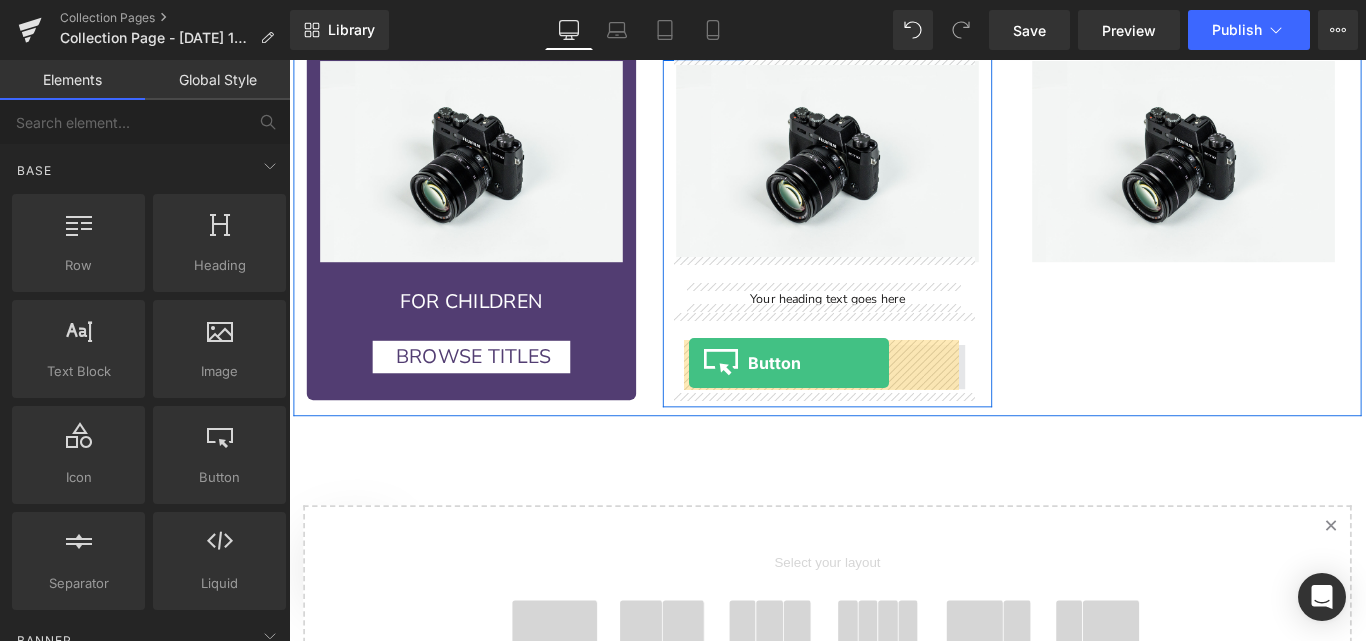drag, startPoint x: 626, startPoint y: 434, endPoint x: 738, endPoint y: 400, distance: 117.047 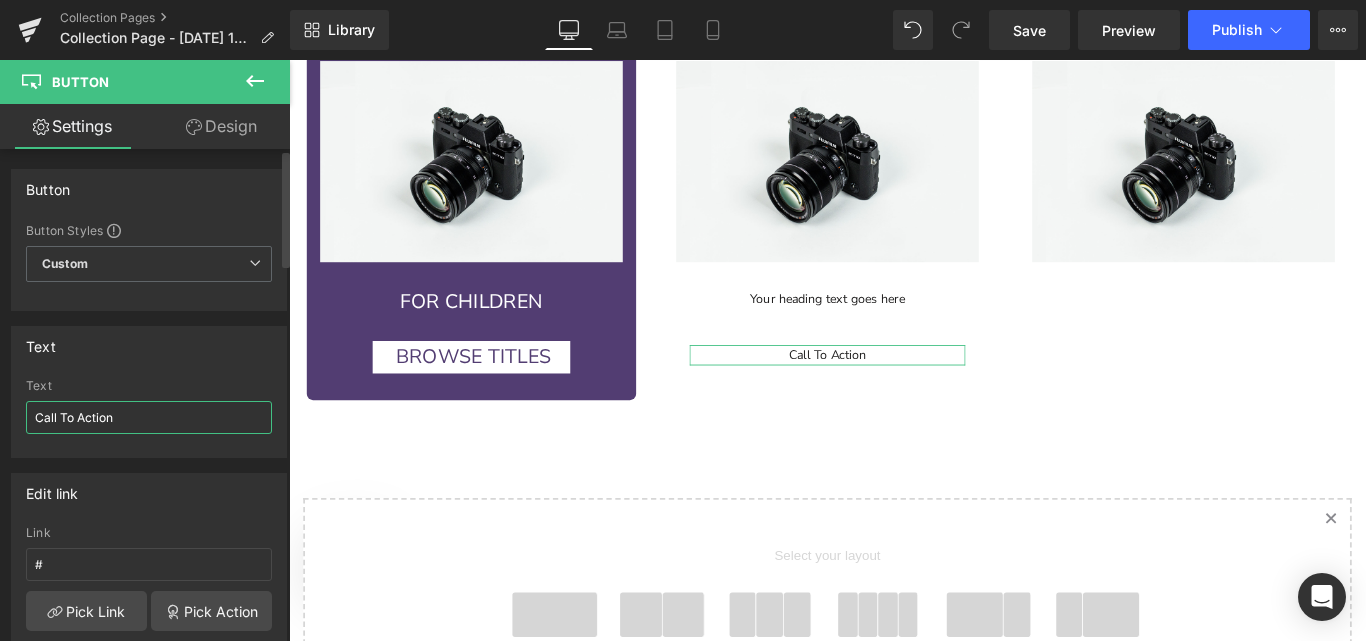 click on "Call To Action" at bounding box center [149, 417] 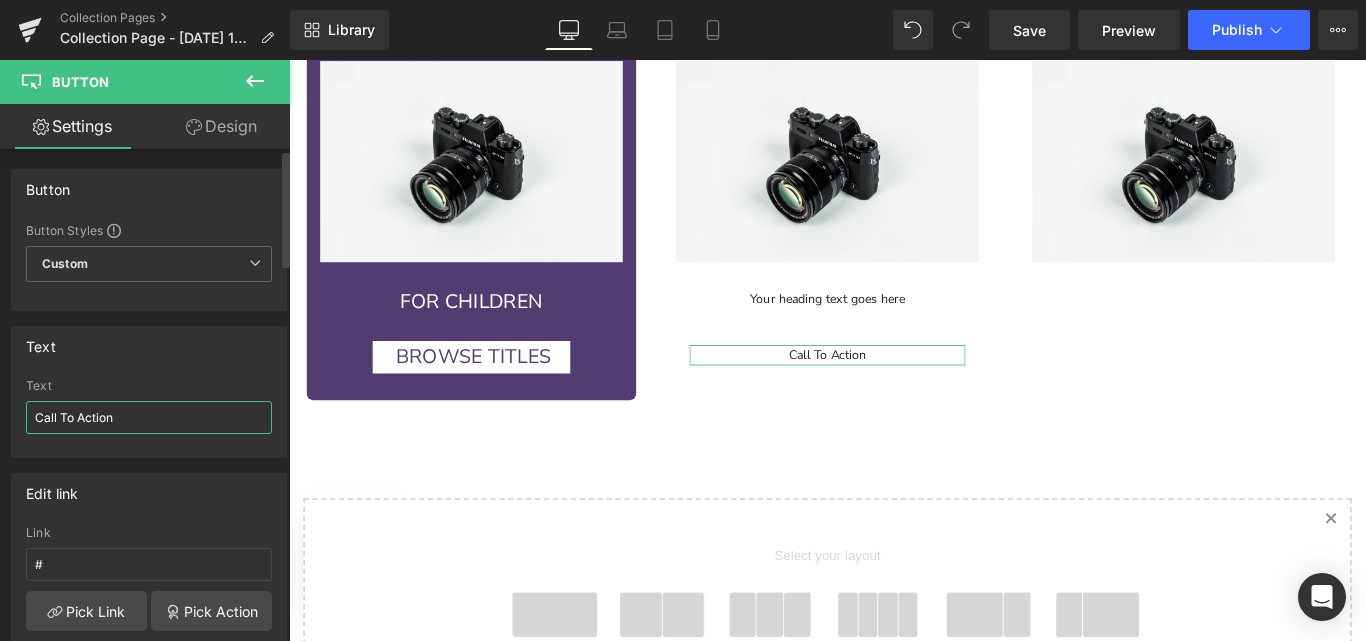 click on "Call To Action" at bounding box center [149, 417] 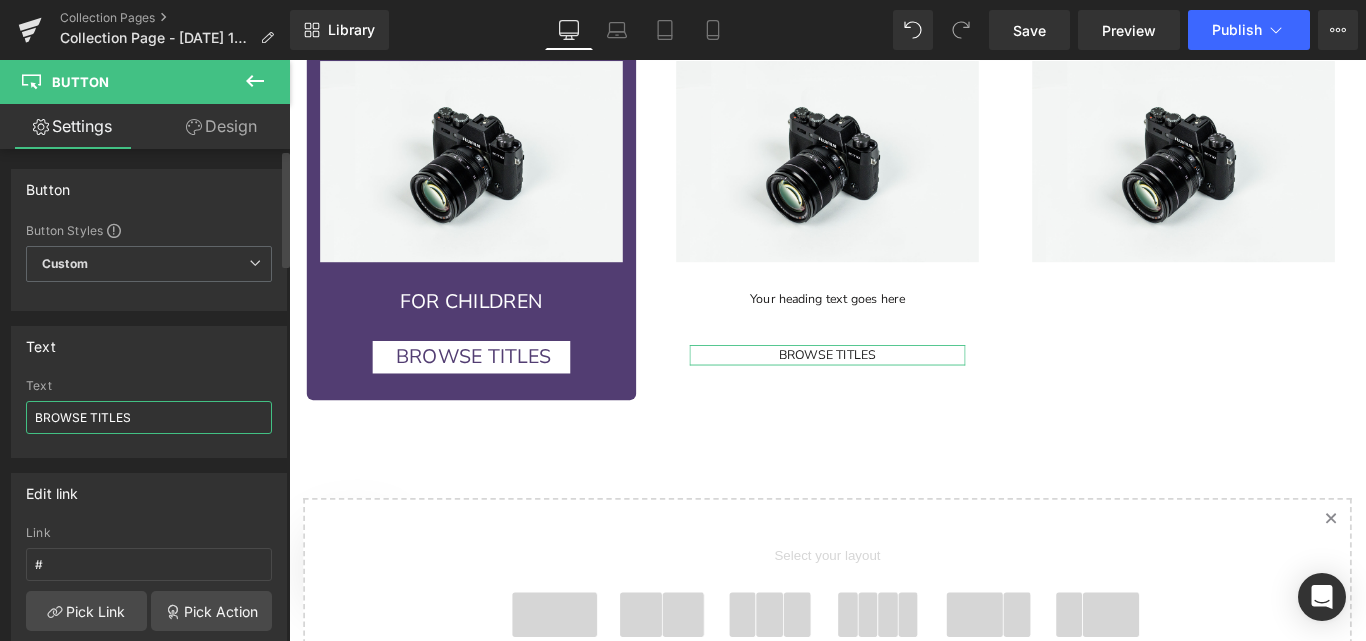click on "BROWSE TITLES" at bounding box center (149, 417) 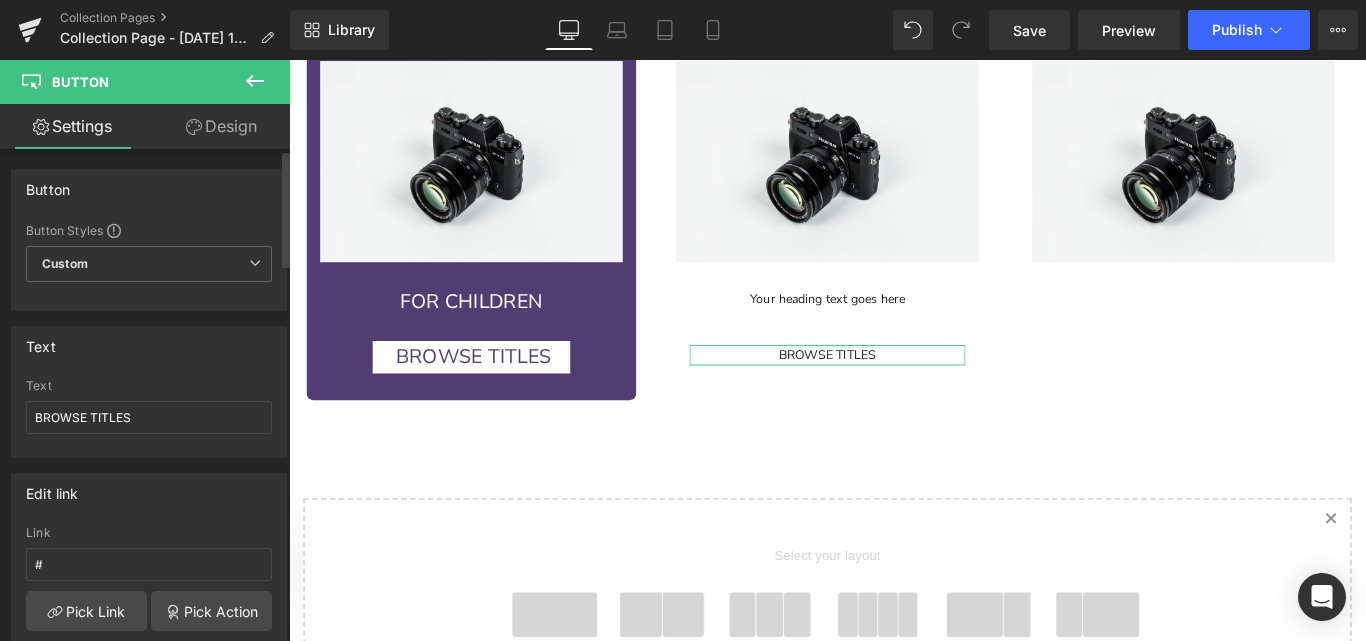 click on "Edit link # Link #  Pick Link  Pick Action Current Tab New Tab Open in
Current Tab
Current Tab New Tab" at bounding box center [149, 595] 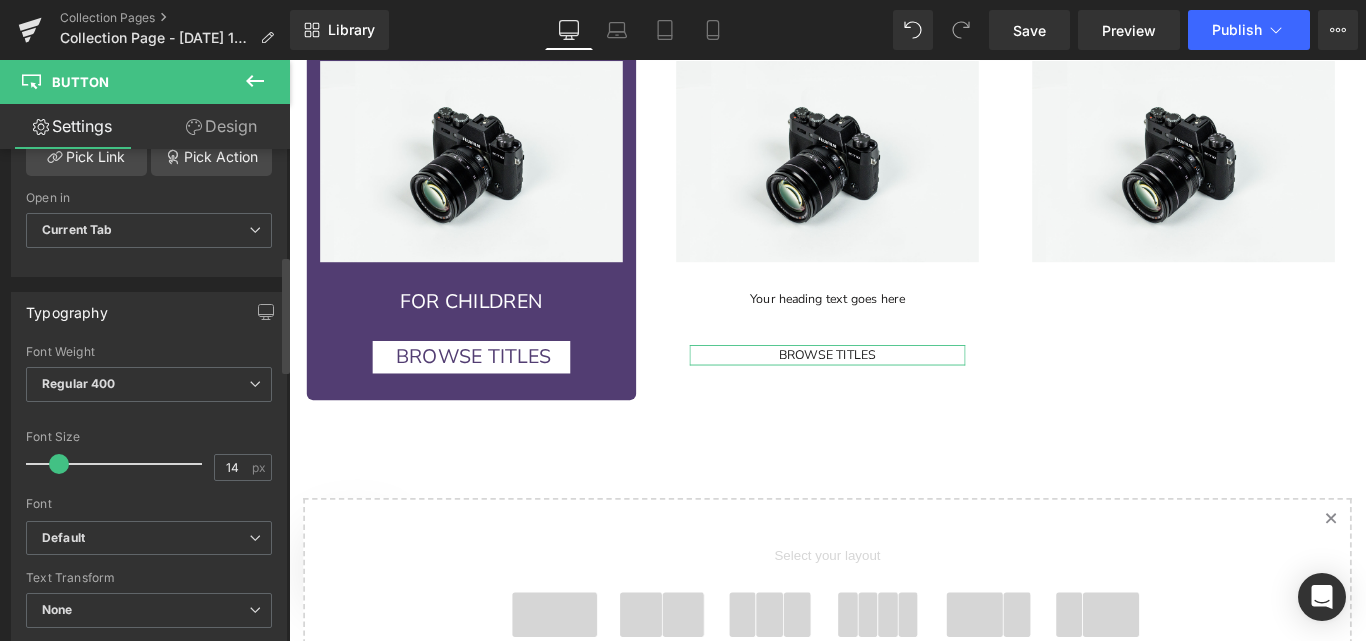 scroll, scrollTop: 457, scrollLeft: 0, axis: vertical 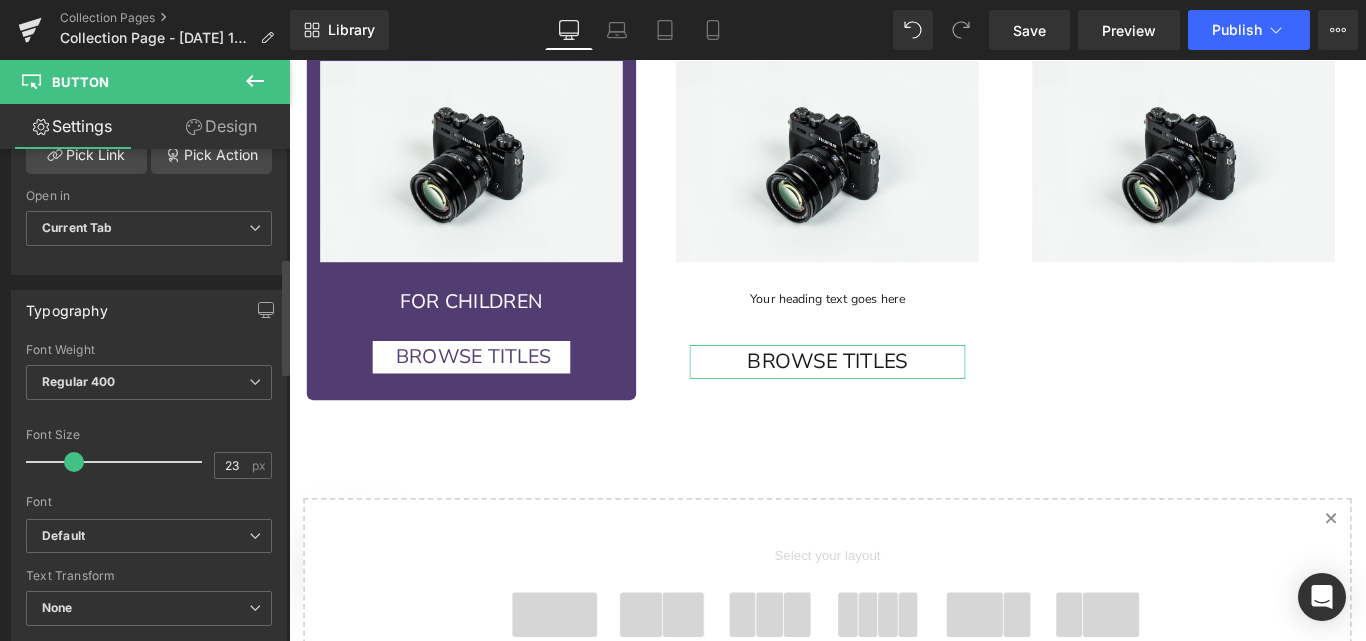 type on "22" 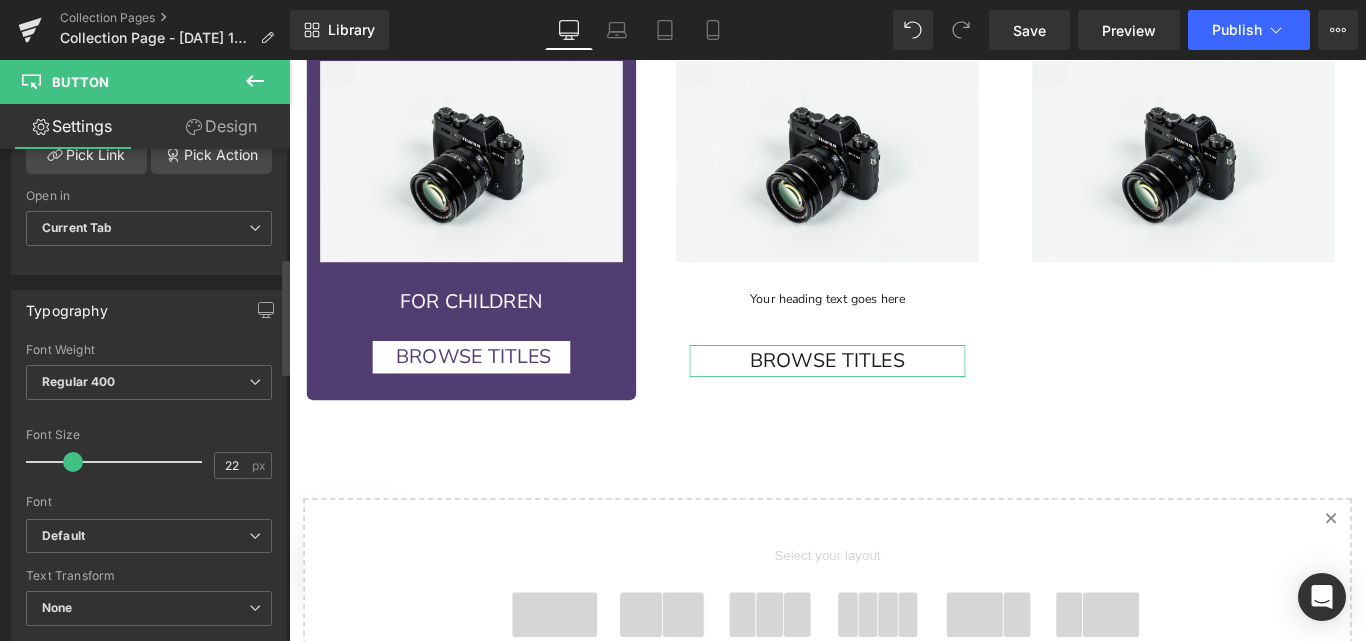 drag, startPoint x: 62, startPoint y: 464, endPoint x: 75, endPoint y: 460, distance: 13.601471 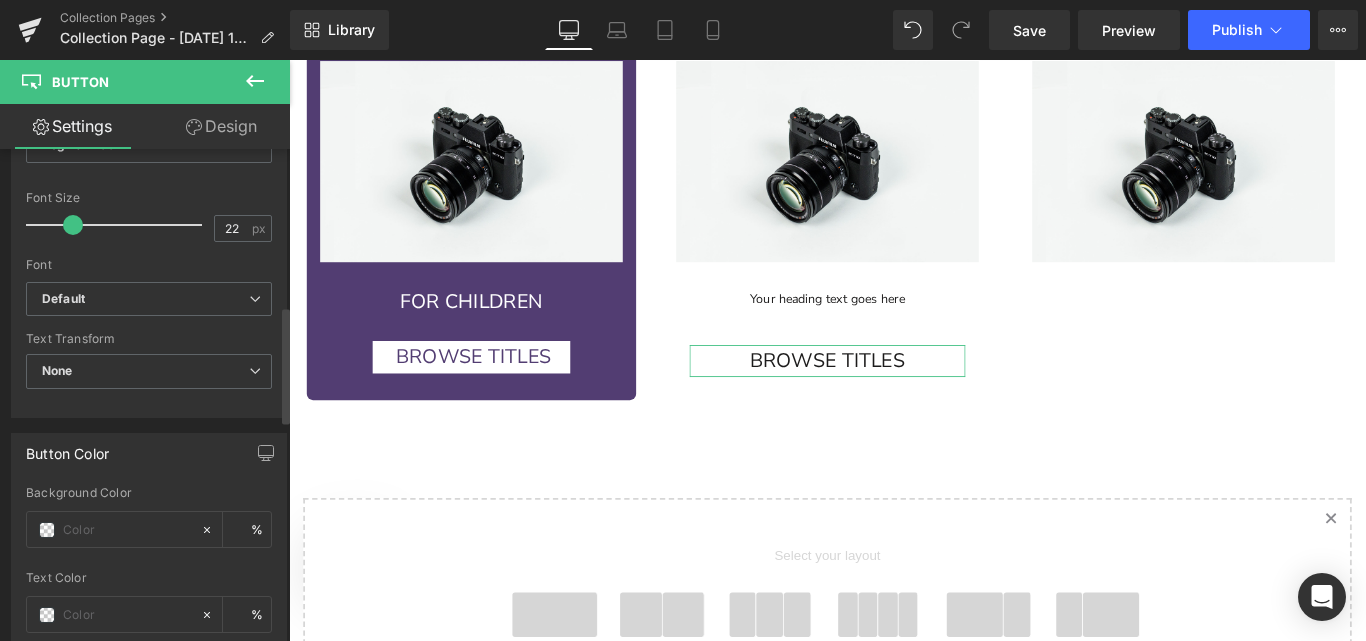 scroll, scrollTop: 707, scrollLeft: 0, axis: vertical 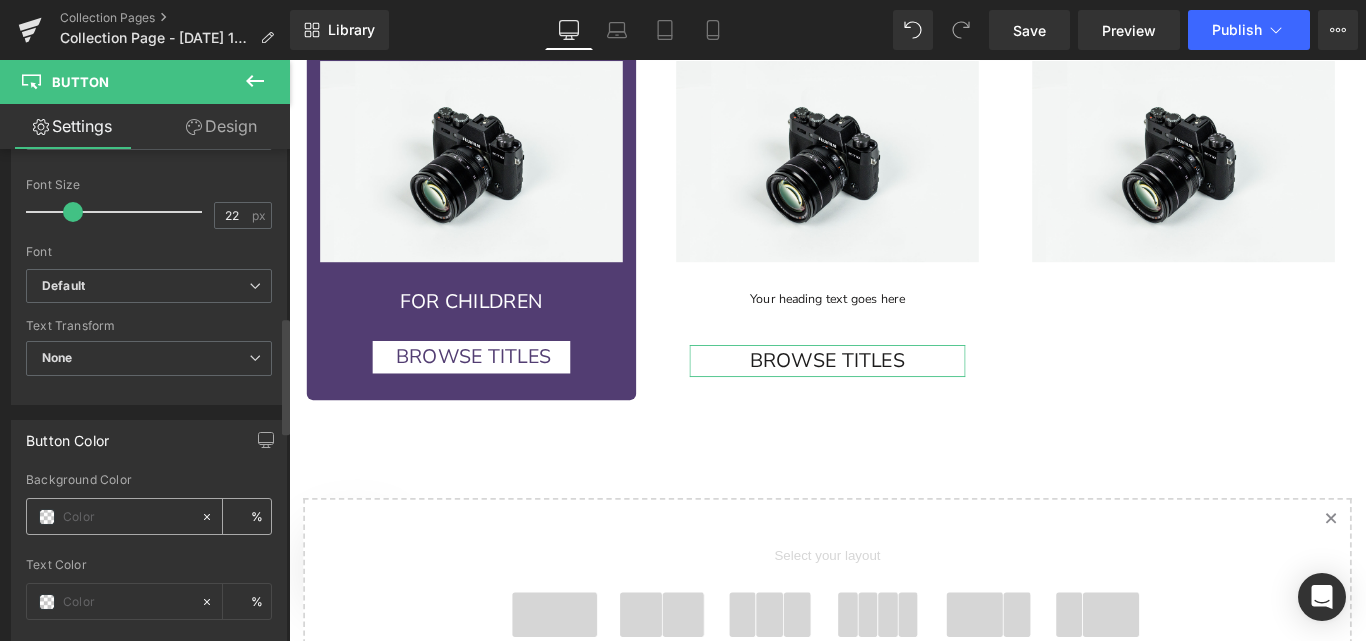 click at bounding box center [127, 517] 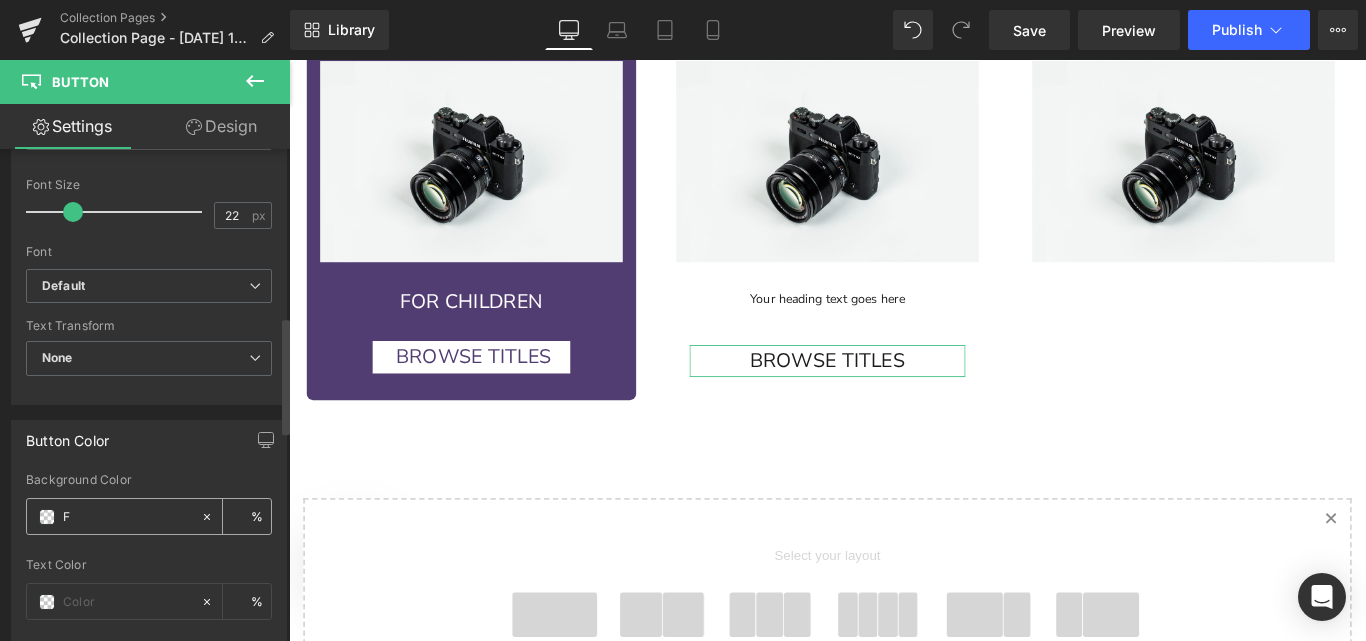 type on "FF" 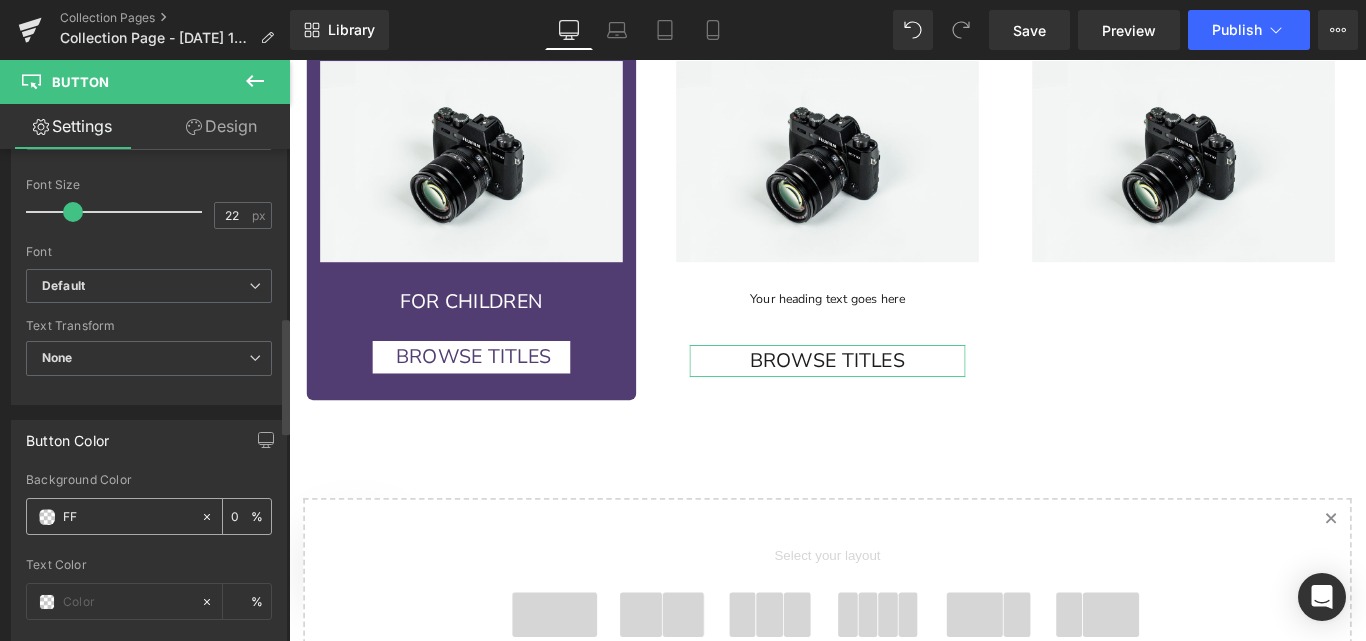 type on "0" 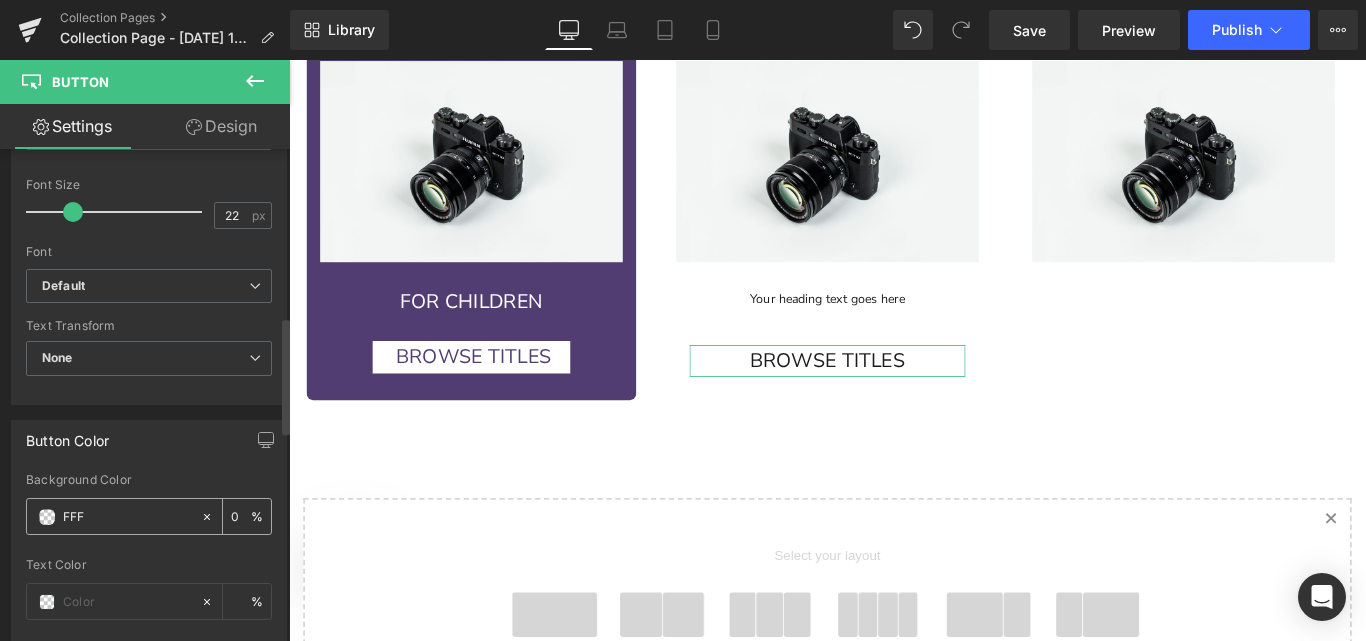 type on "100" 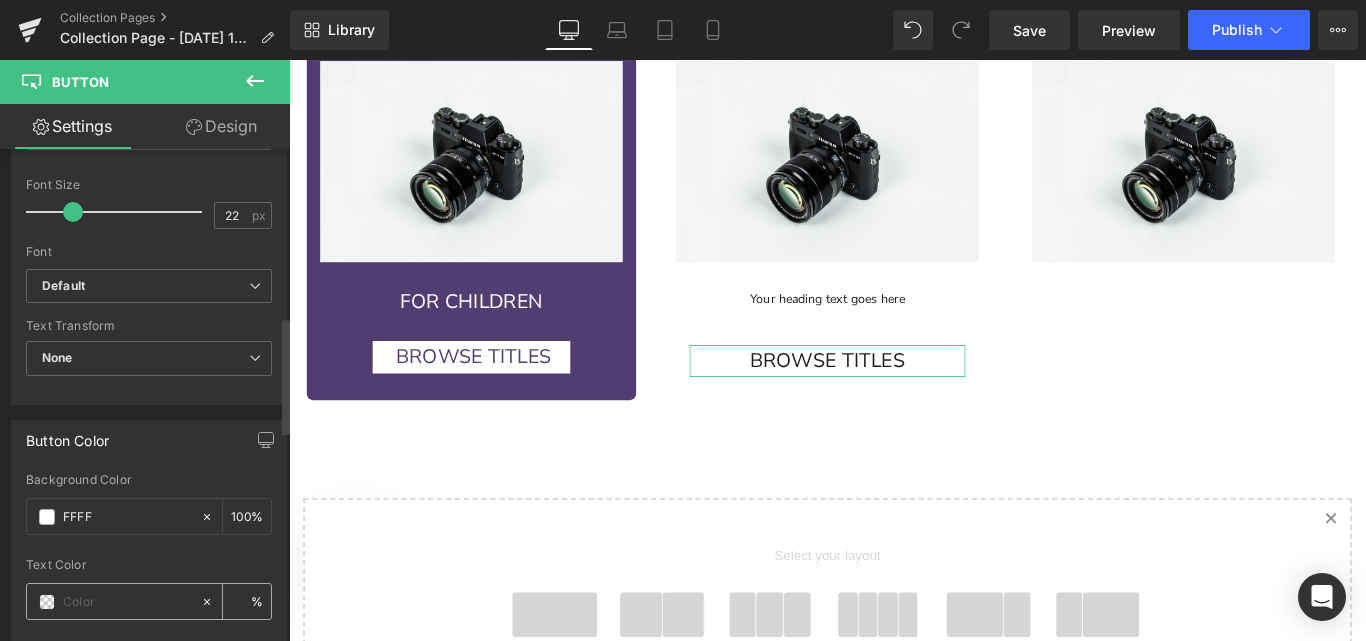 click at bounding box center (127, 602) 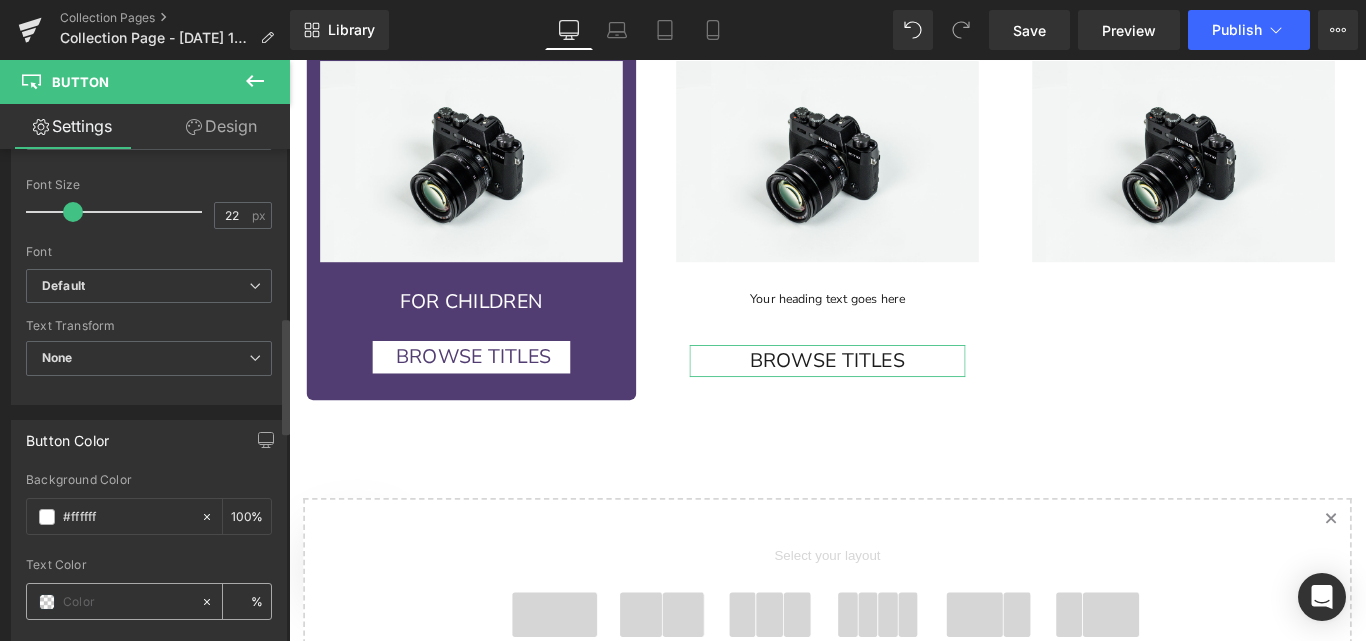 type on "0" 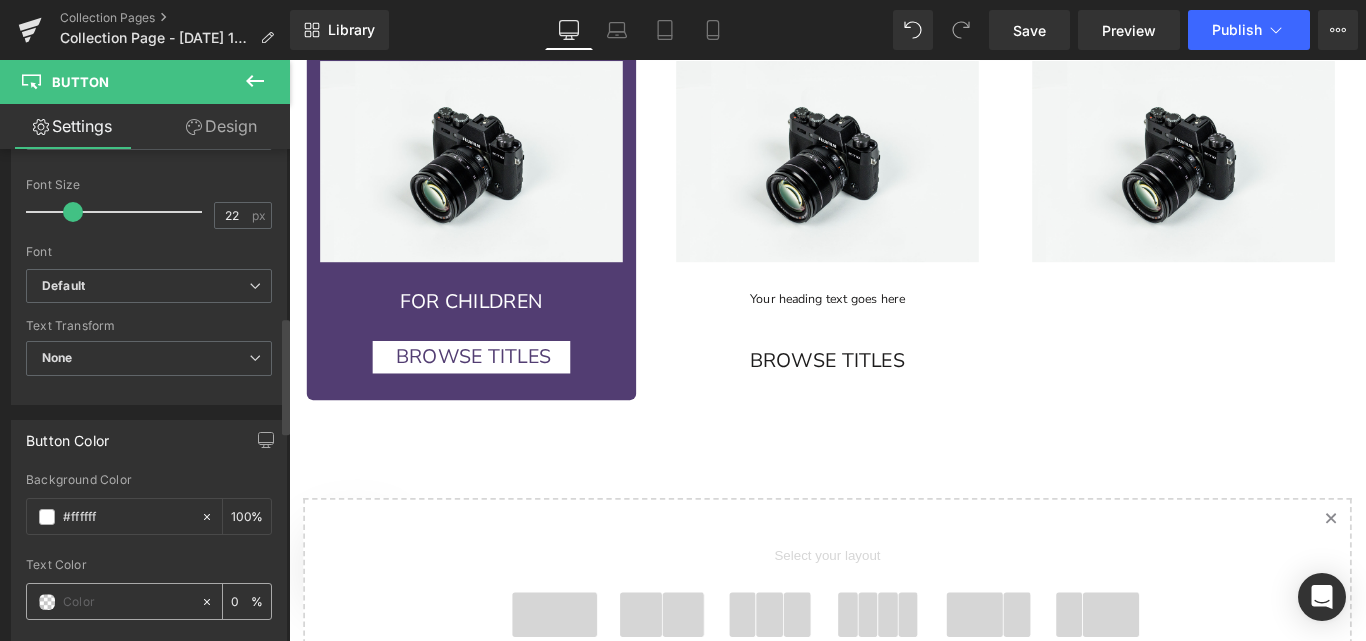paste on "#523d72" 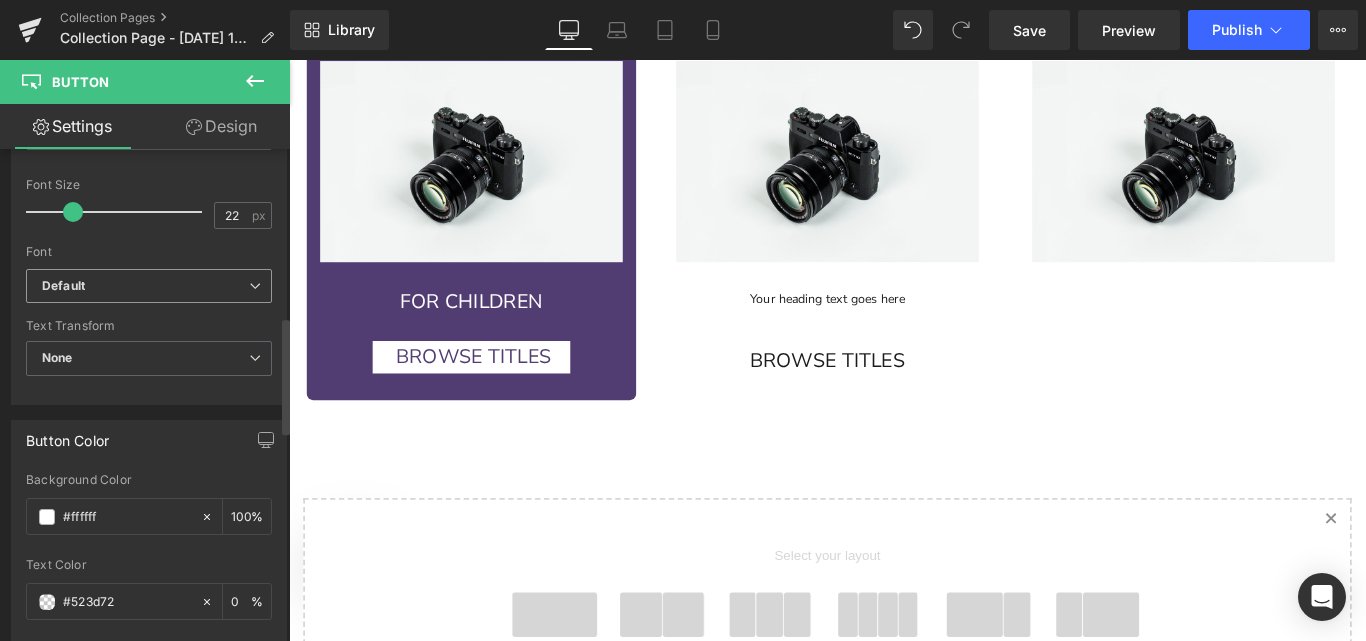 type on "100" 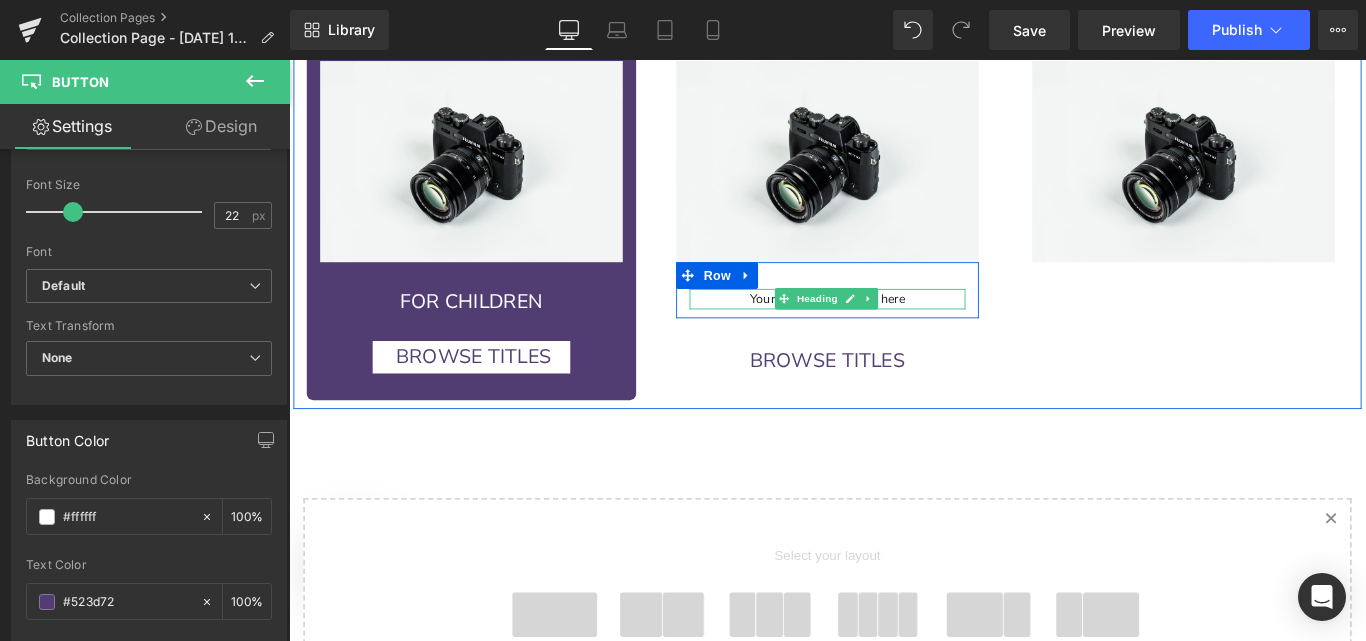 click on "Your heading text goes here" at bounding box center (894, 328) 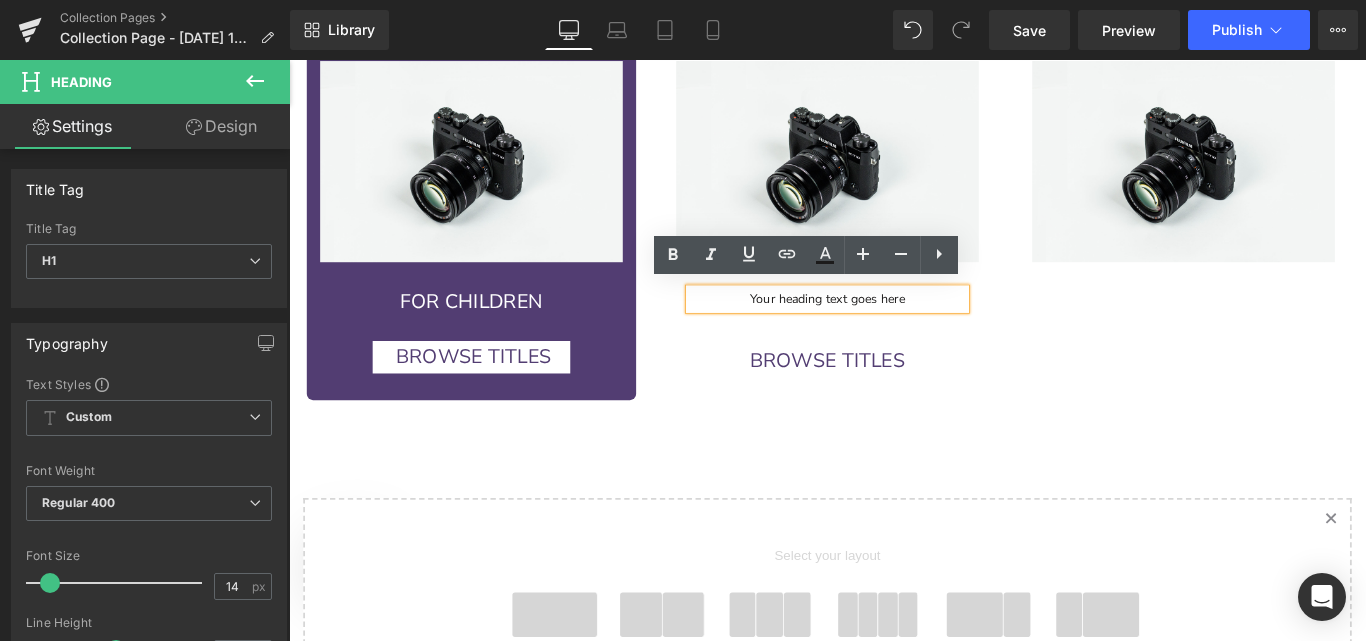 click on "Your heading text goes here" at bounding box center [894, 328] 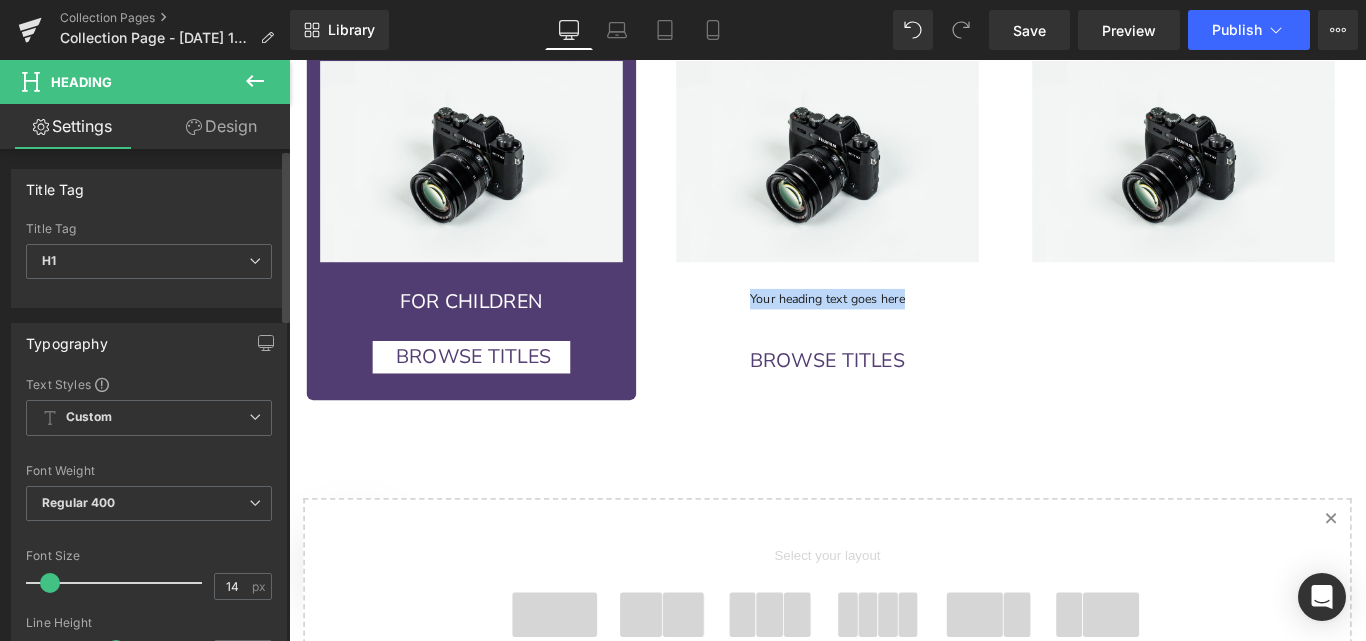 type 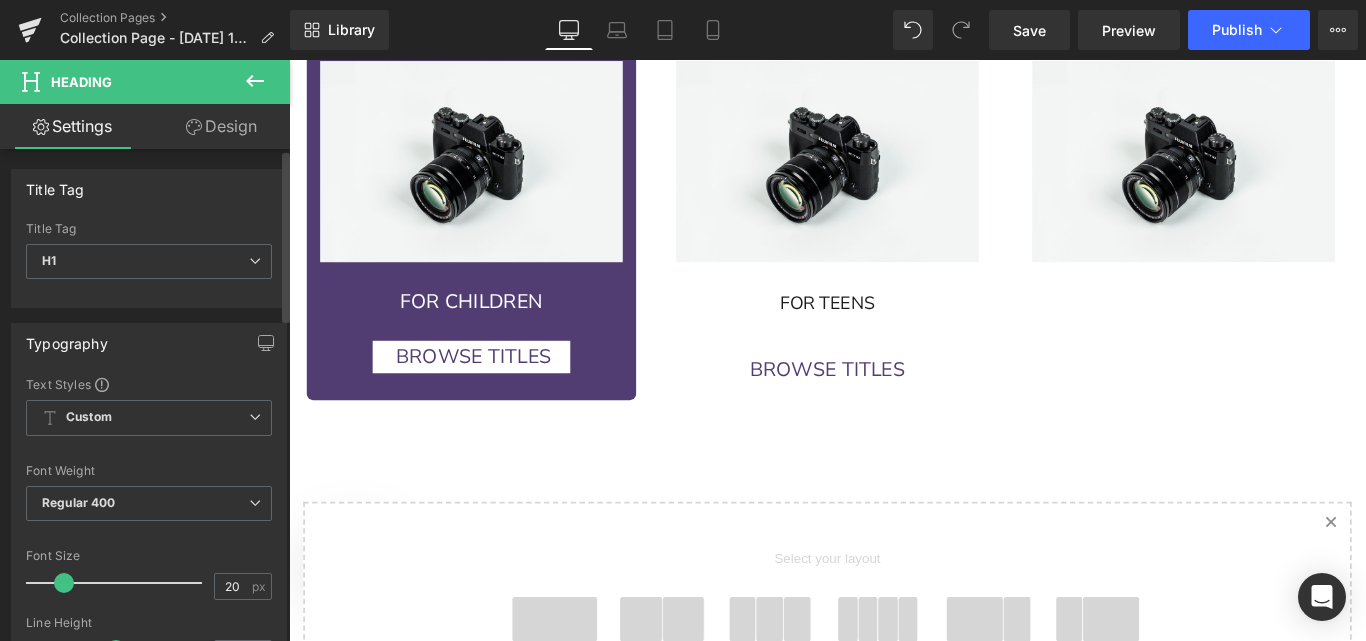 type on "23" 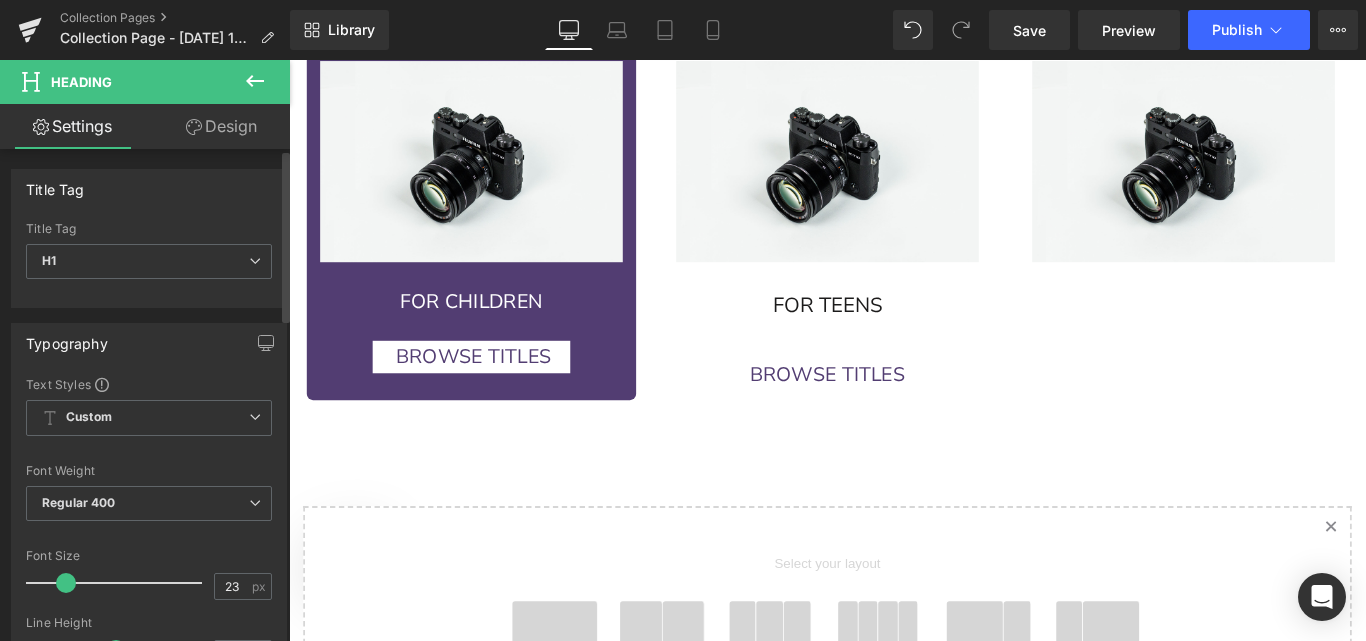 drag, startPoint x: 55, startPoint y: 584, endPoint x: 70, endPoint y: 584, distance: 15 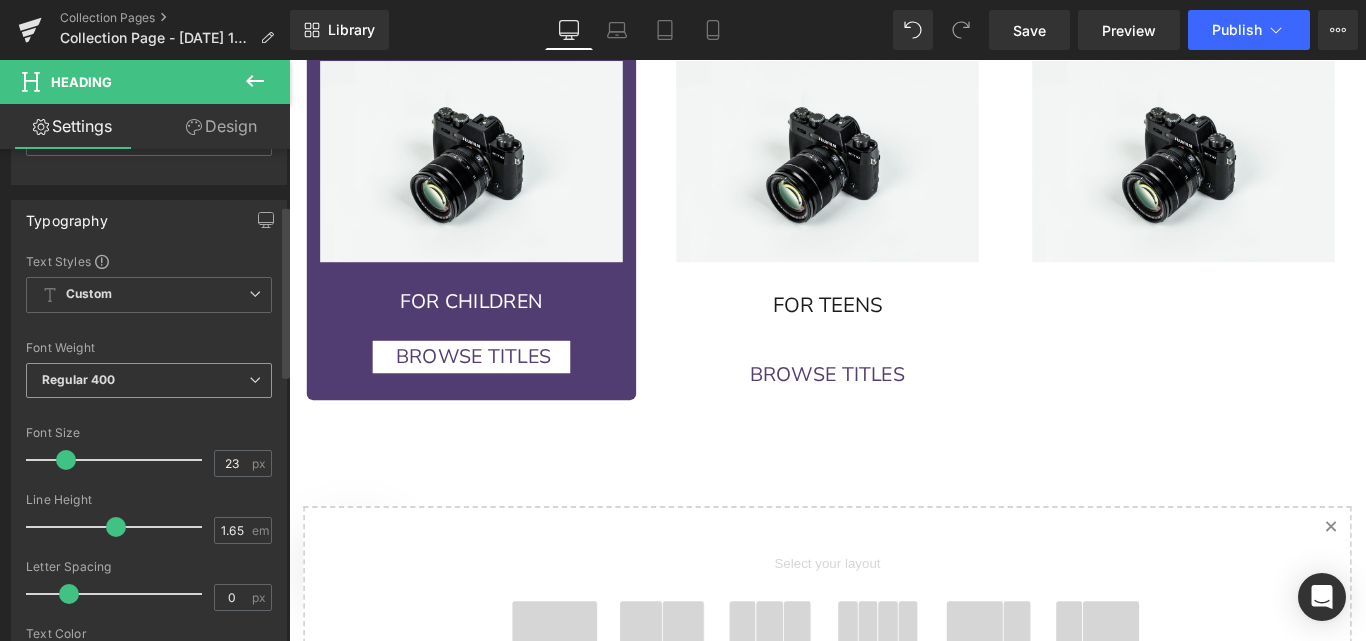 scroll, scrollTop: 165, scrollLeft: 0, axis: vertical 